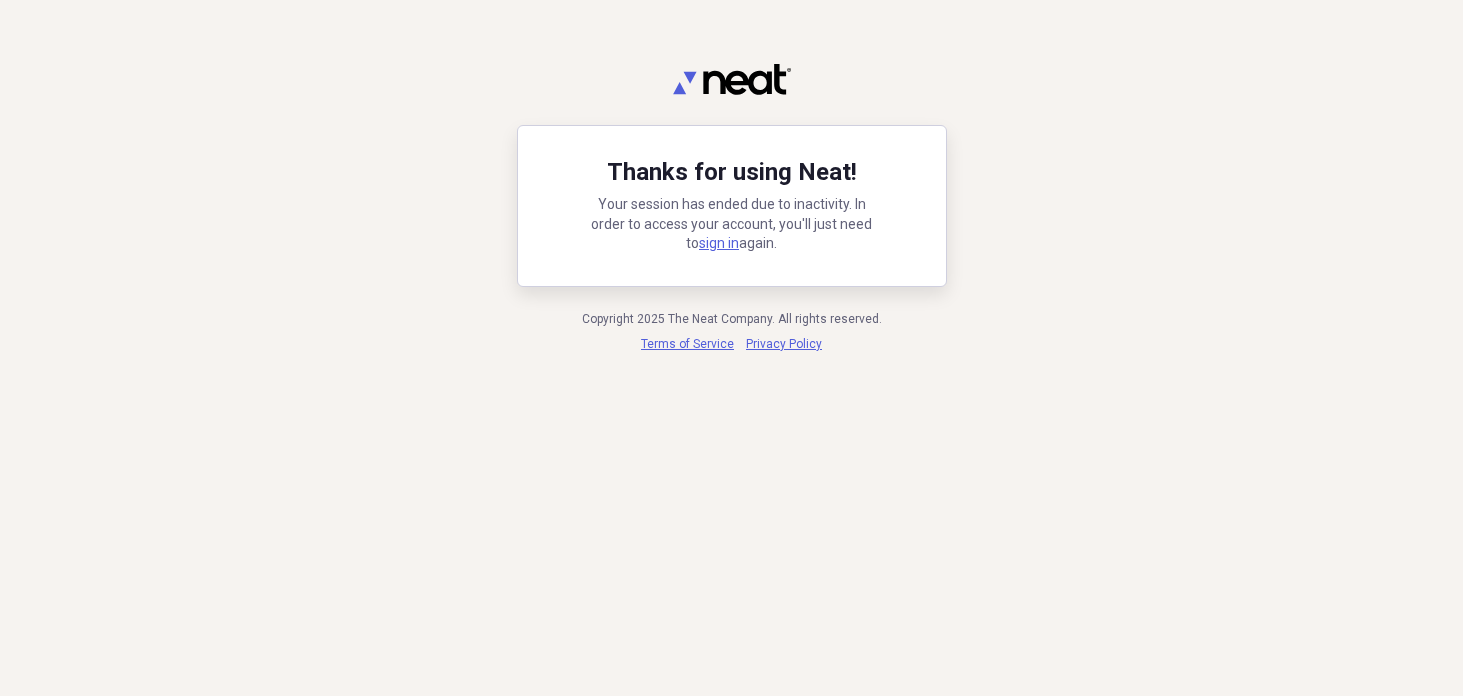 scroll, scrollTop: 0, scrollLeft: 0, axis: both 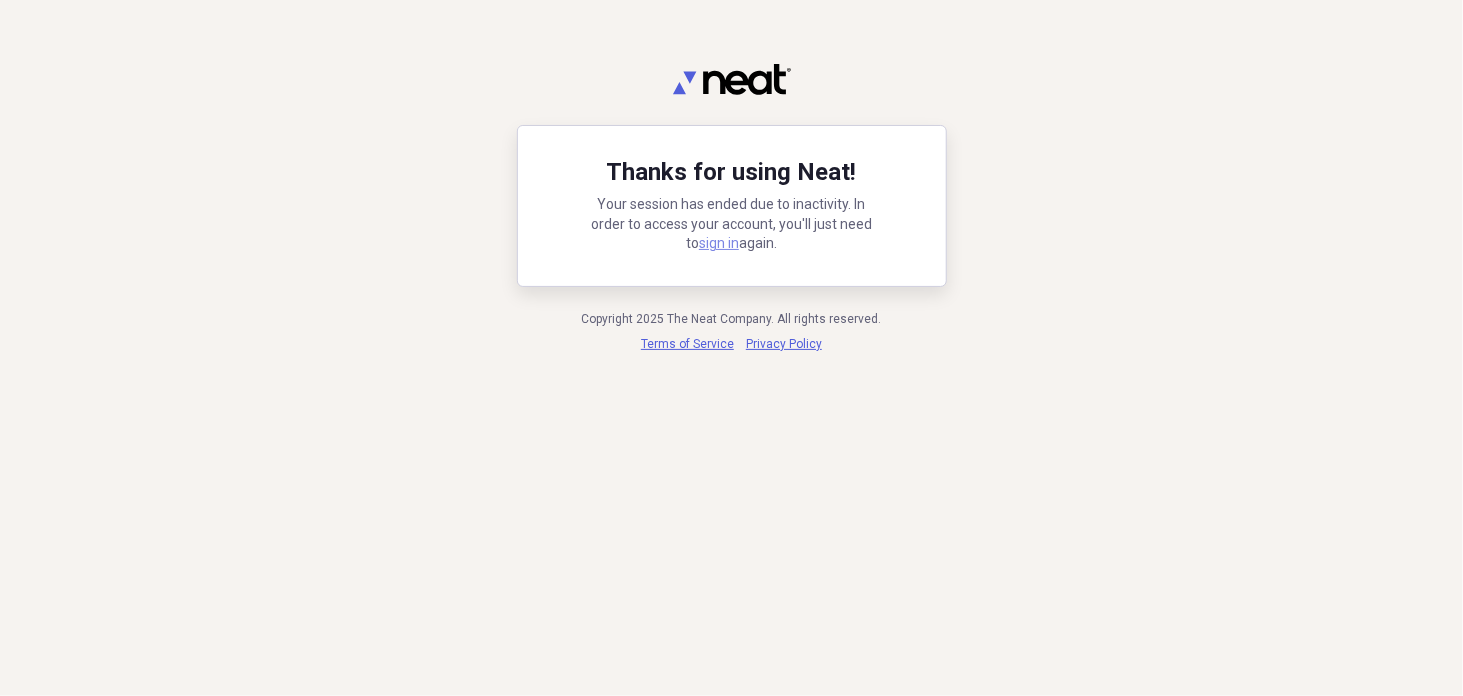 click on "sign in" at bounding box center (719, 243) 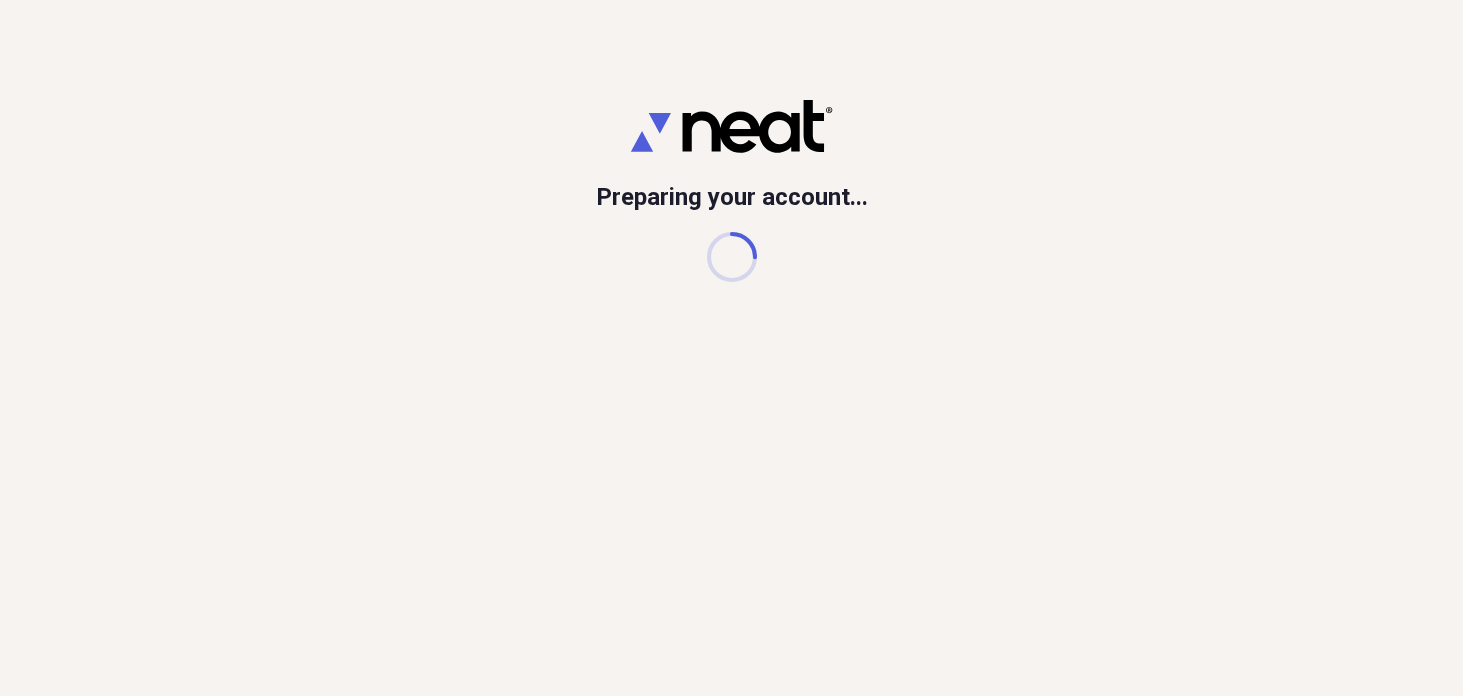 scroll, scrollTop: 0, scrollLeft: 0, axis: both 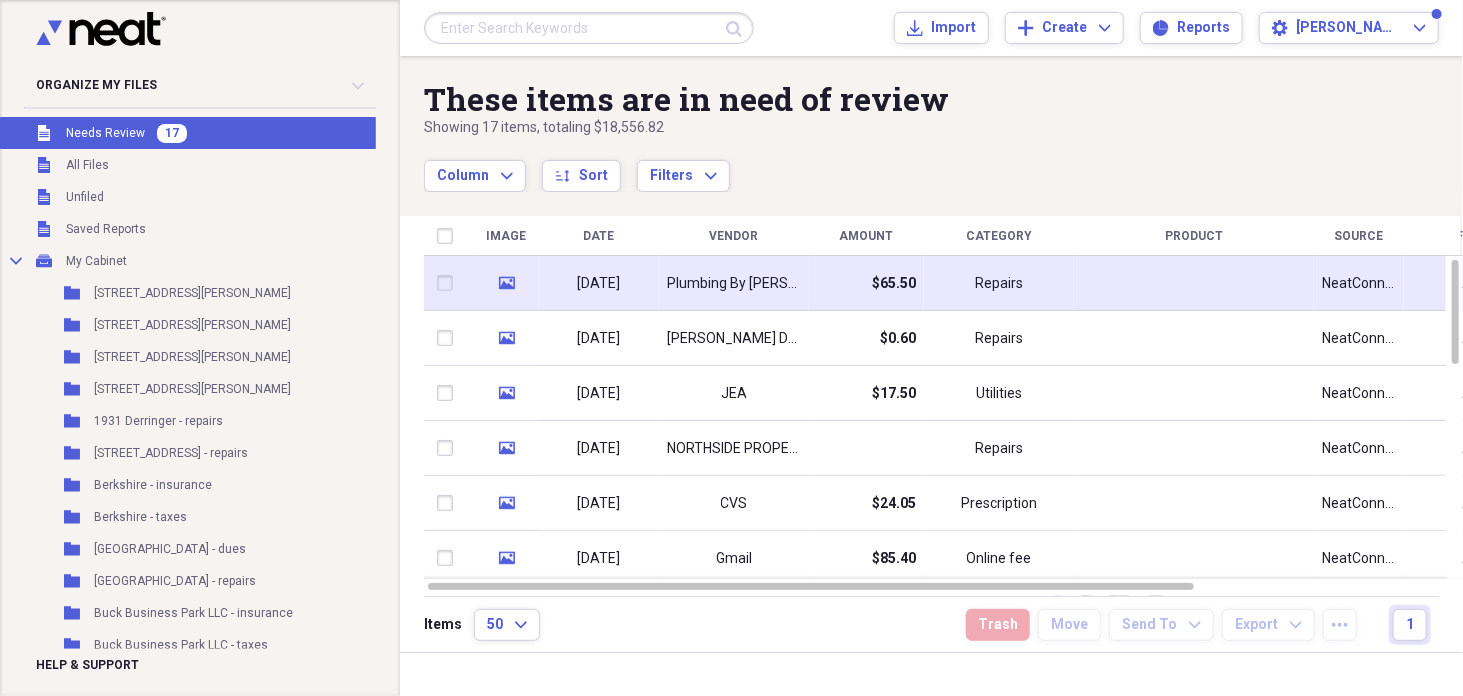 click on "$65.50" at bounding box center (866, 283) 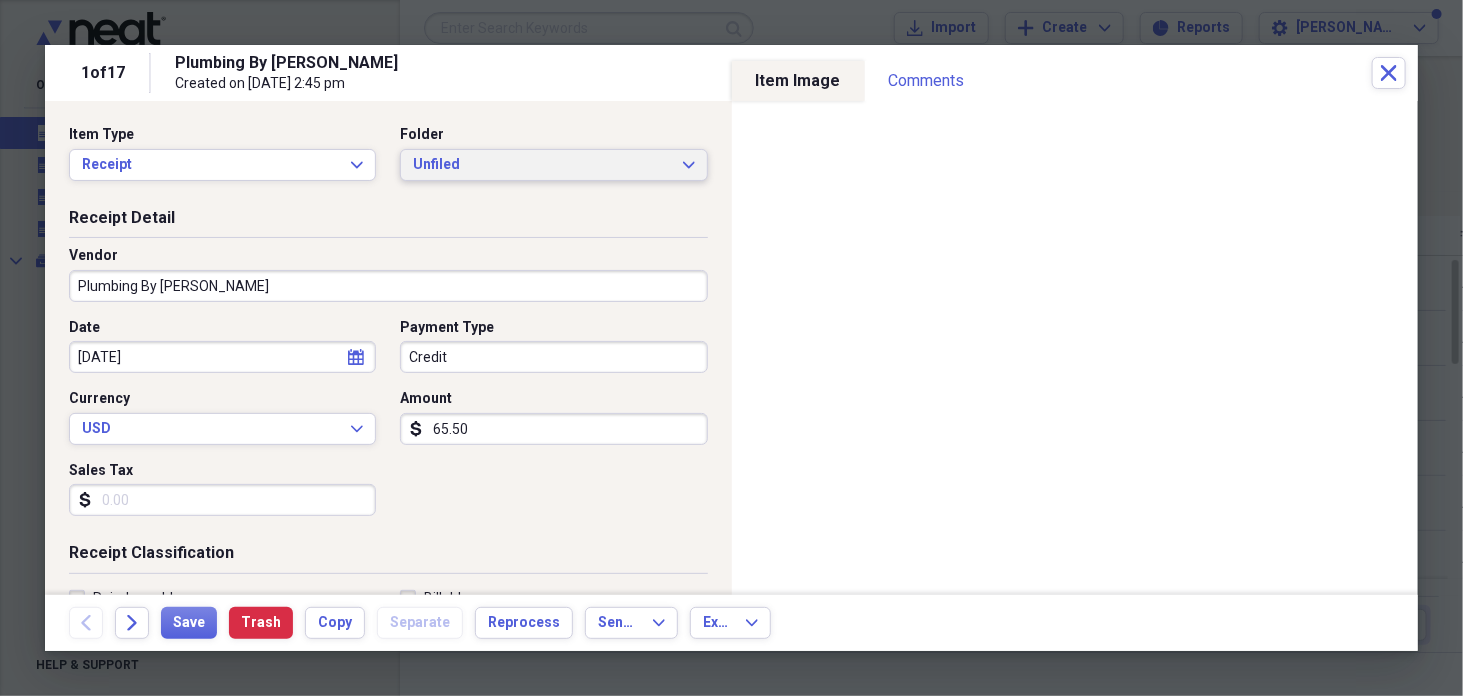 click on "Expand" 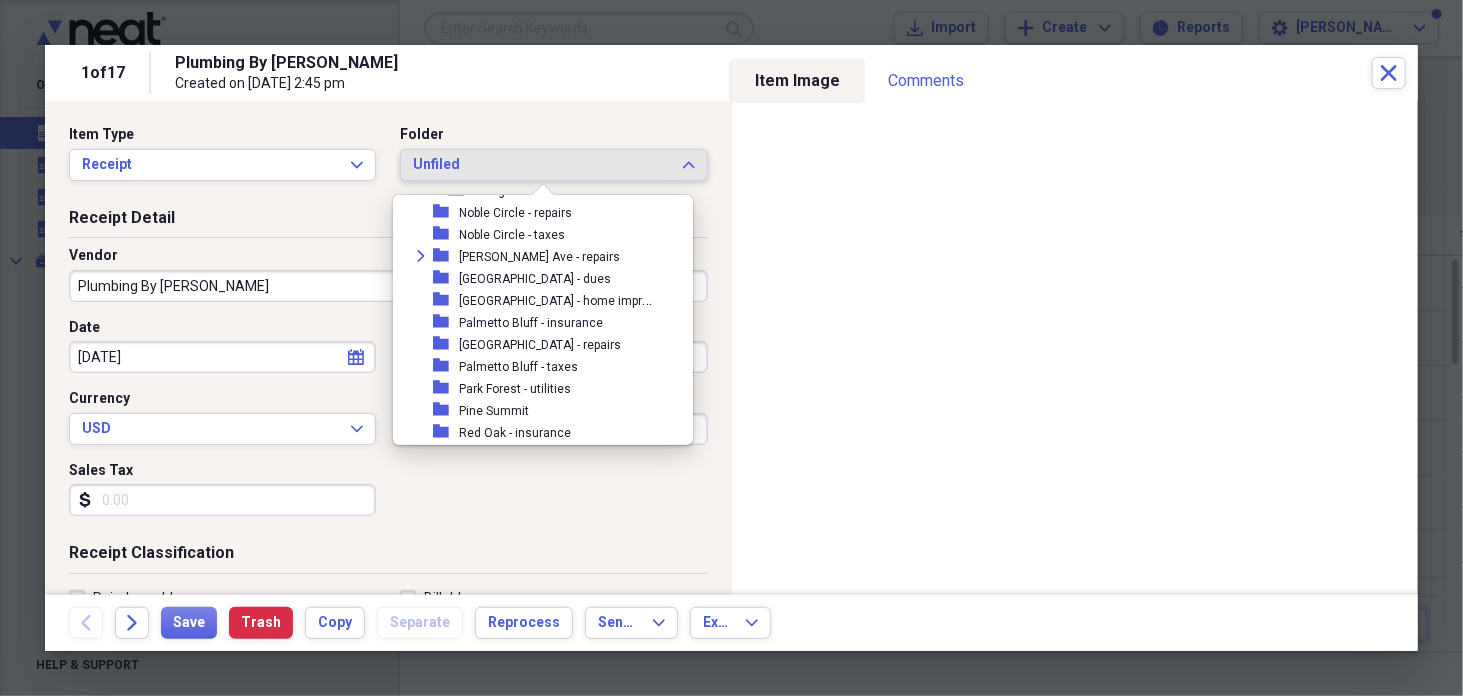 scroll, scrollTop: 6430, scrollLeft: 0, axis: vertical 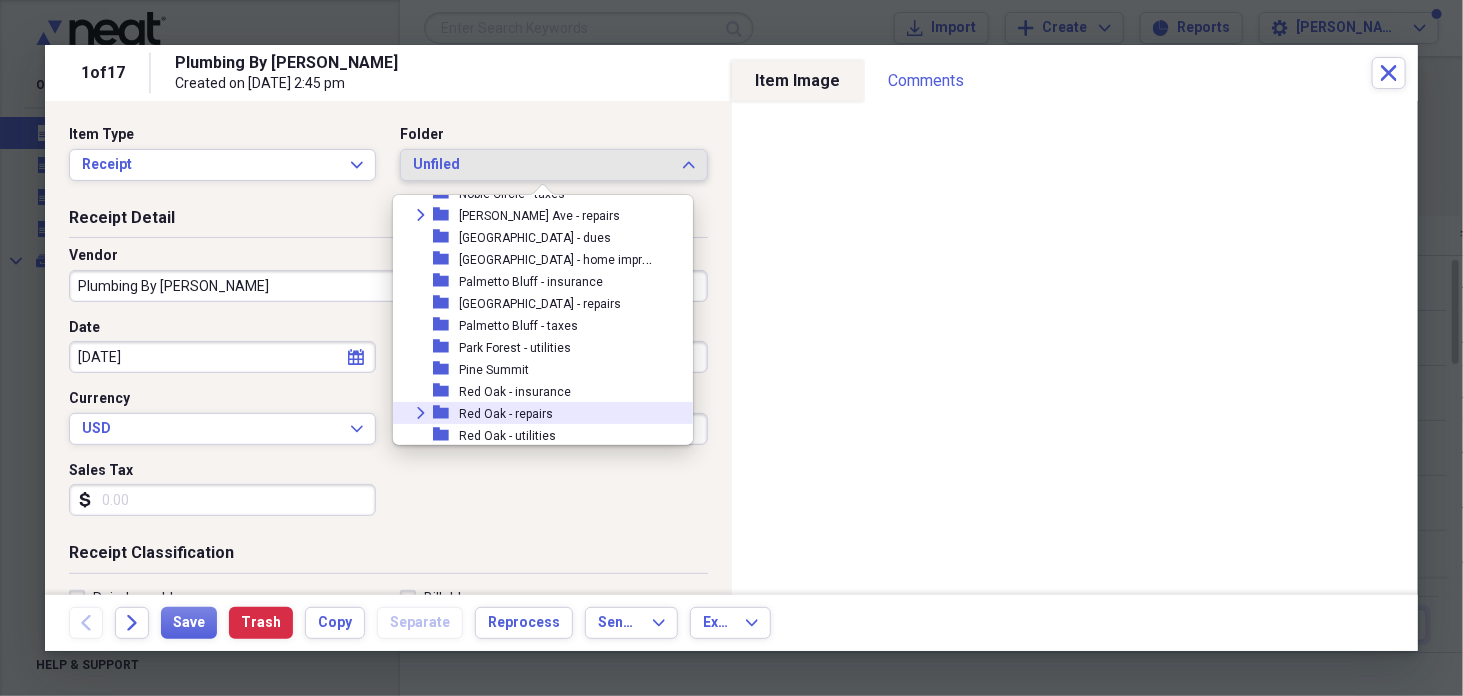 click on "Expand folder Red Oak - repairs" at bounding box center (535, 413) 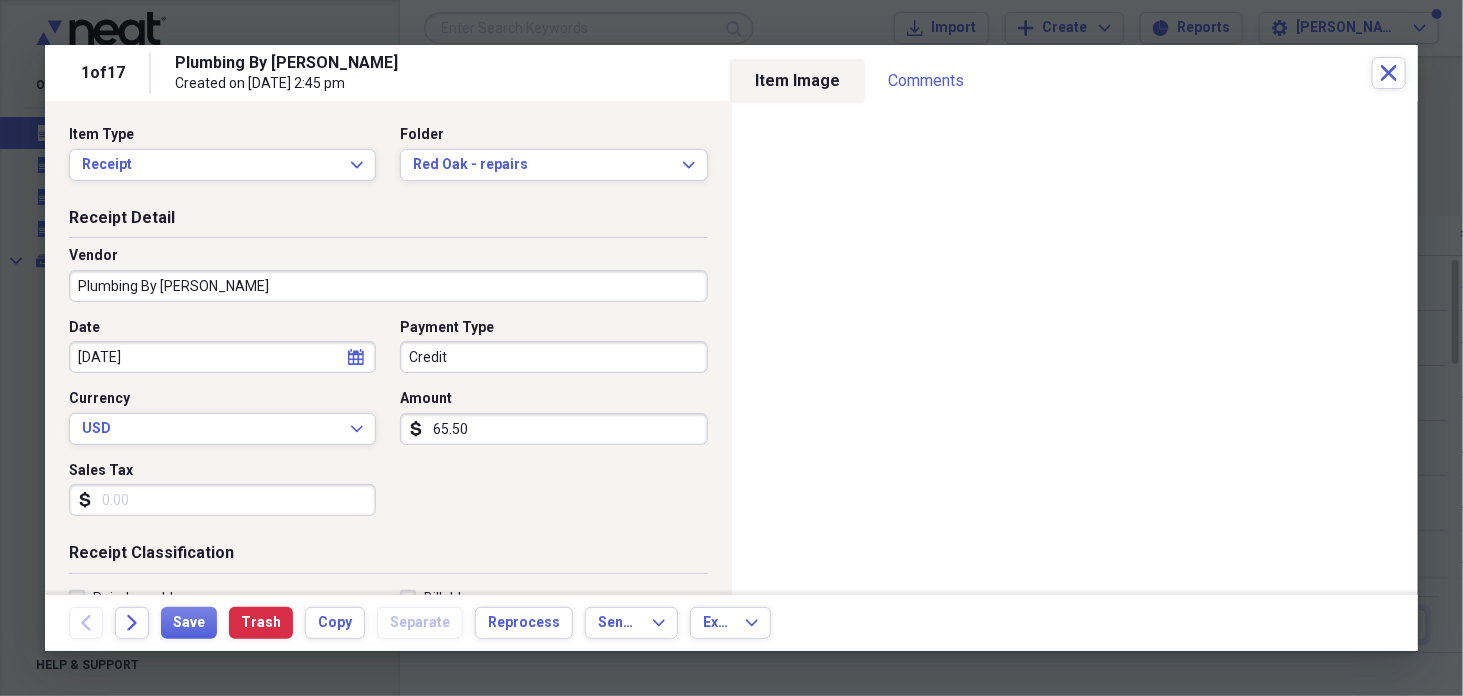 click on "65.50" at bounding box center (553, 429) 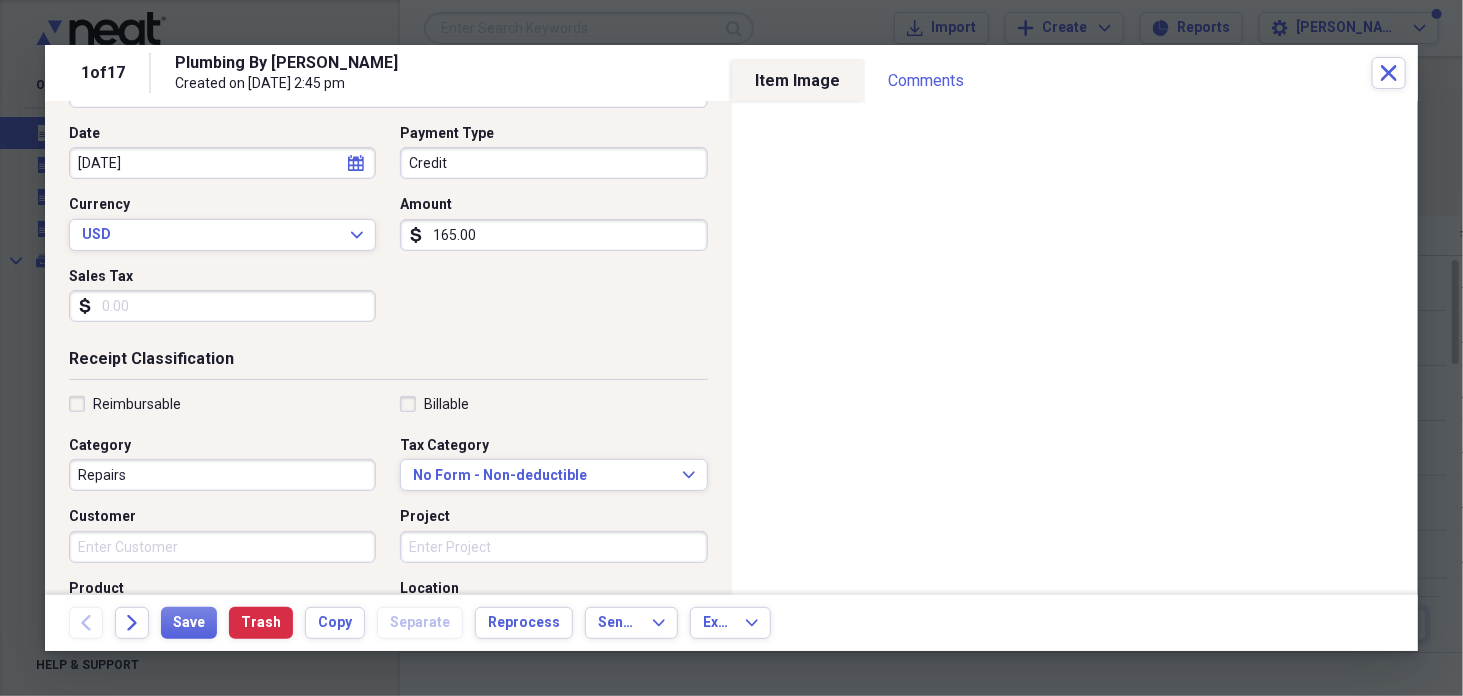 scroll, scrollTop: 204, scrollLeft: 0, axis: vertical 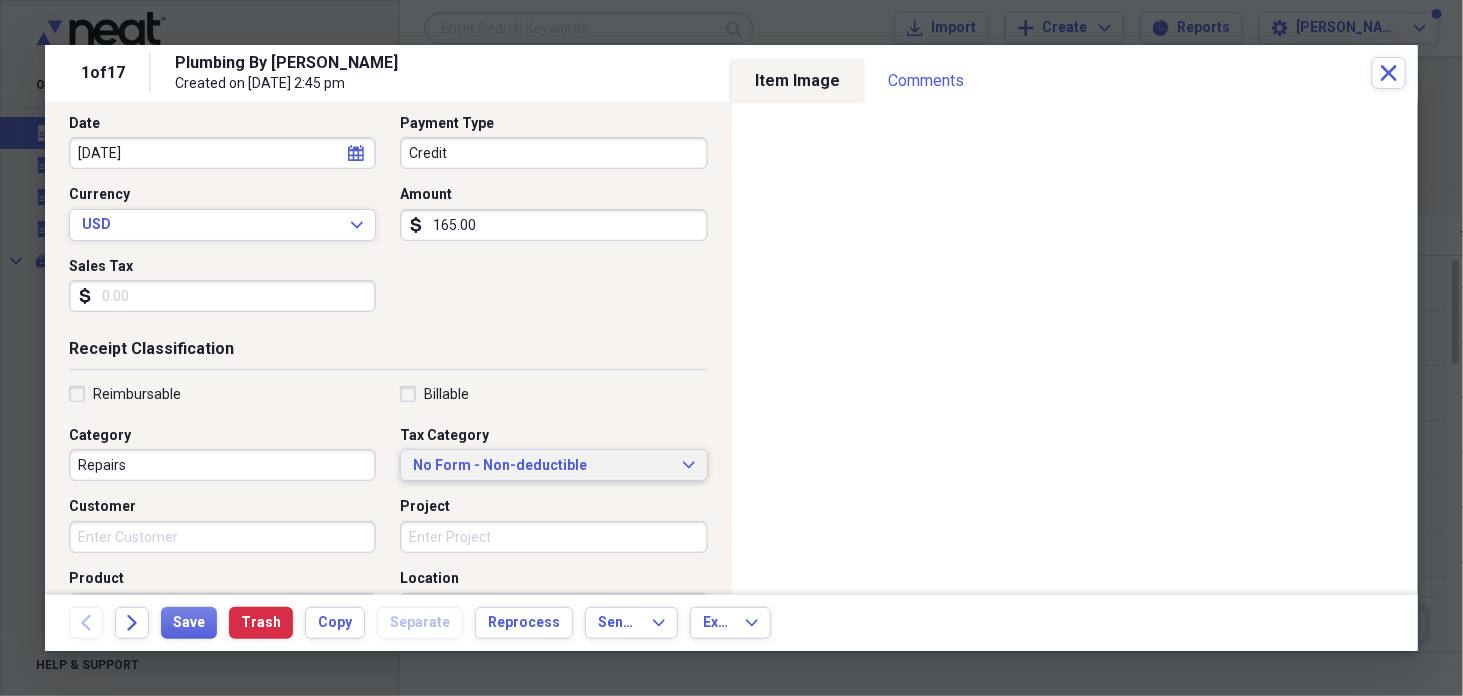 type on "165.00" 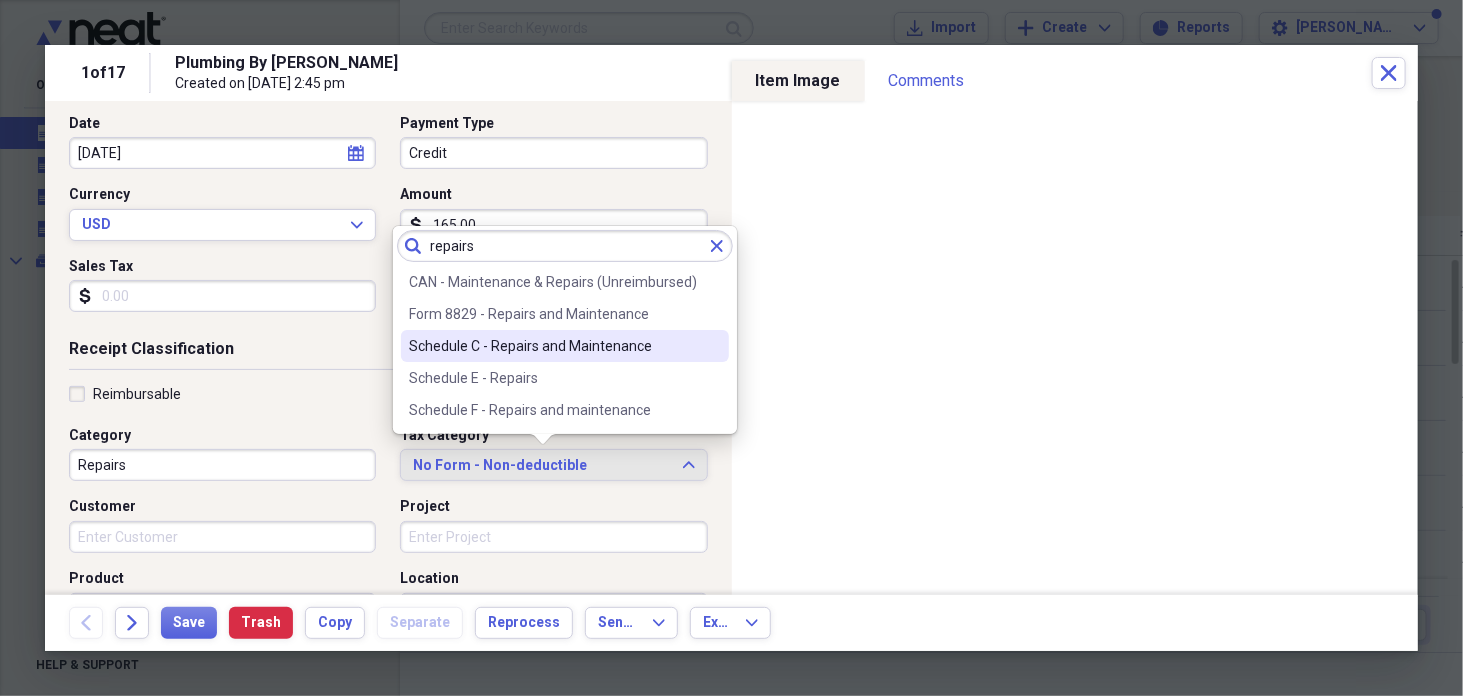 type on "repairs" 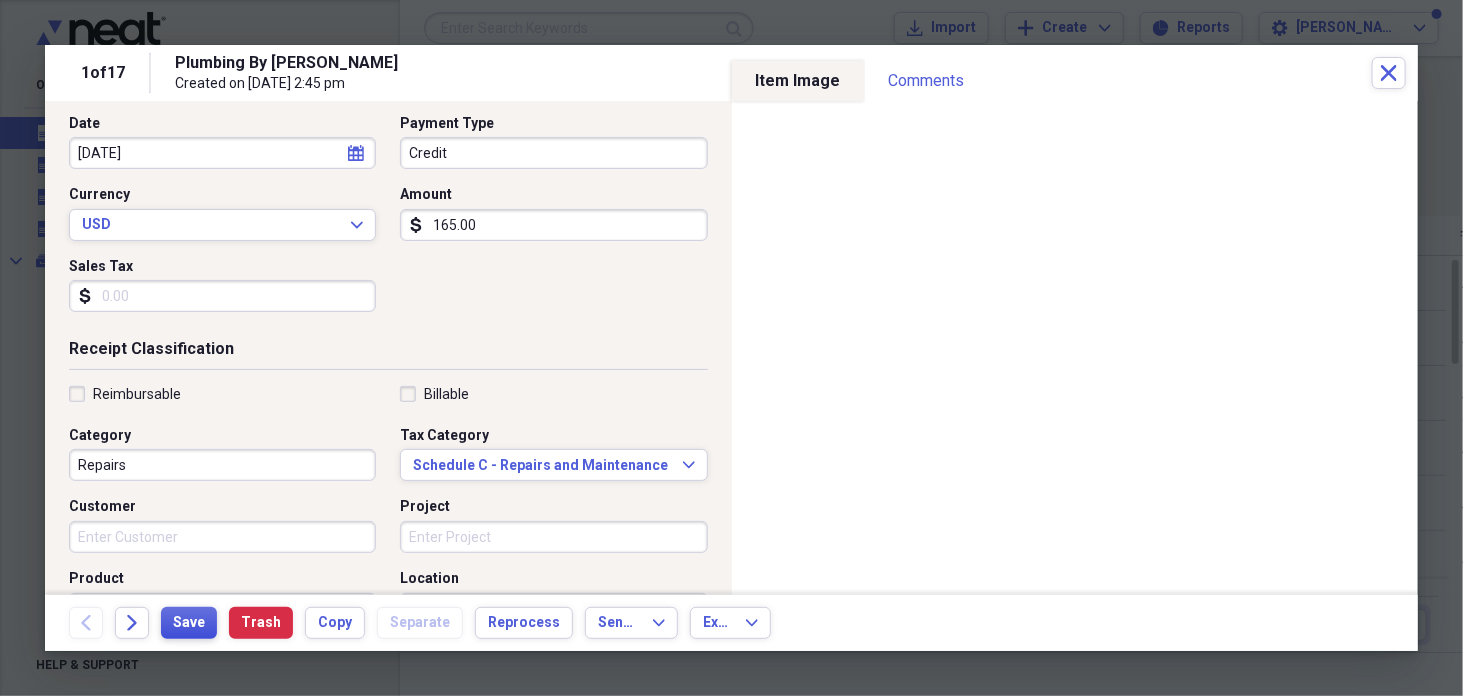 click on "Save" at bounding box center (189, 623) 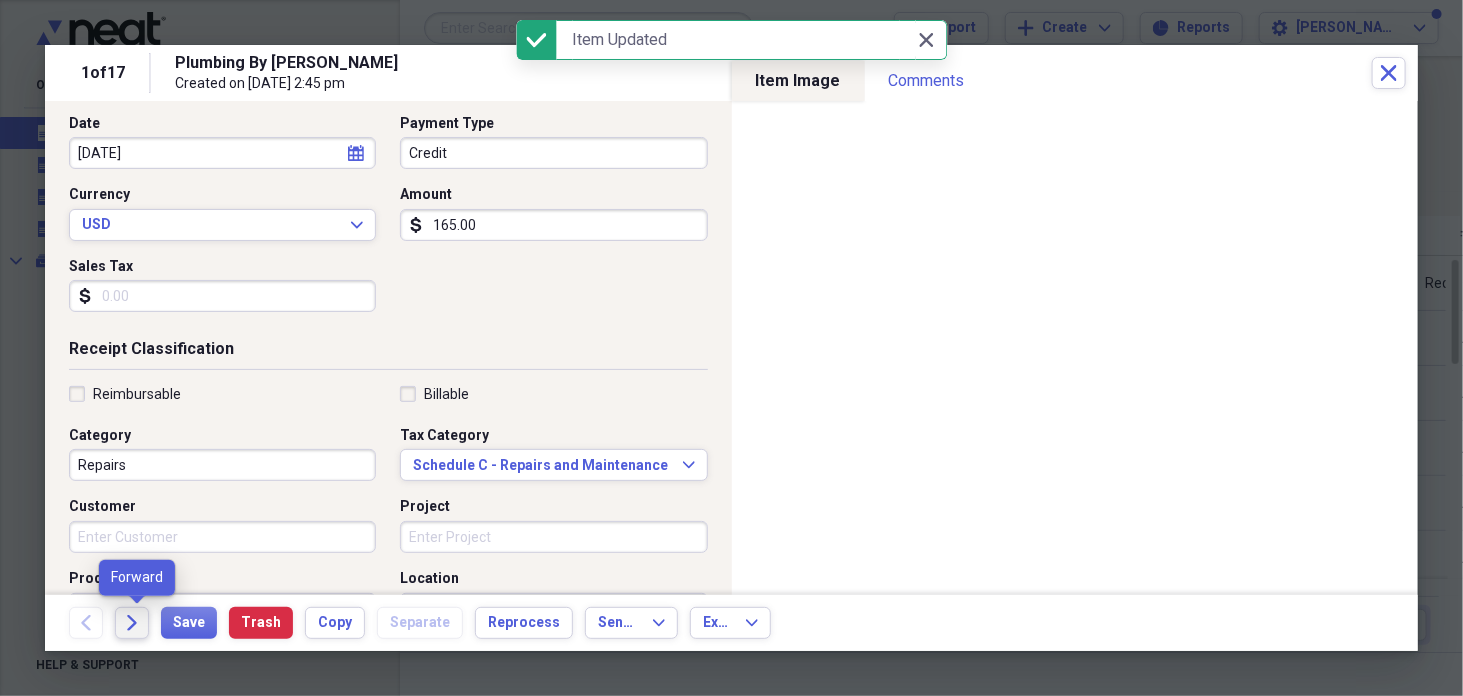 click 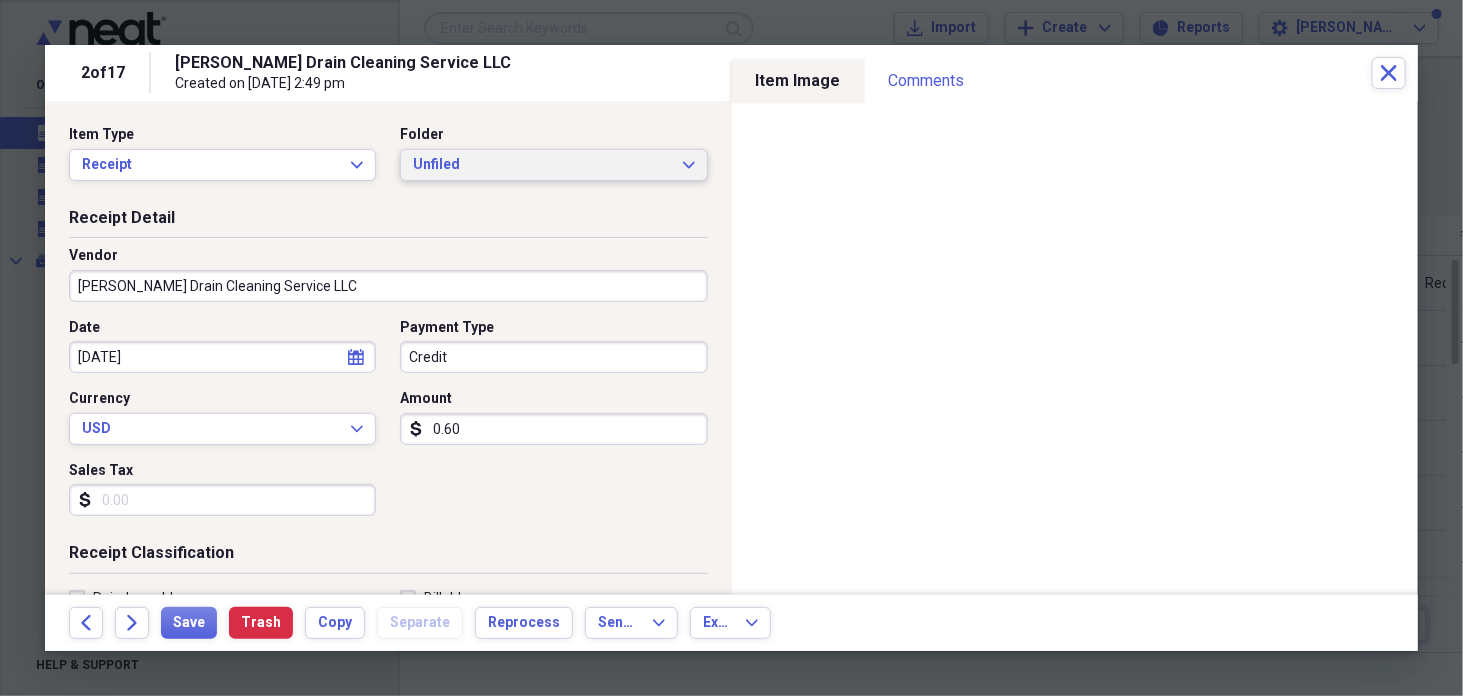 click on "Expand" 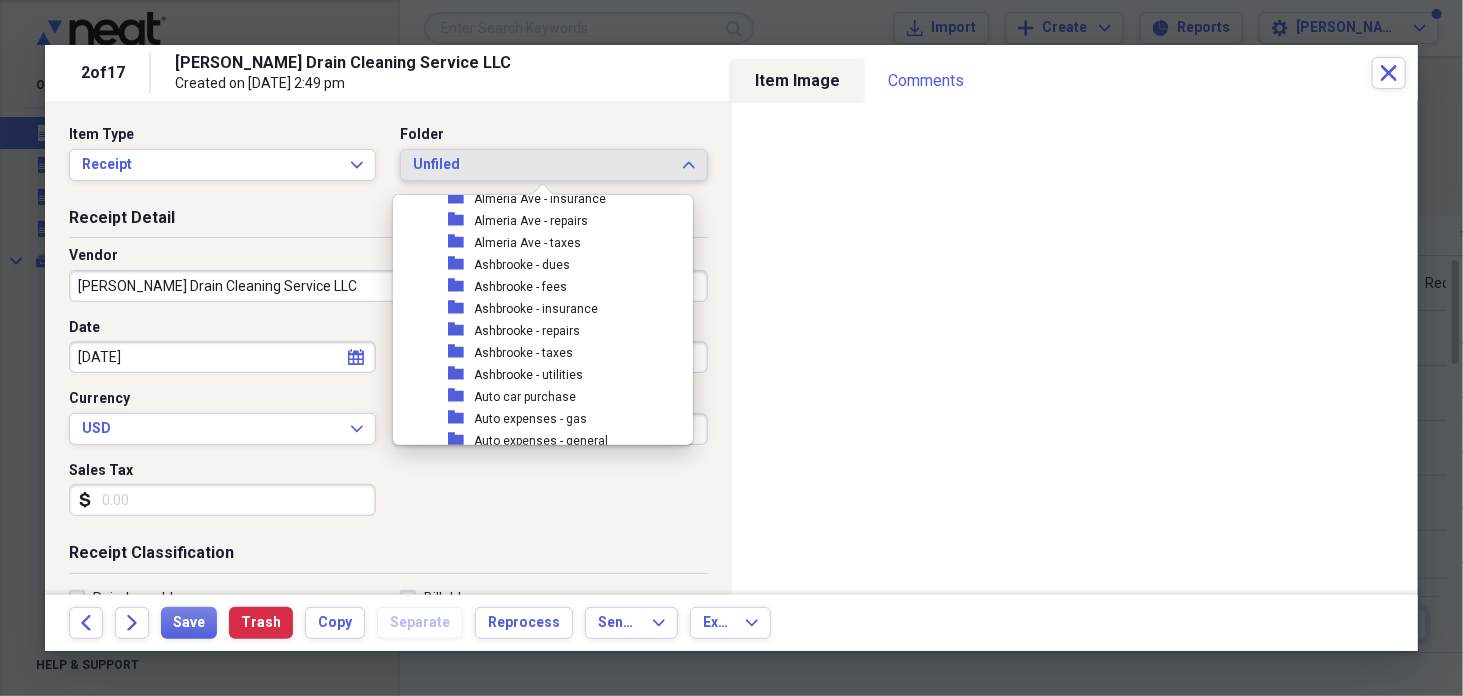 scroll, scrollTop: 1874, scrollLeft: 0, axis: vertical 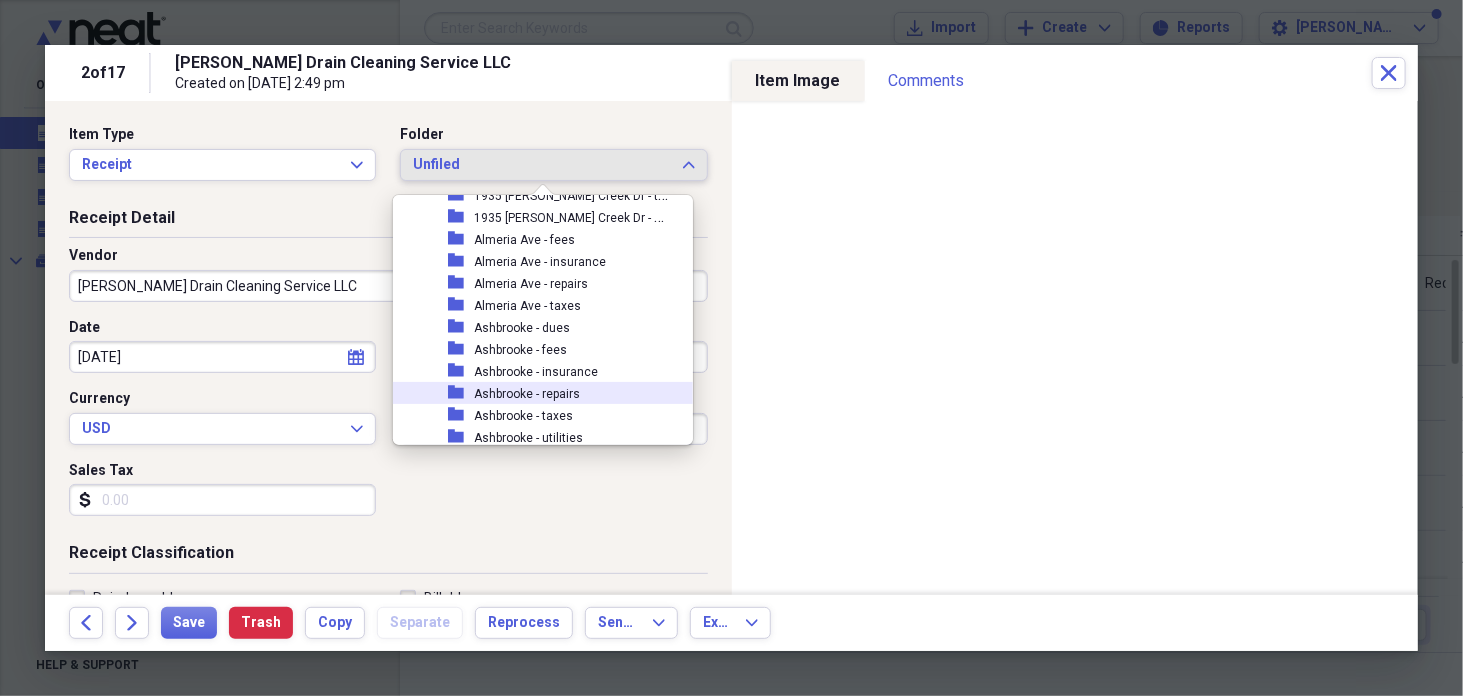 click on "Ashbrooke - repairs" at bounding box center (527, 394) 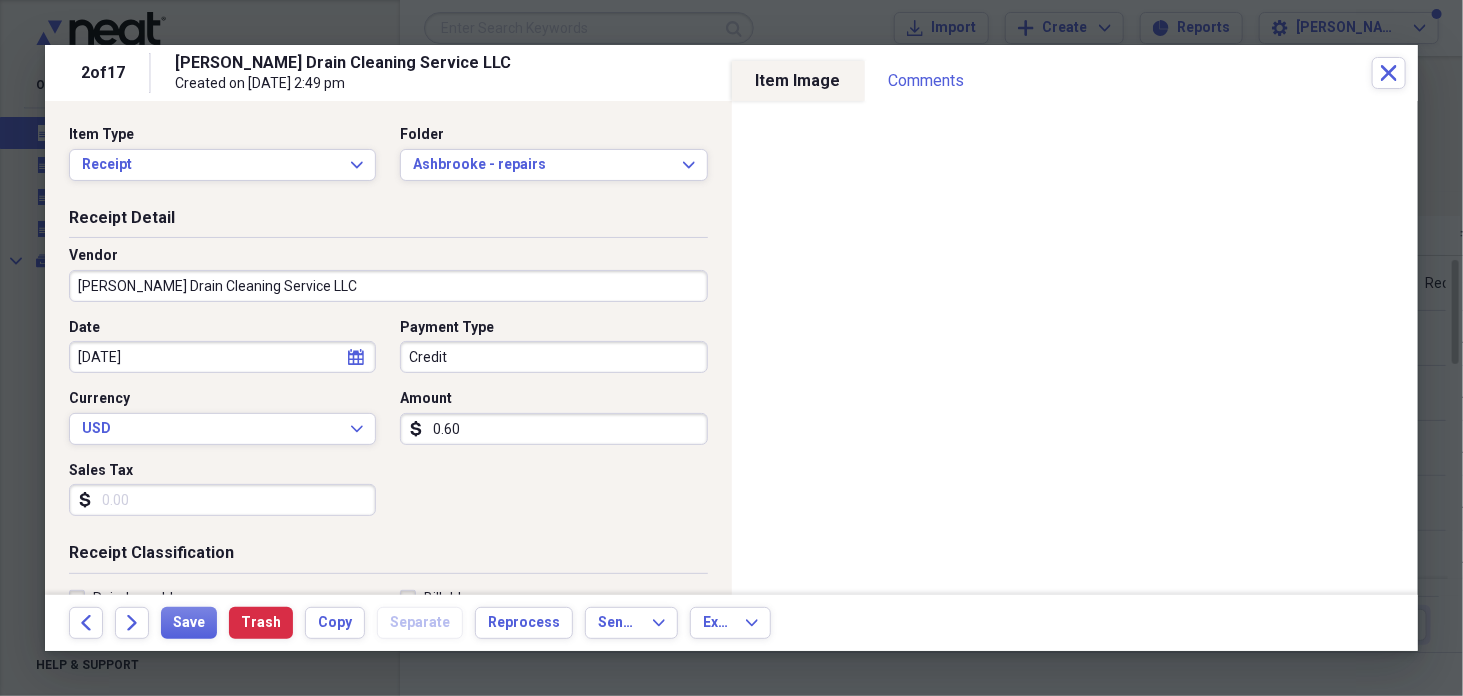 click on "0.60" at bounding box center [553, 429] 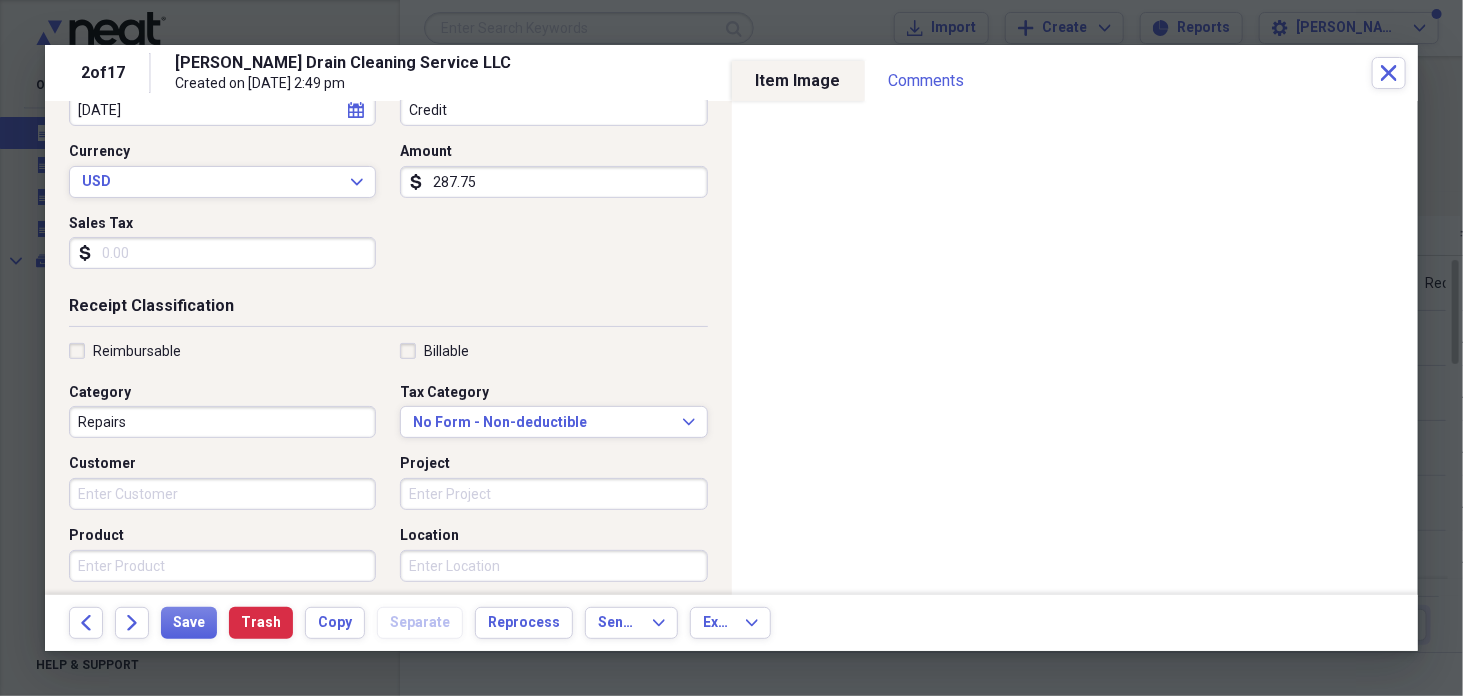 scroll, scrollTop: 251, scrollLeft: 0, axis: vertical 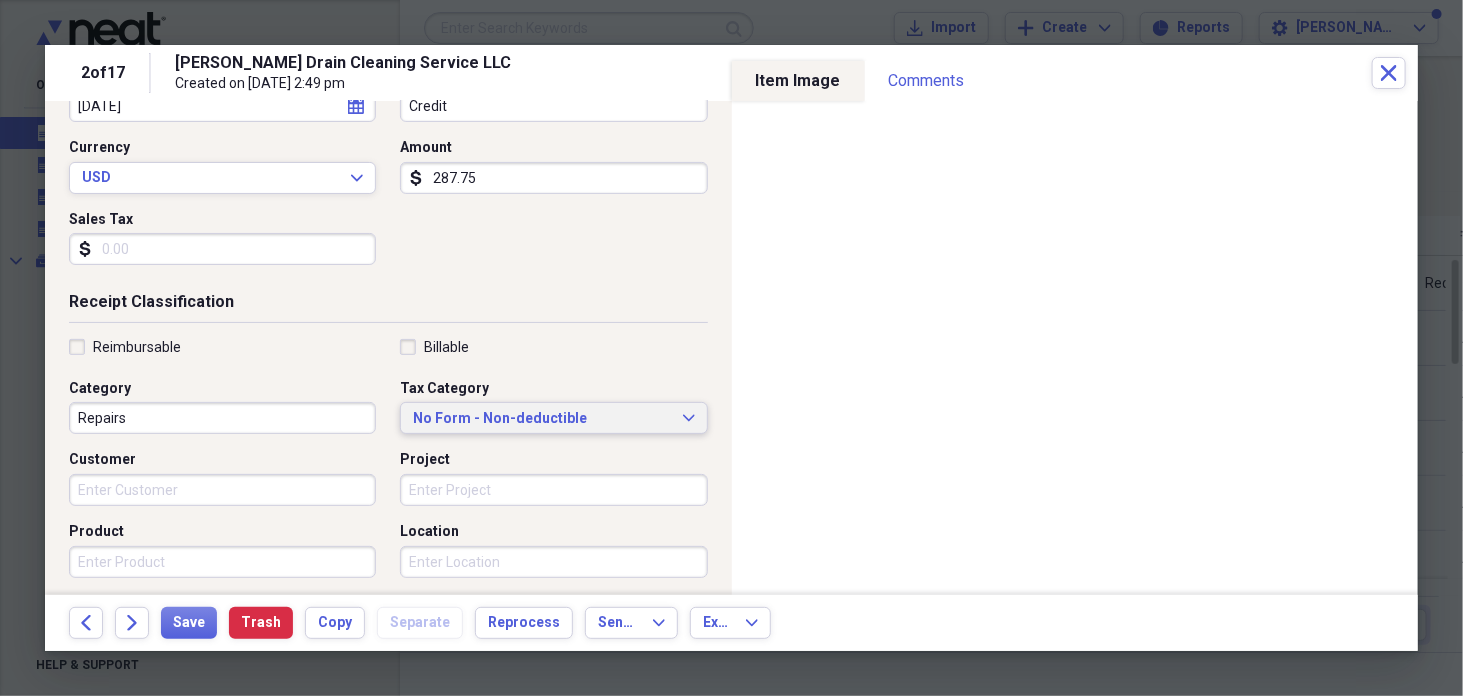 type on "287.75" 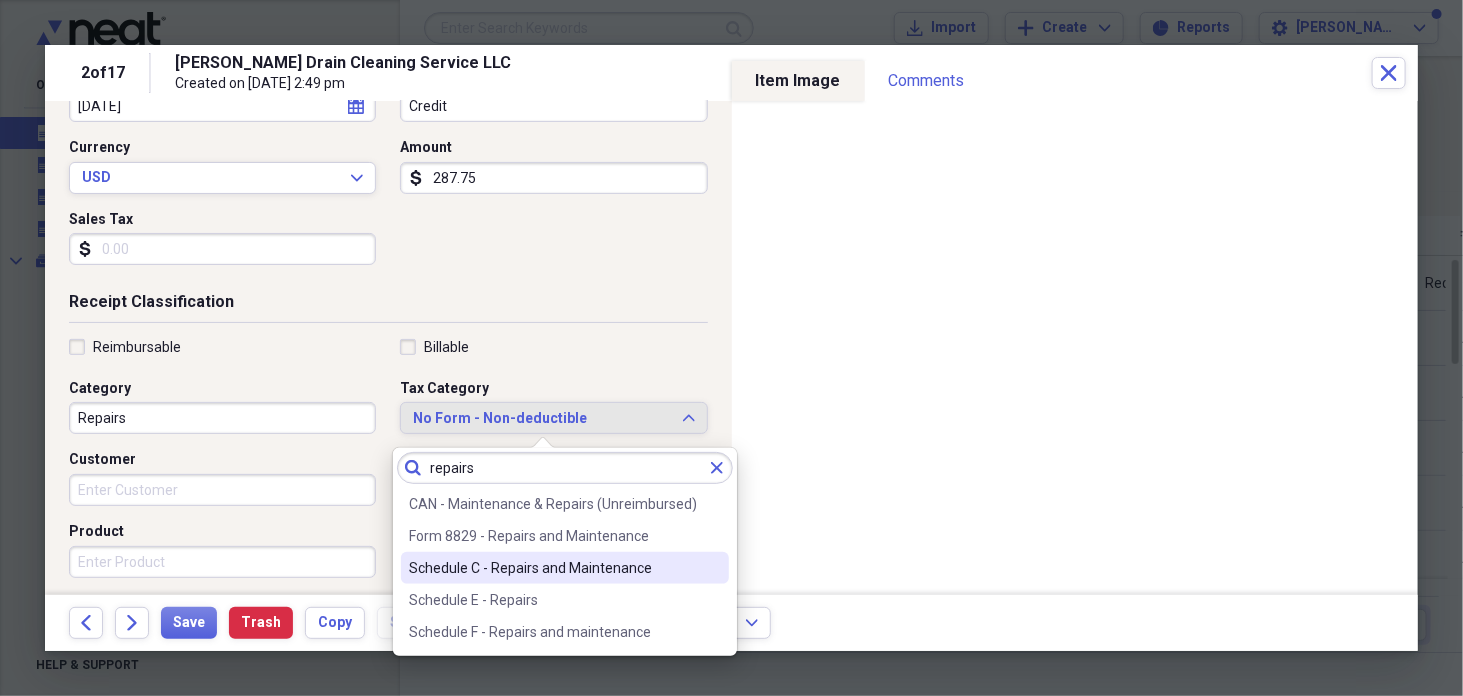 type on "repairs" 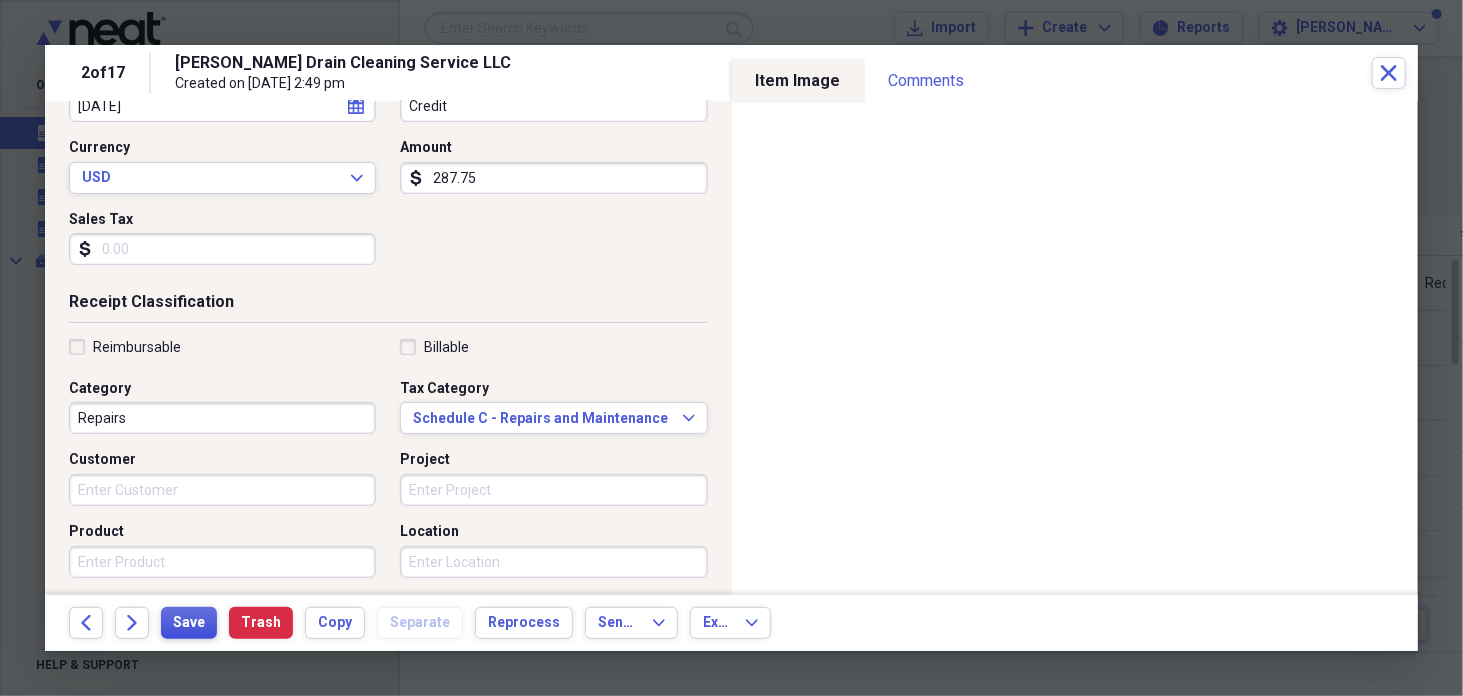click on "Save" at bounding box center (189, 623) 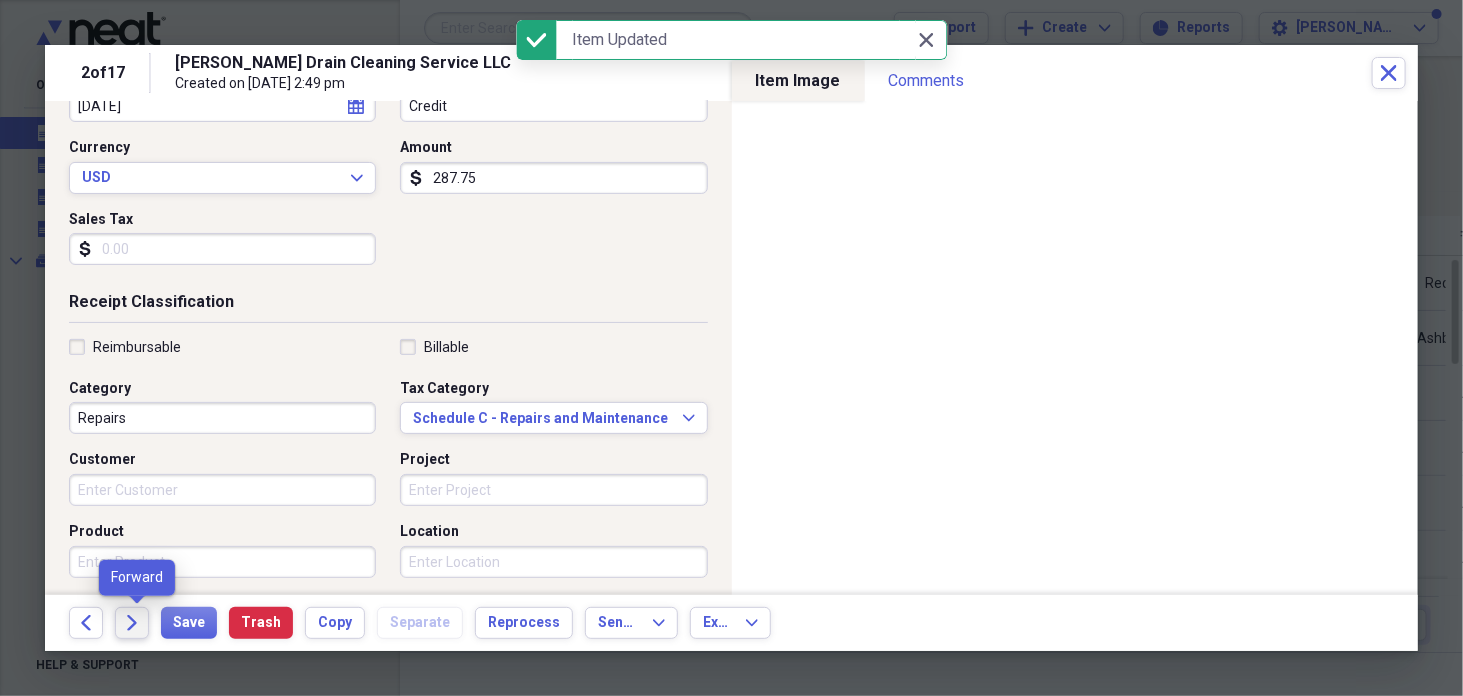 click 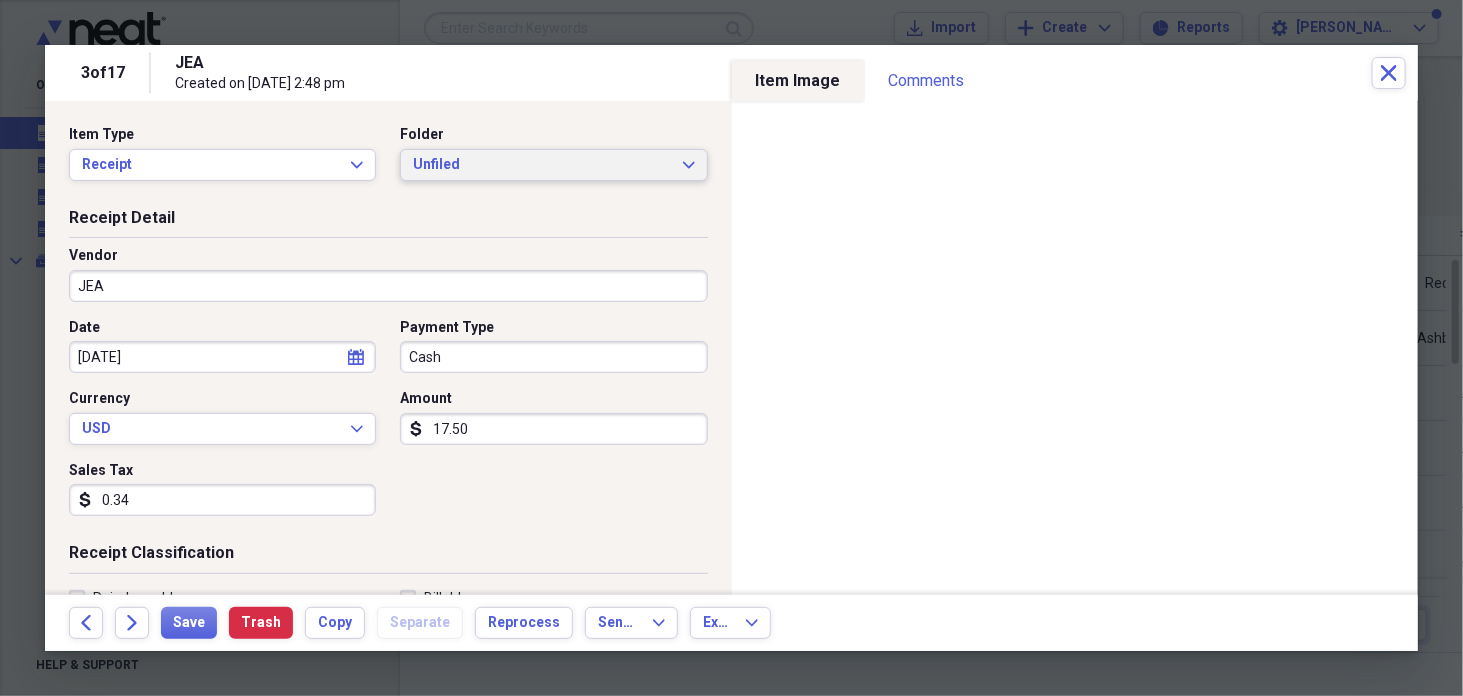 click on "Expand" 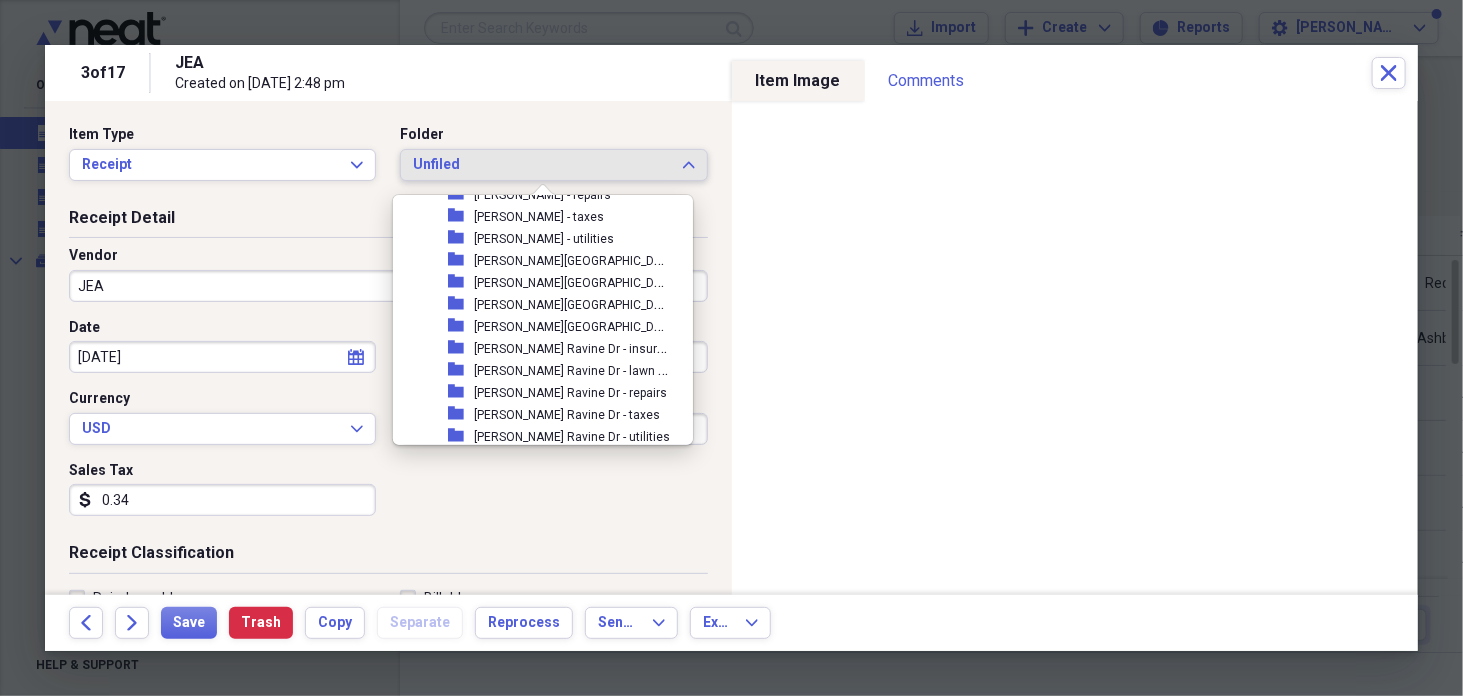 scroll, scrollTop: 4750, scrollLeft: 0, axis: vertical 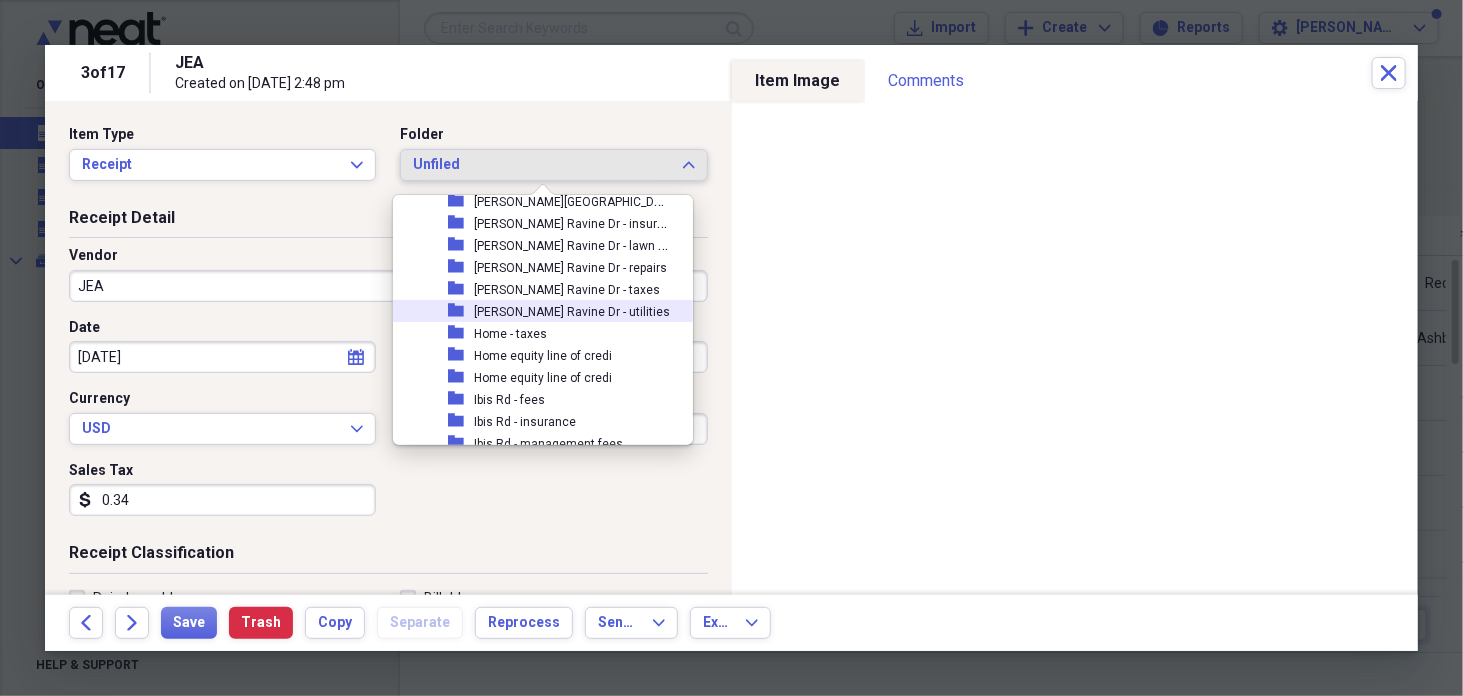 click on "[PERSON_NAME] Ravine Dr - utilities" at bounding box center (572, 312) 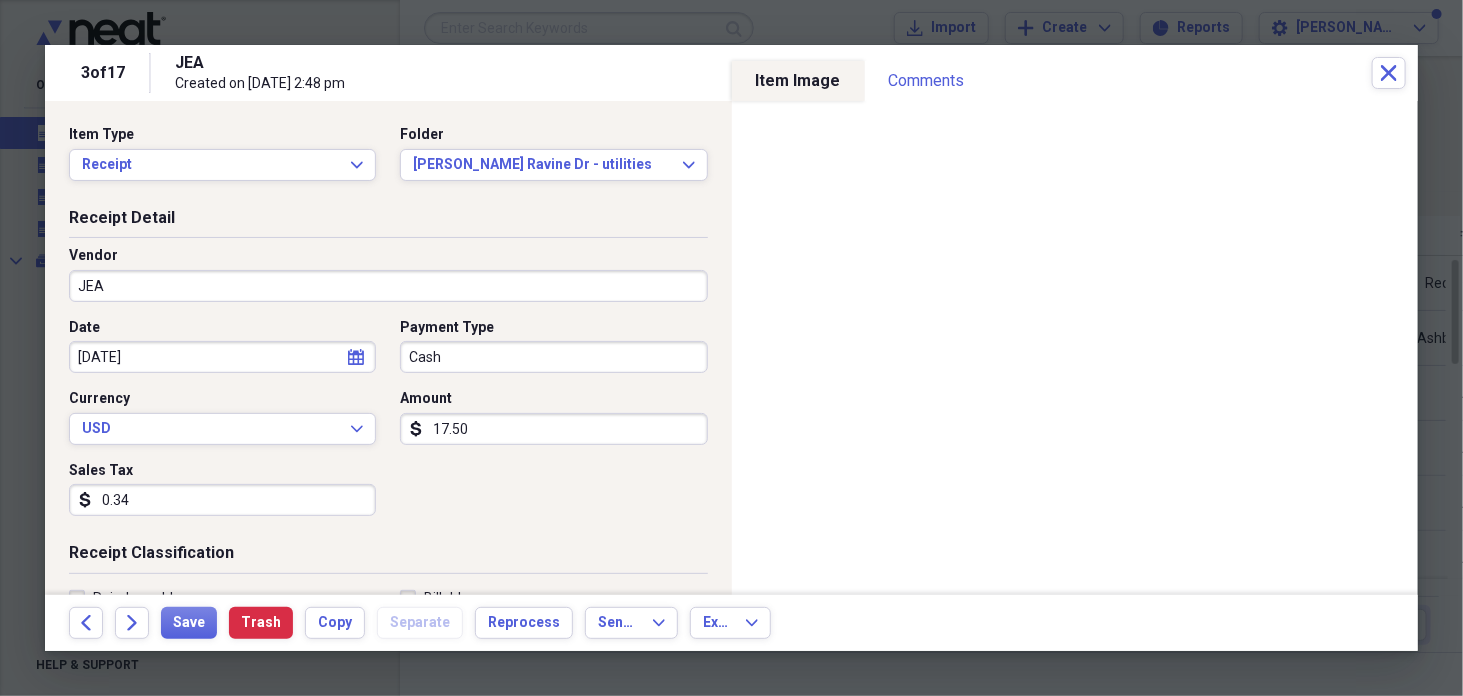click on "17.50" at bounding box center [553, 429] 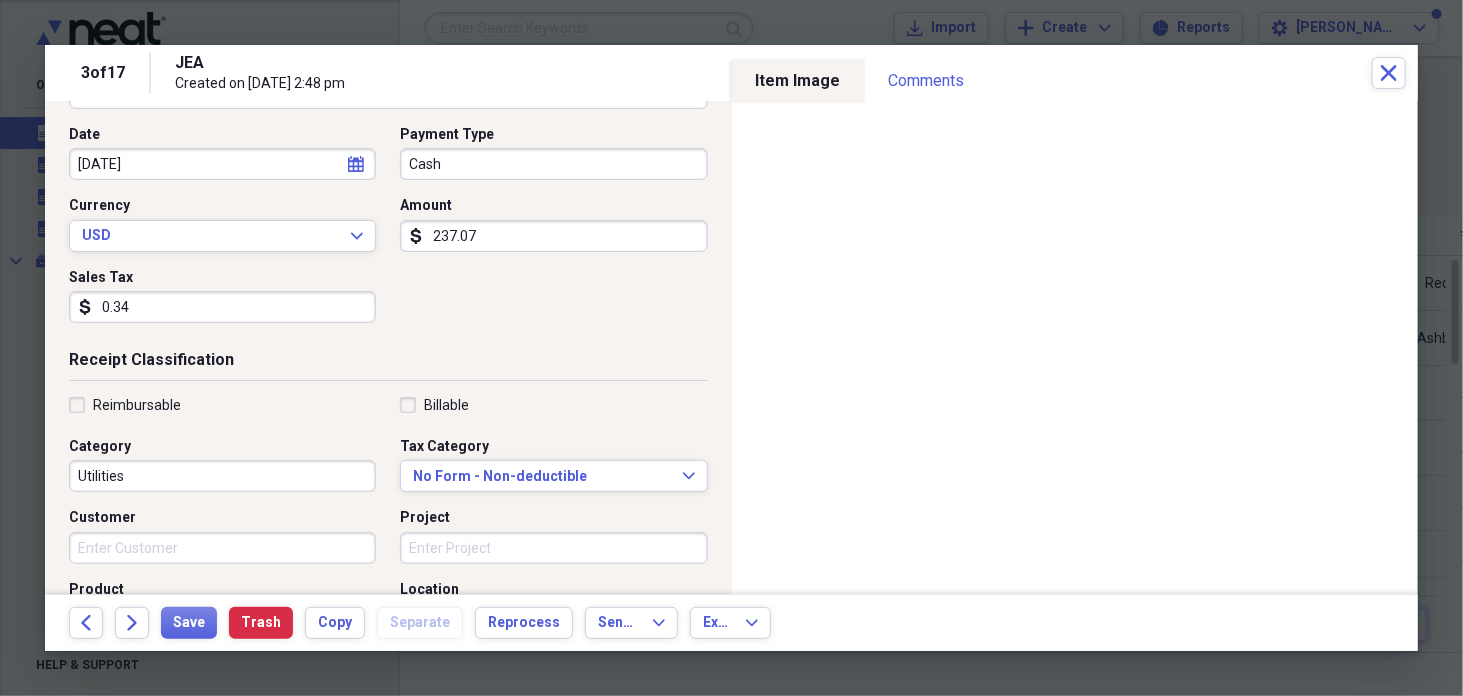 scroll, scrollTop: 232, scrollLeft: 0, axis: vertical 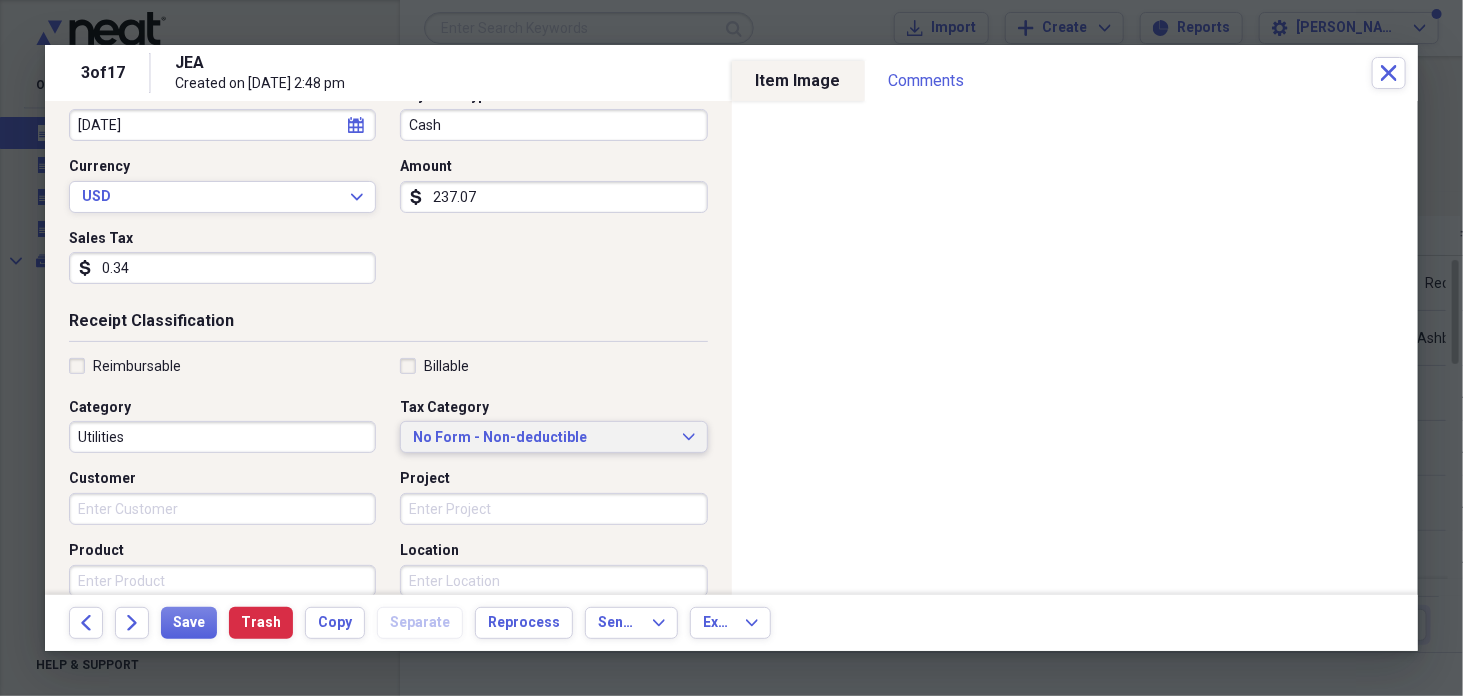 type on "237.07" 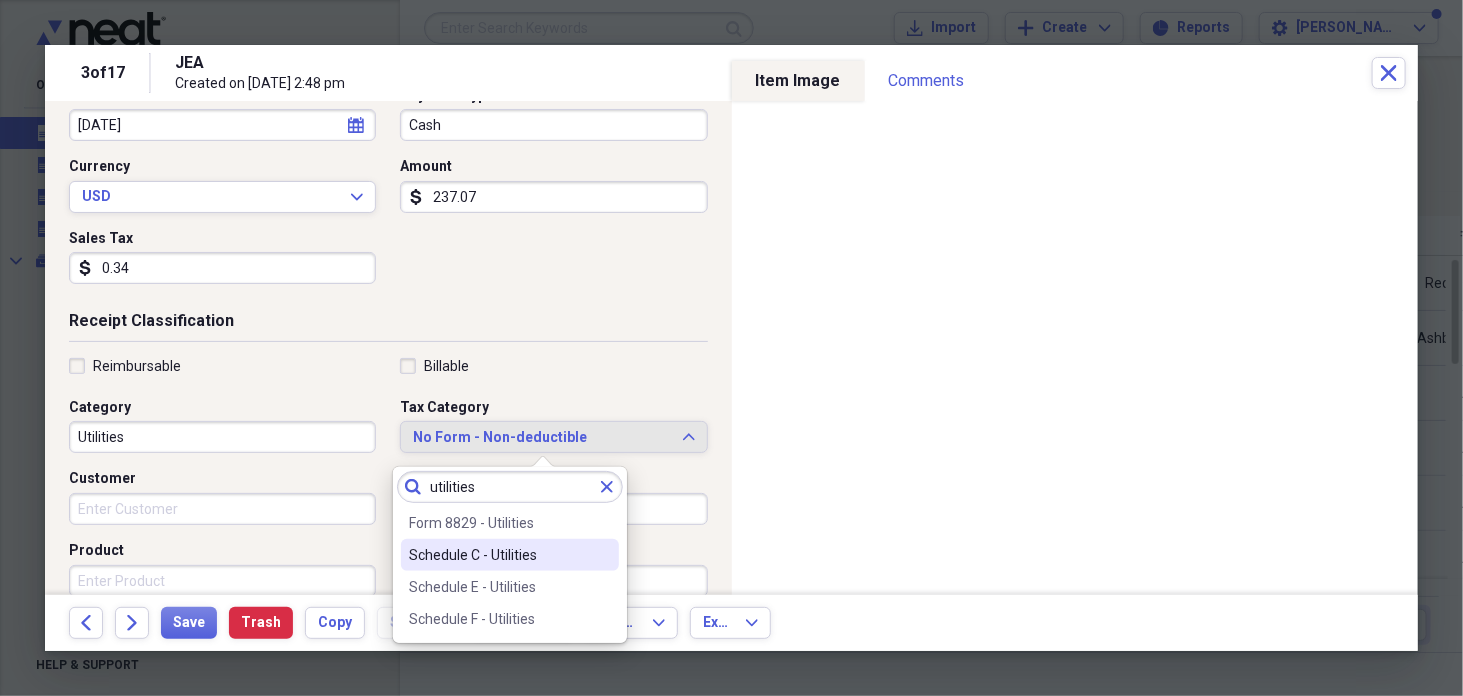 type on "utilities" 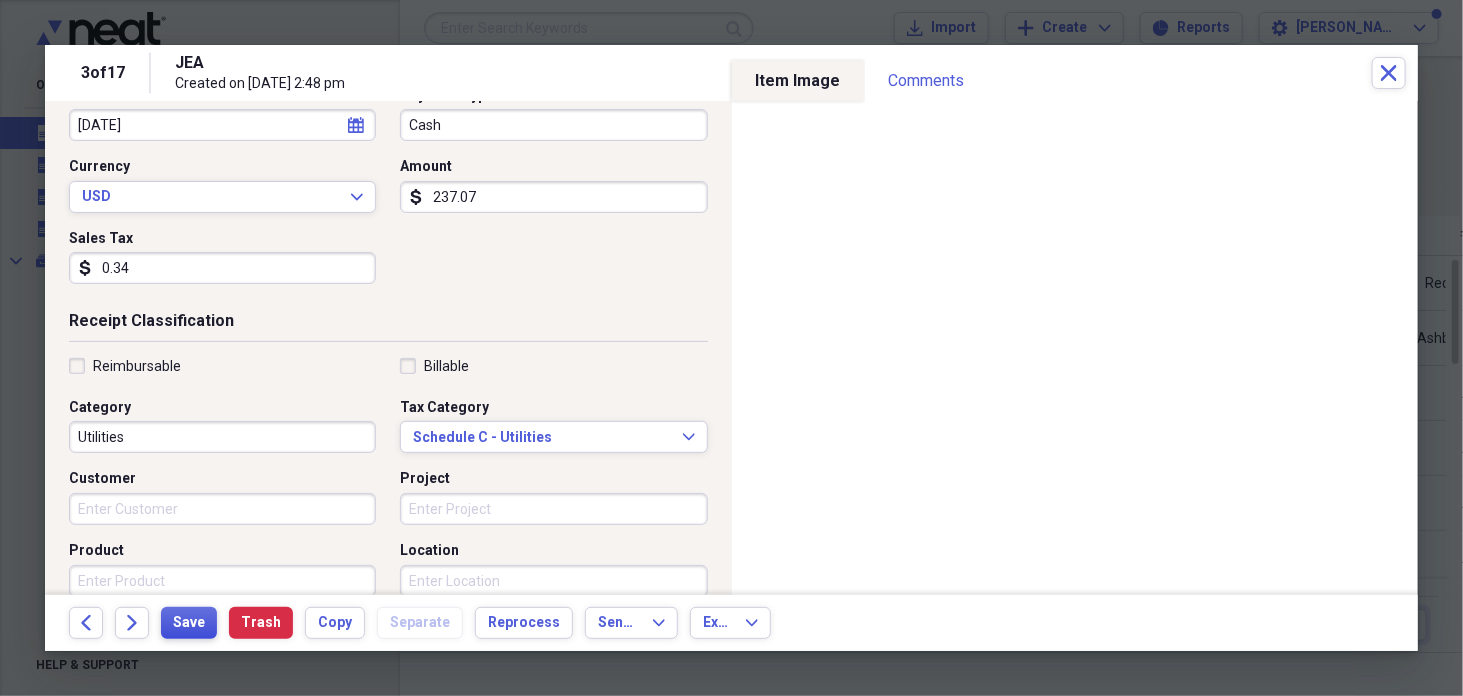 click on "Save" at bounding box center (189, 623) 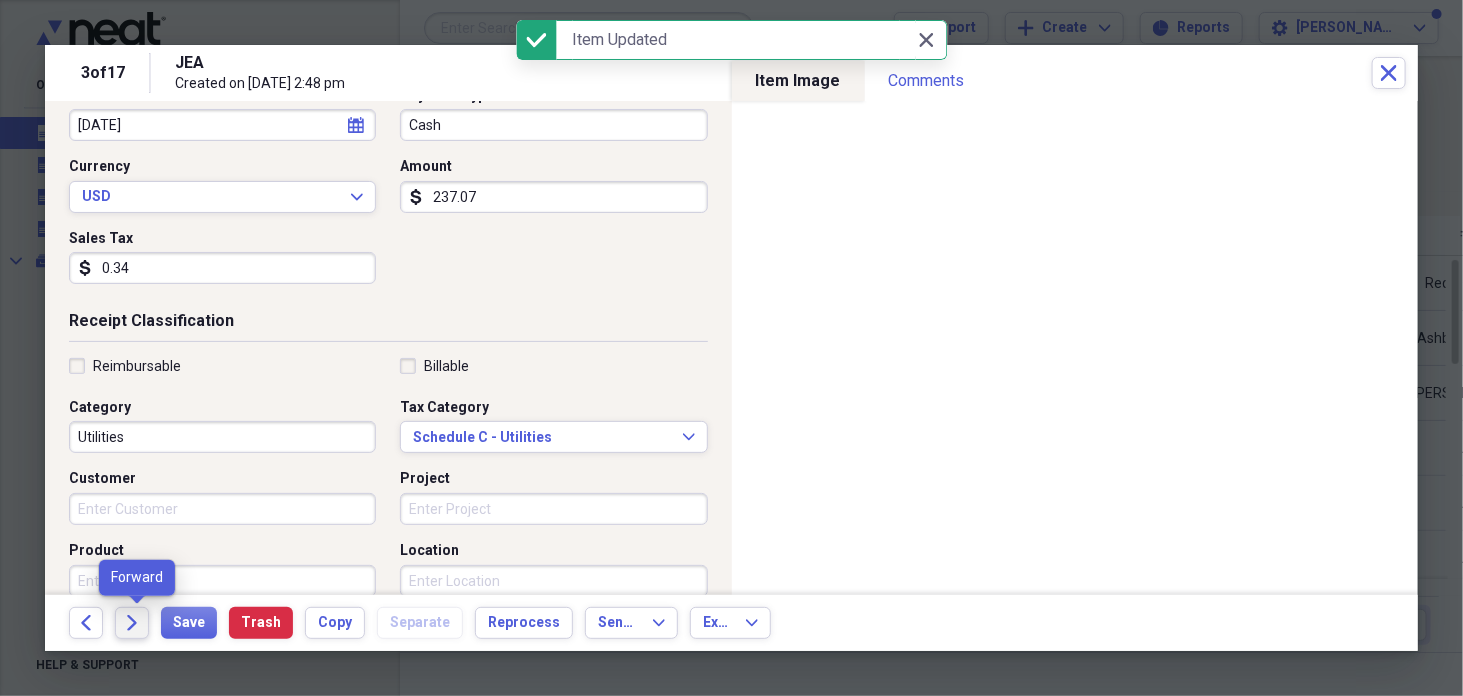 click on "Forward" 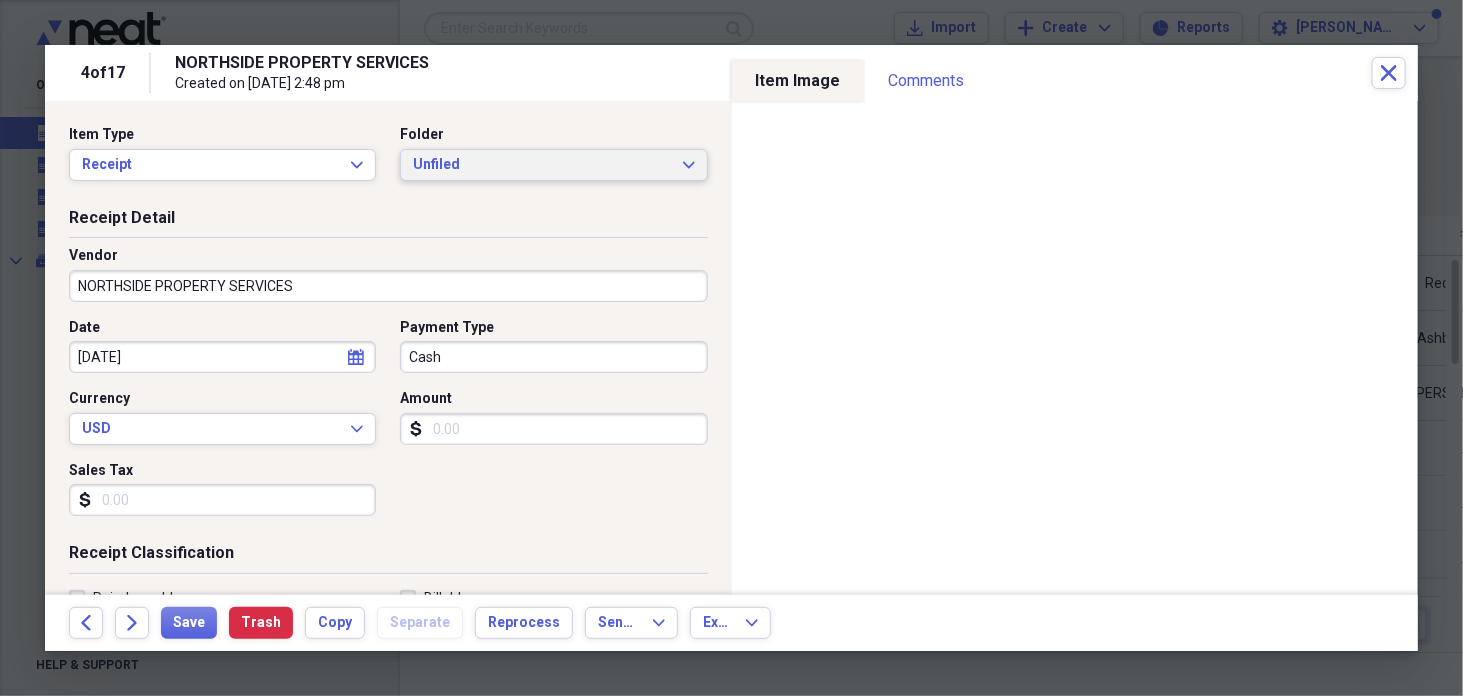 click on "Expand" 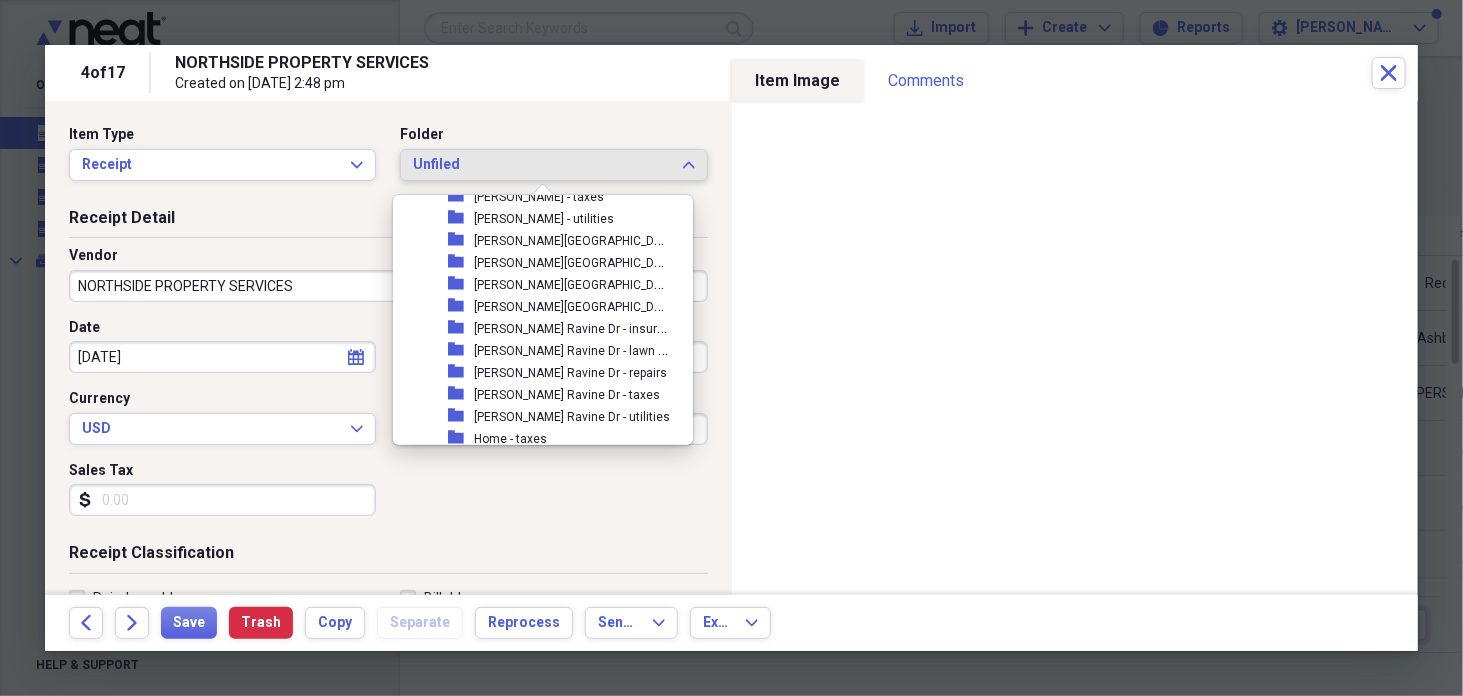 scroll, scrollTop: 4688, scrollLeft: 0, axis: vertical 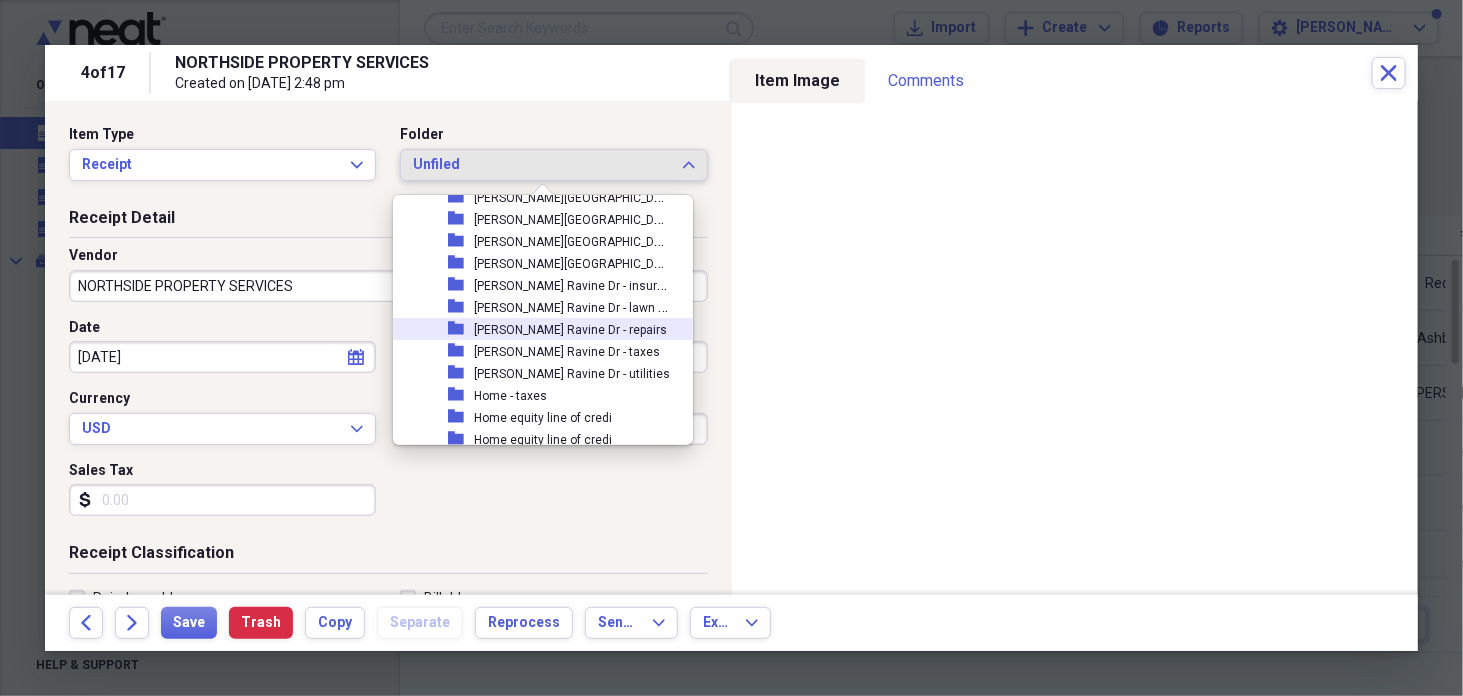 click on "[PERSON_NAME] Ravine Dr - repairs" at bounding box center [570, 330] 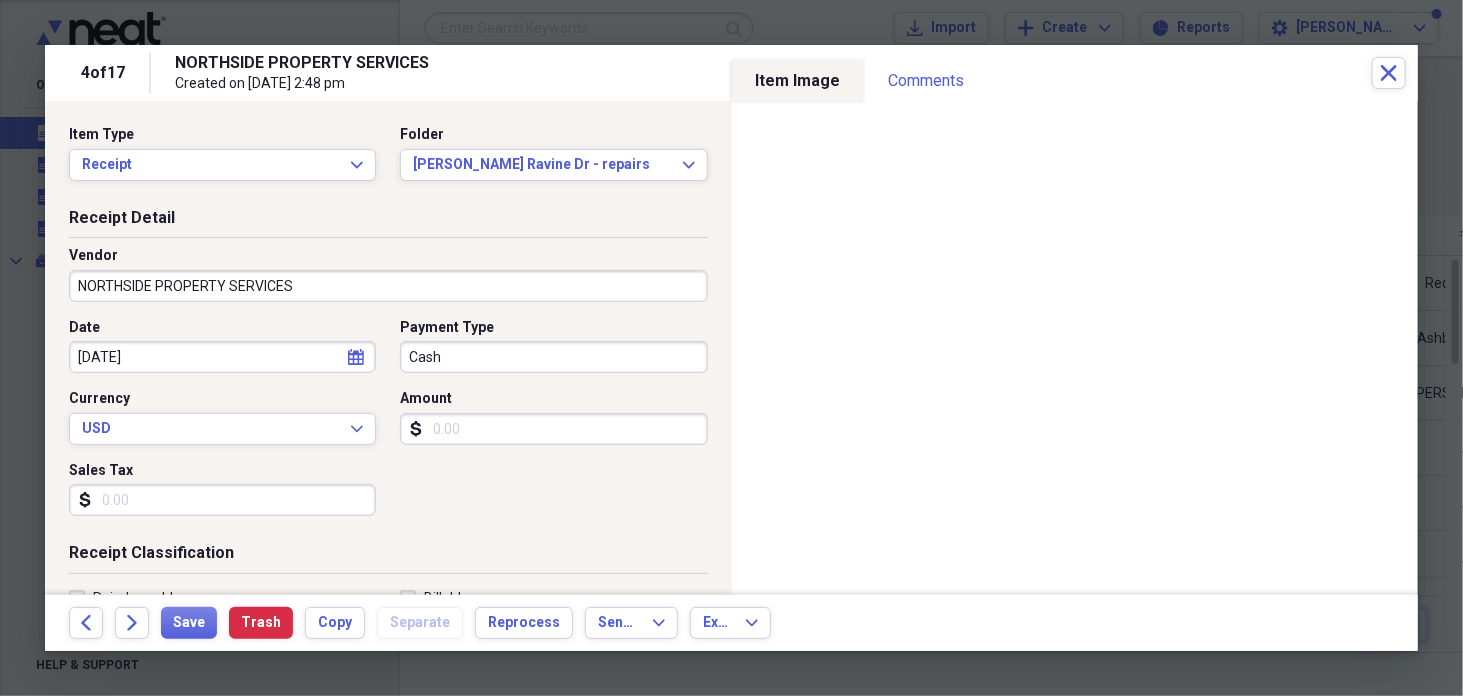 click on "Amount" at bounding box center [553, 429] 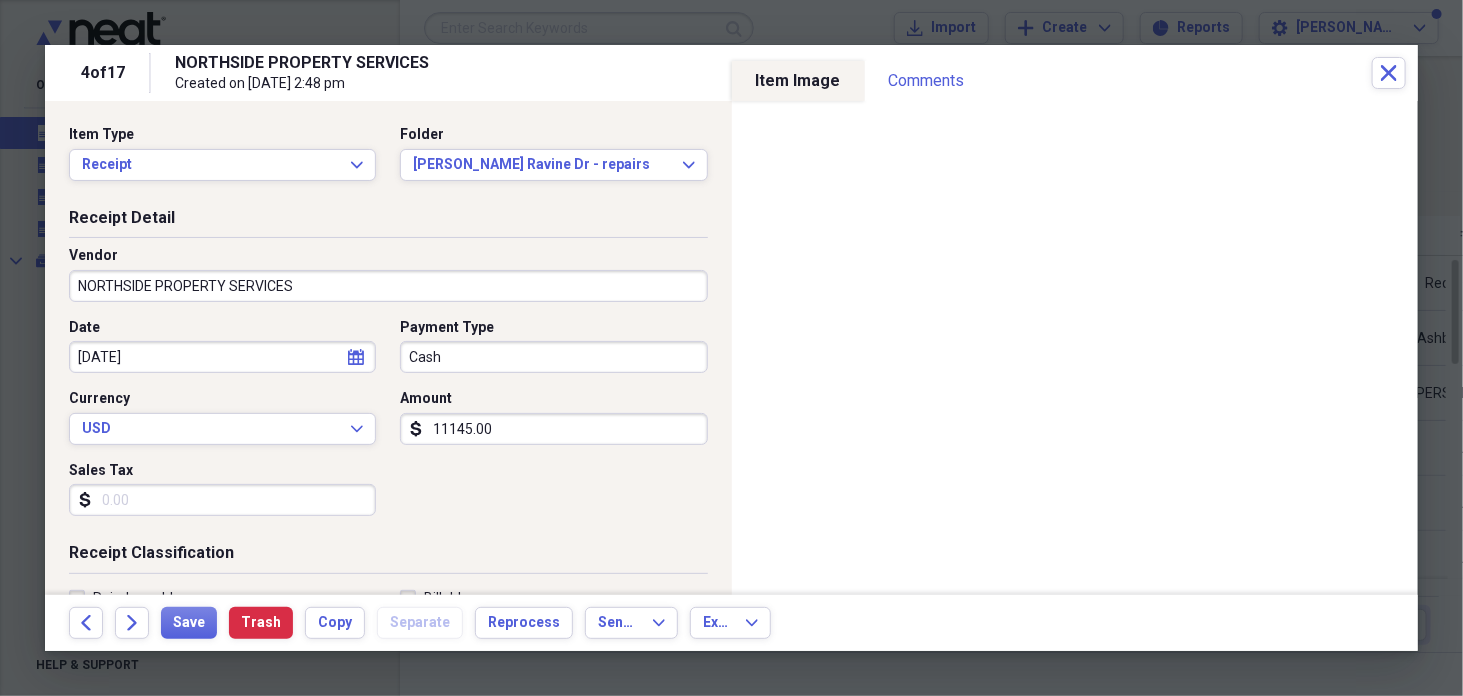 type on "11145.00" 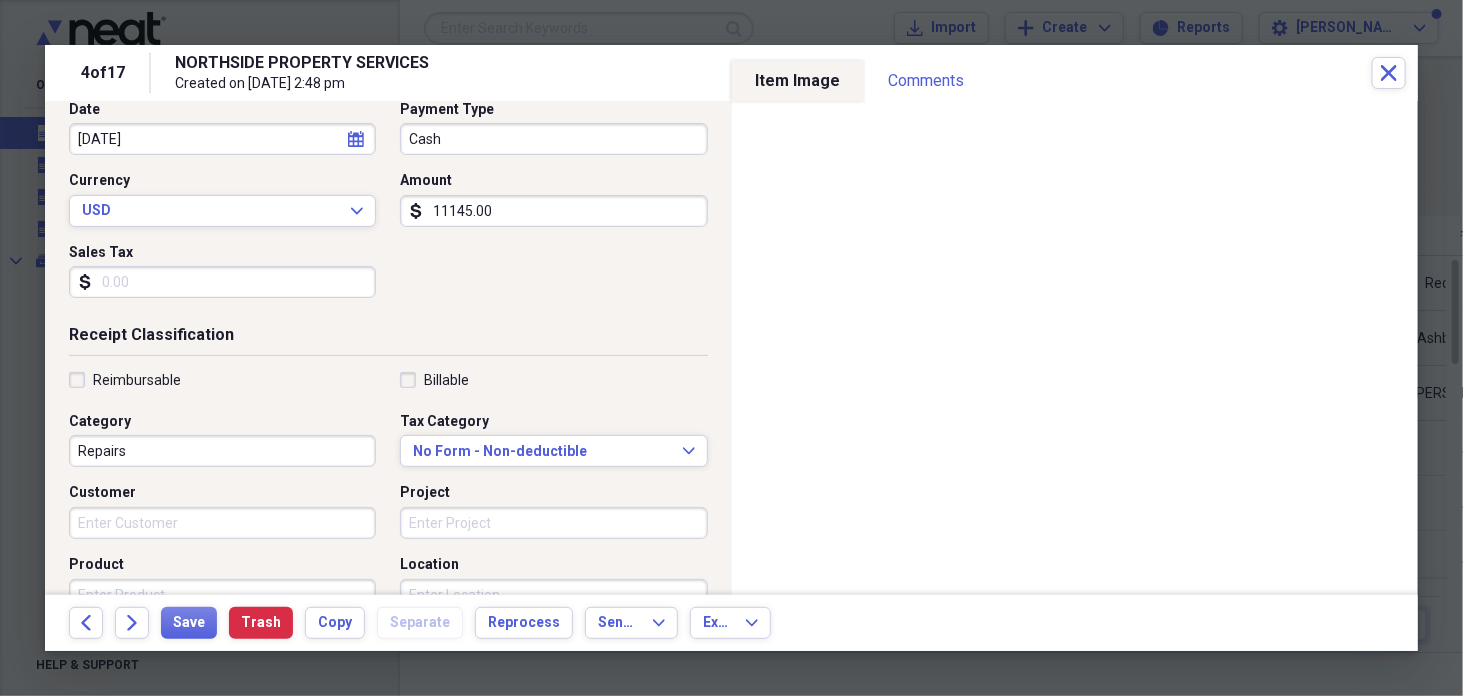 scroll, scrollTop: 219, scrollLeft: 0, axis: vertical 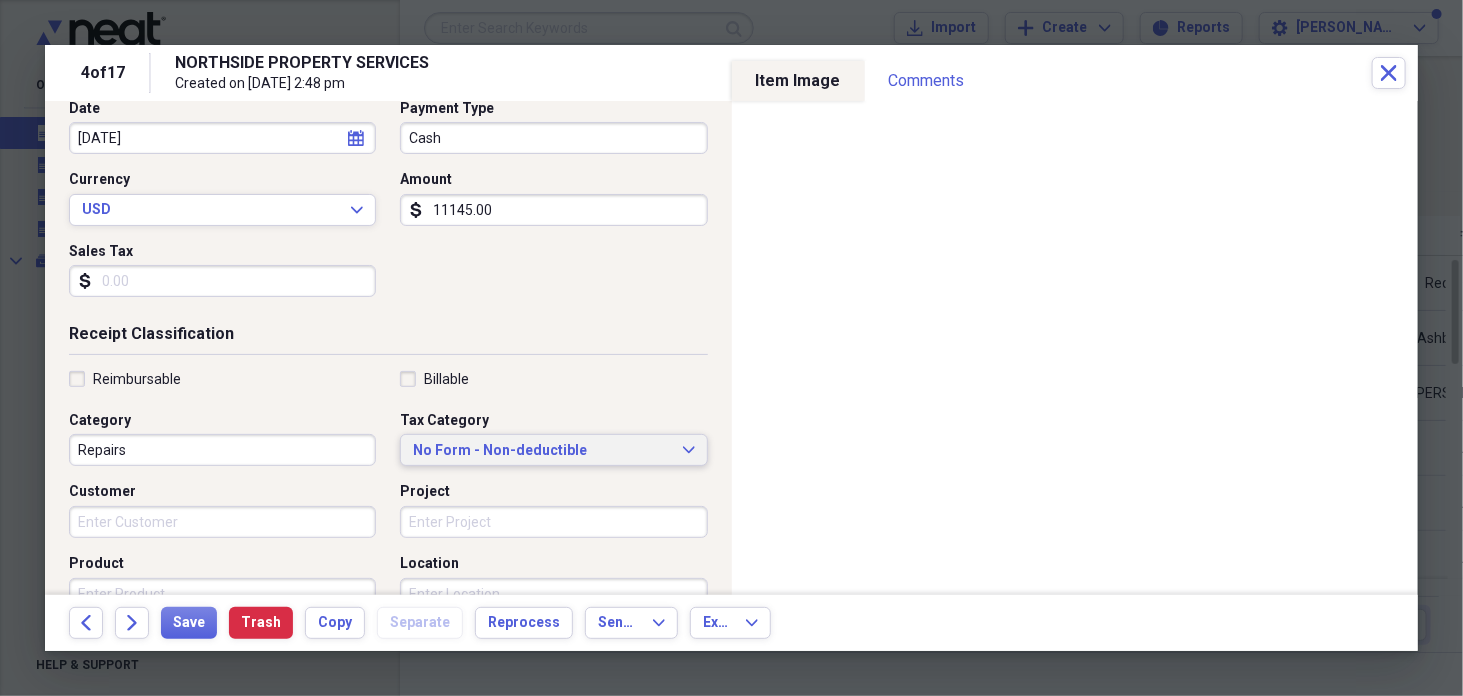 click on "No Form - Non-deductible" at bounding box center [541, 451] 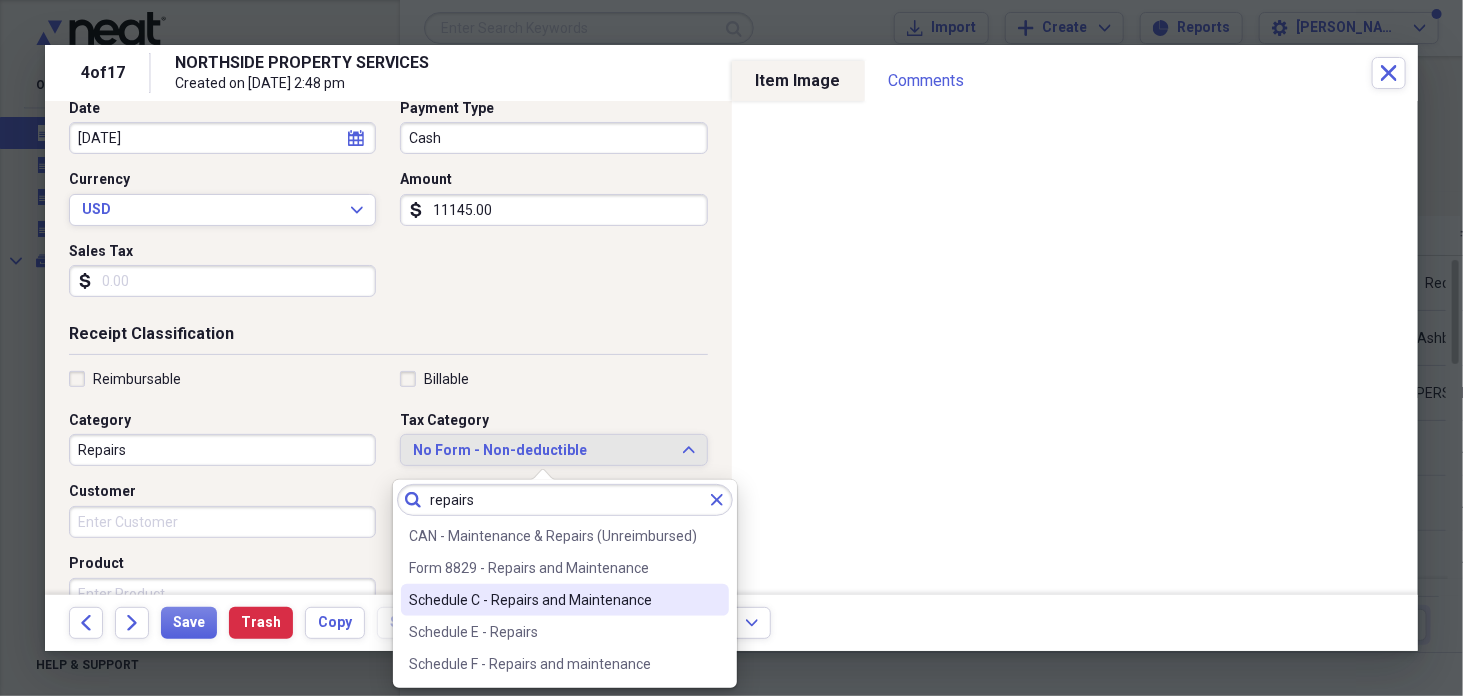 type on "repairs" 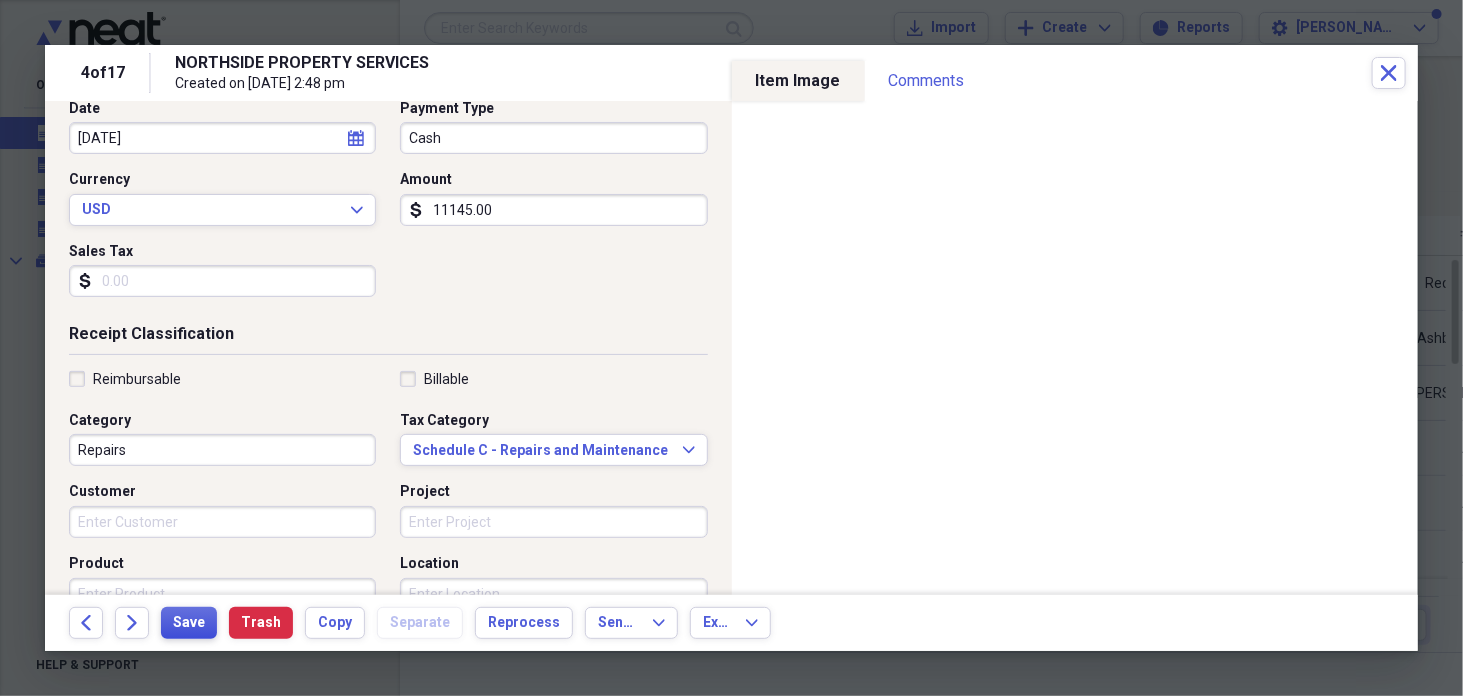 click on "Save" at bounding box center [189, 623] 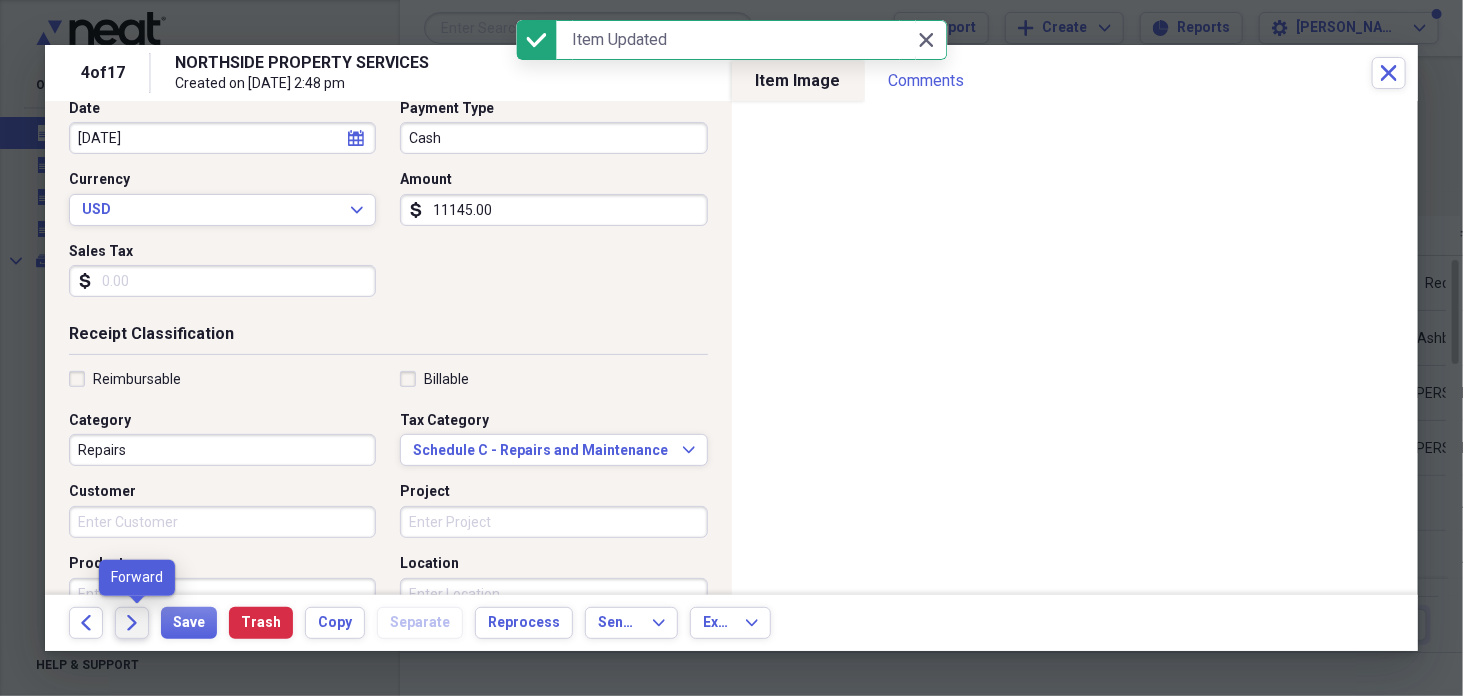 click 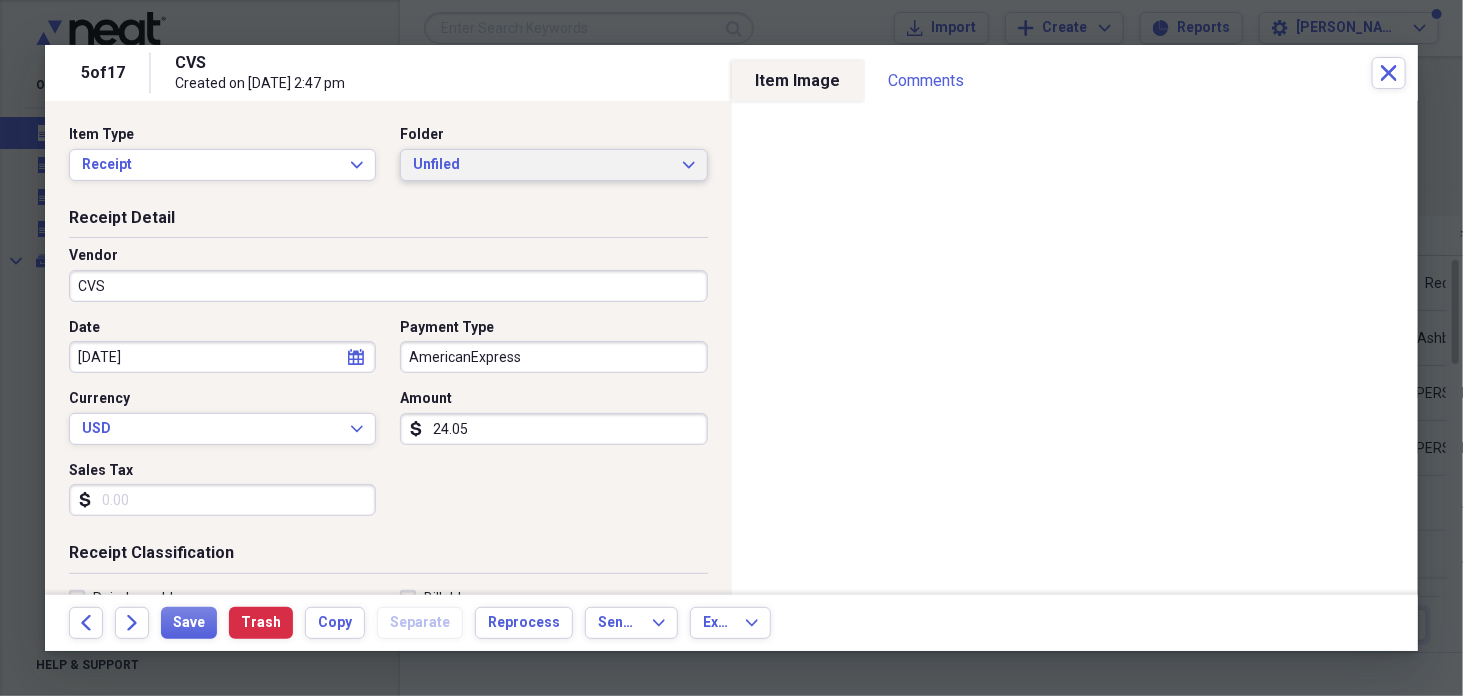 click 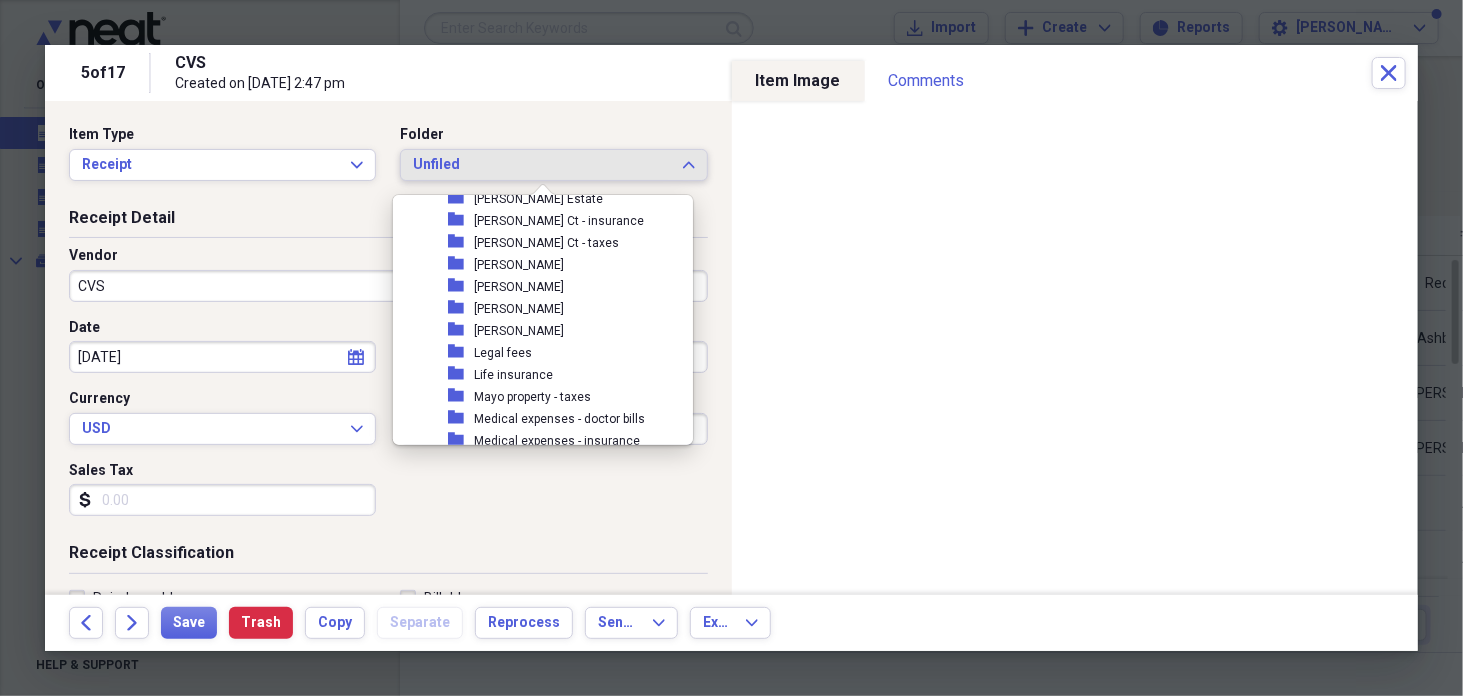 scroll, scrollTop: 5276, scrollLeft: 0, axis: vertical 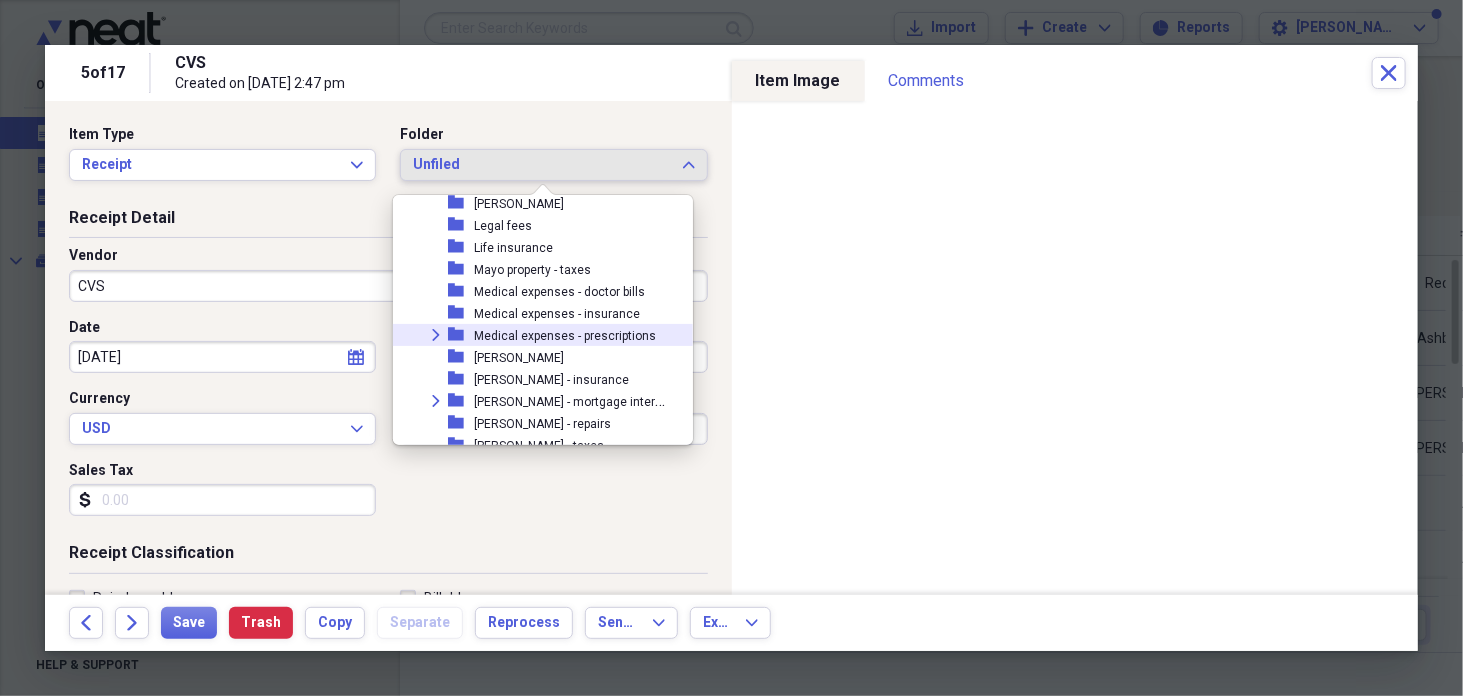 click on "Medical expenses - prescriptions" at bounding box center (565, 336) 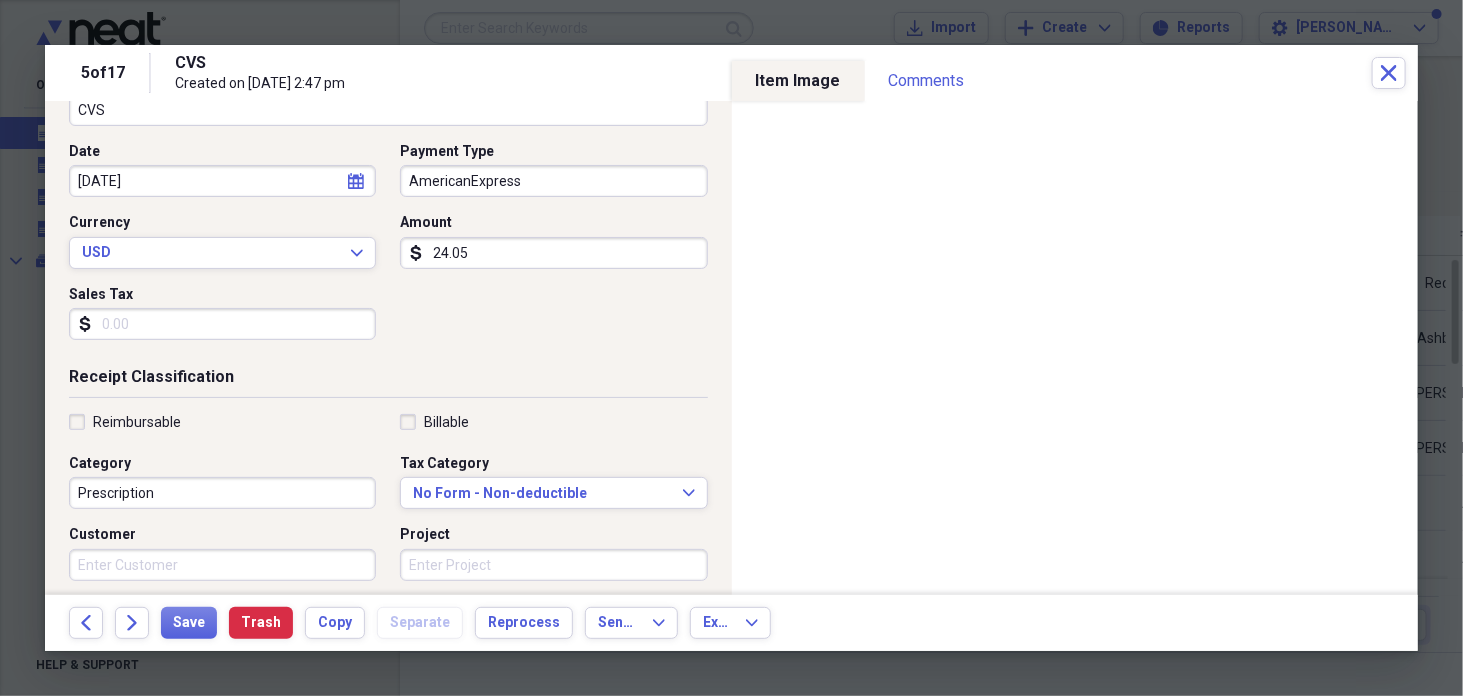 scroll, scrollTop: 197, scrollLeft: 0, axis: vertical 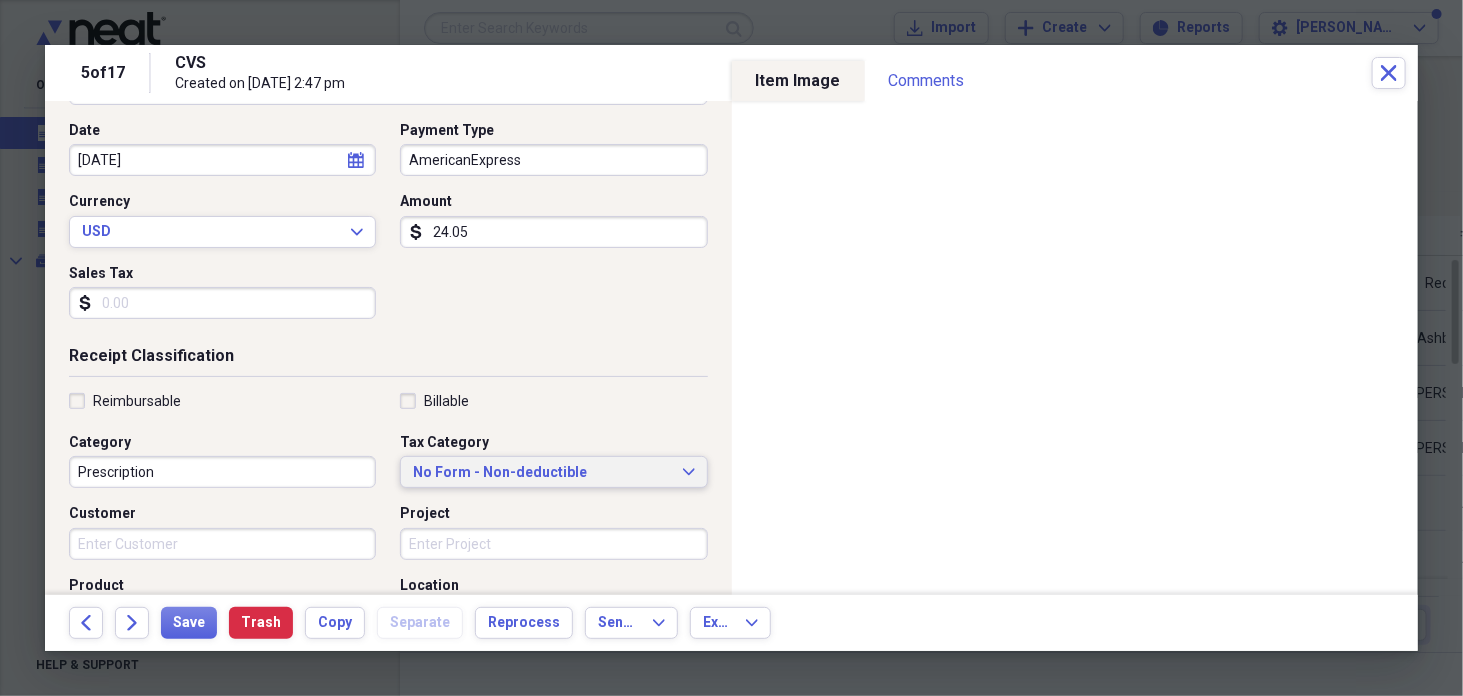 click on "No Form - Non-deductible" at bounding box center [541, 473] 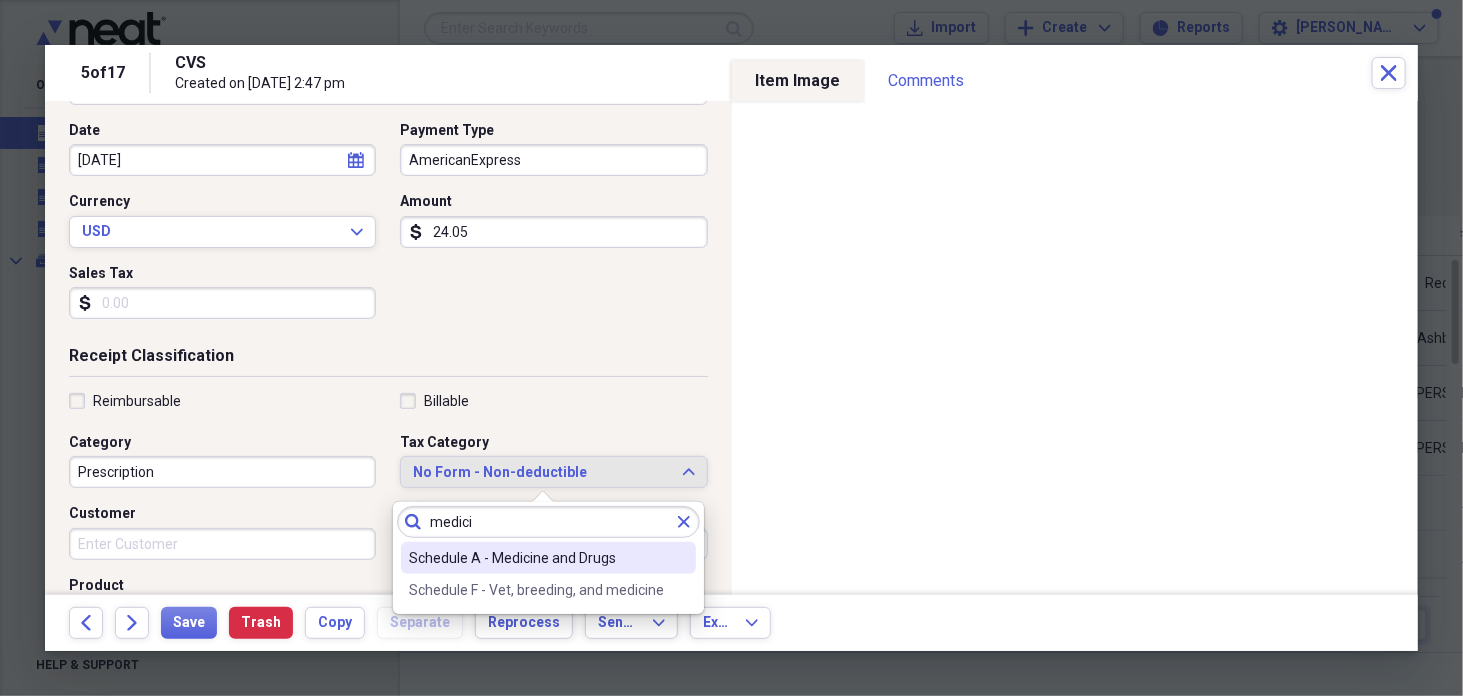 type on "medici" 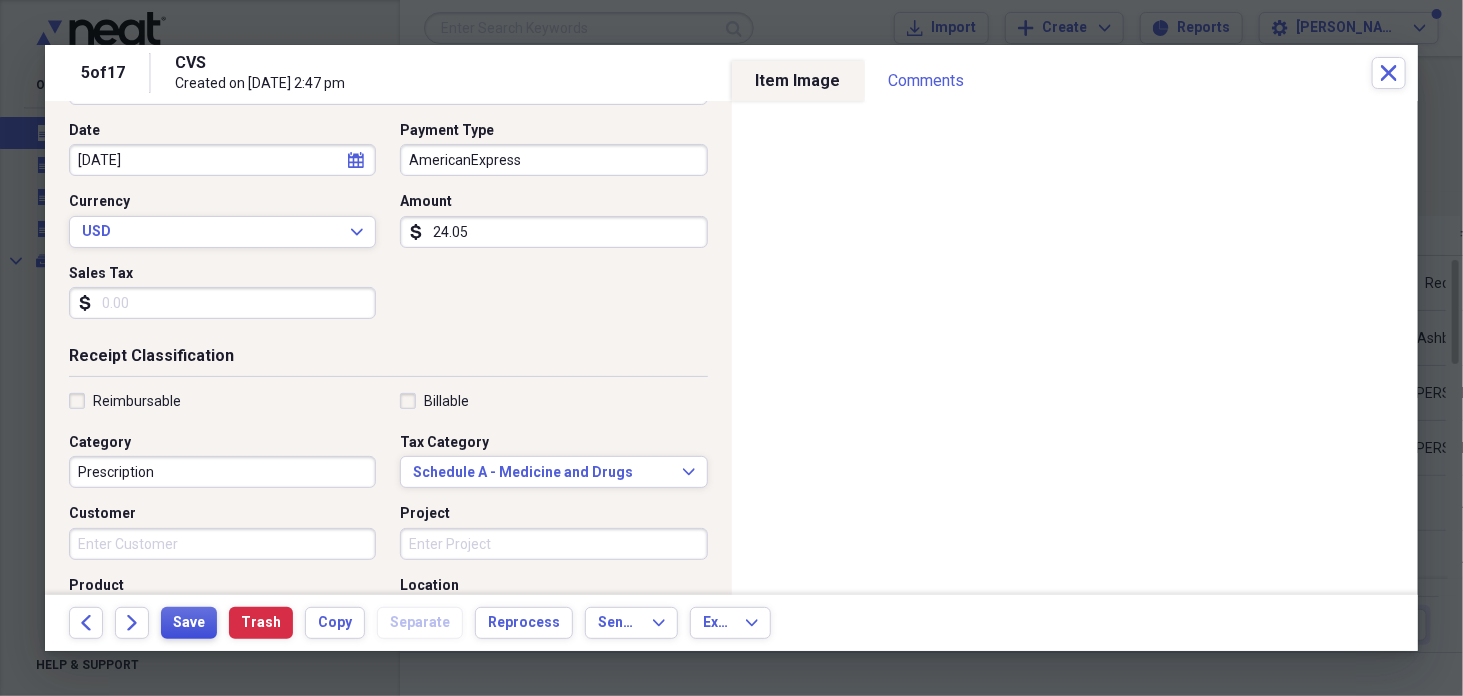 click on "Save" at bounding box center [189, 623] 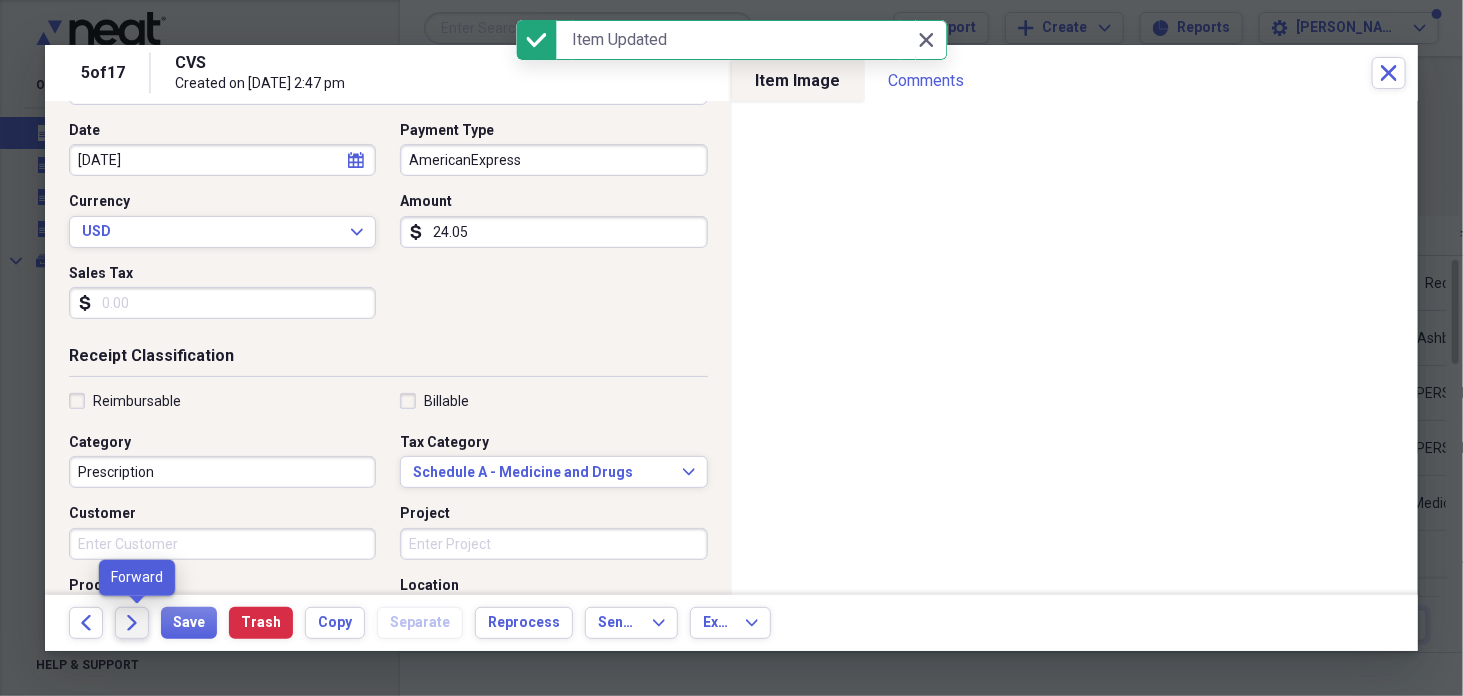 click on "Forward" 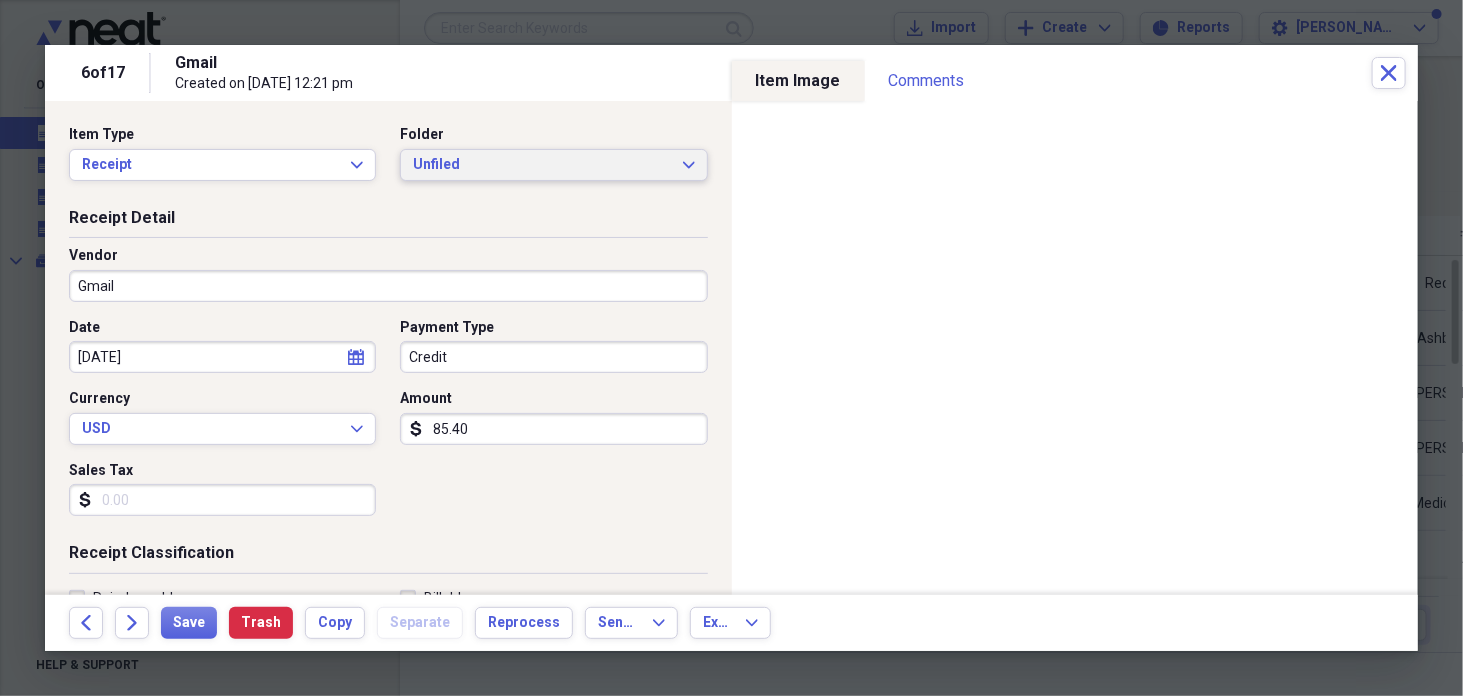 click on "Unfiled Expand" at bounding box center (553, 165) 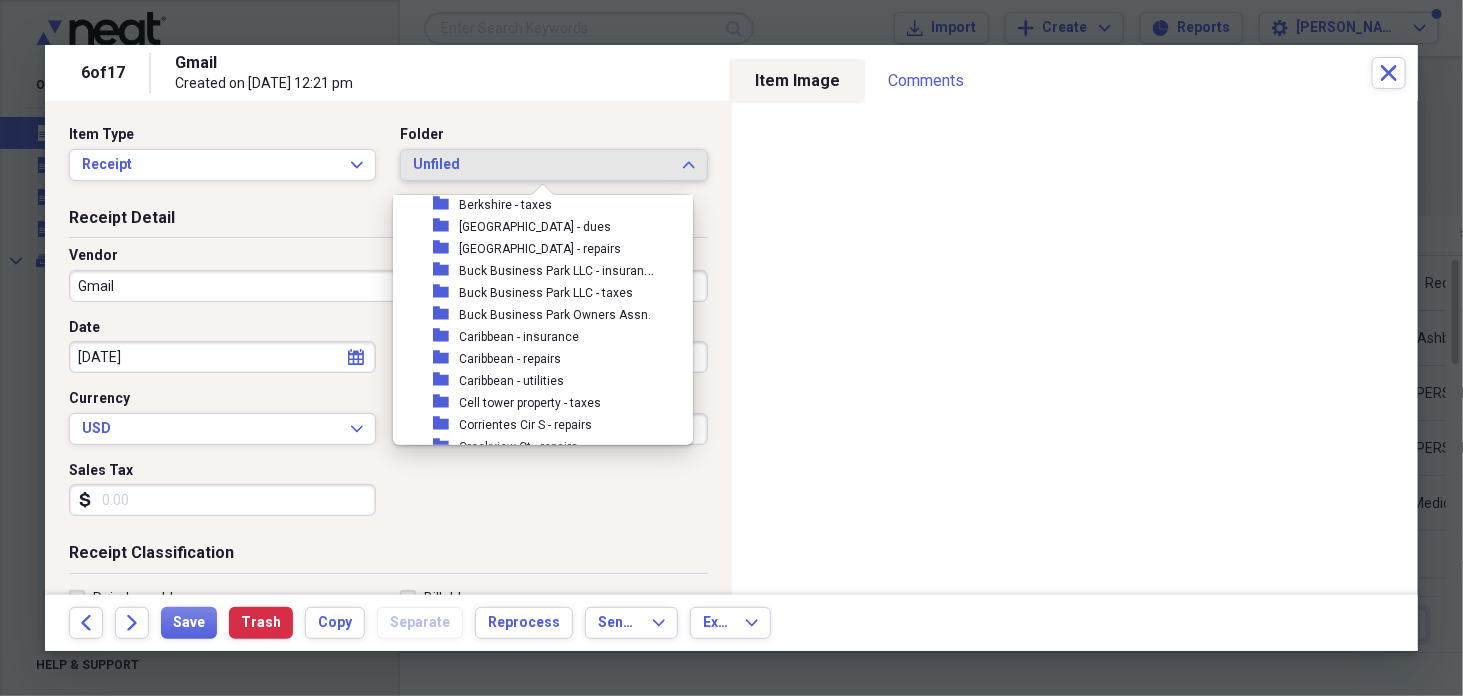 scroll, scrollTop: 341, scrollLeft: 0, axis: vertical 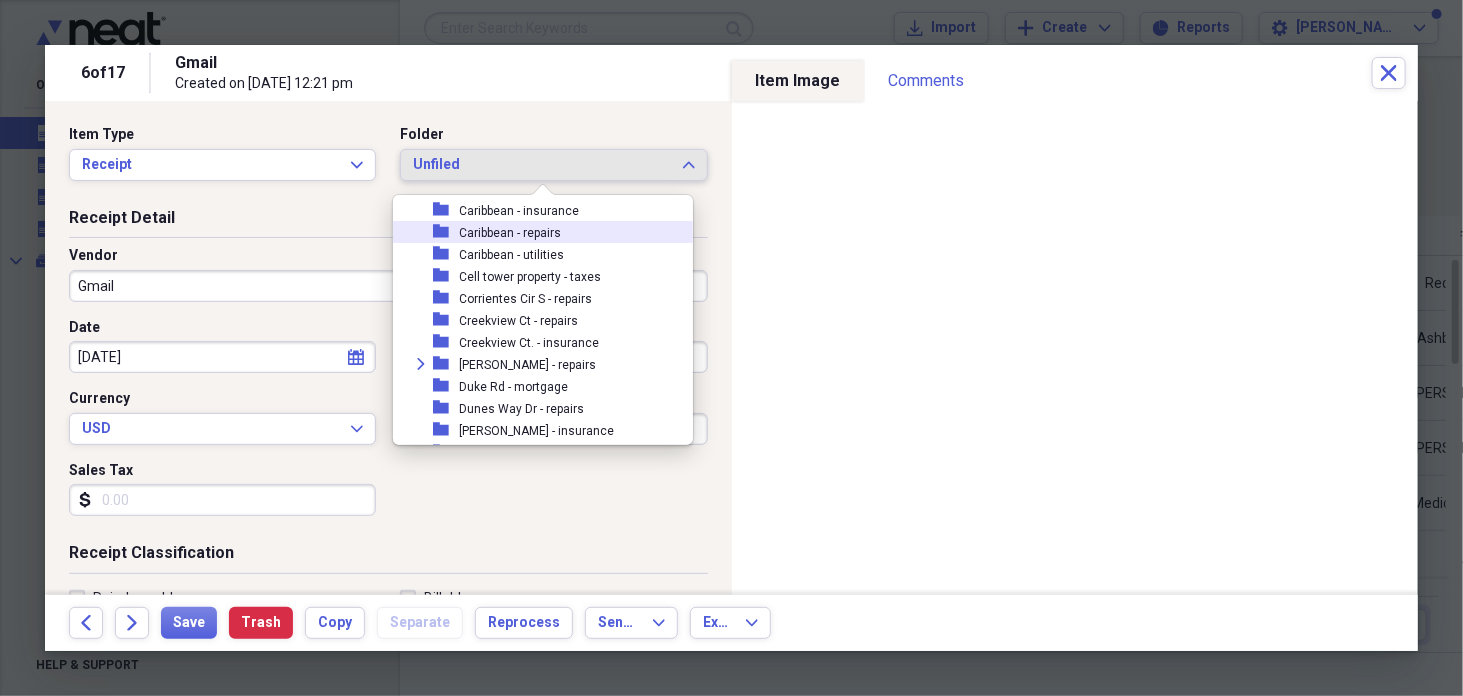 click on "Caribbean - repairs" at bounding box center [510, 233] 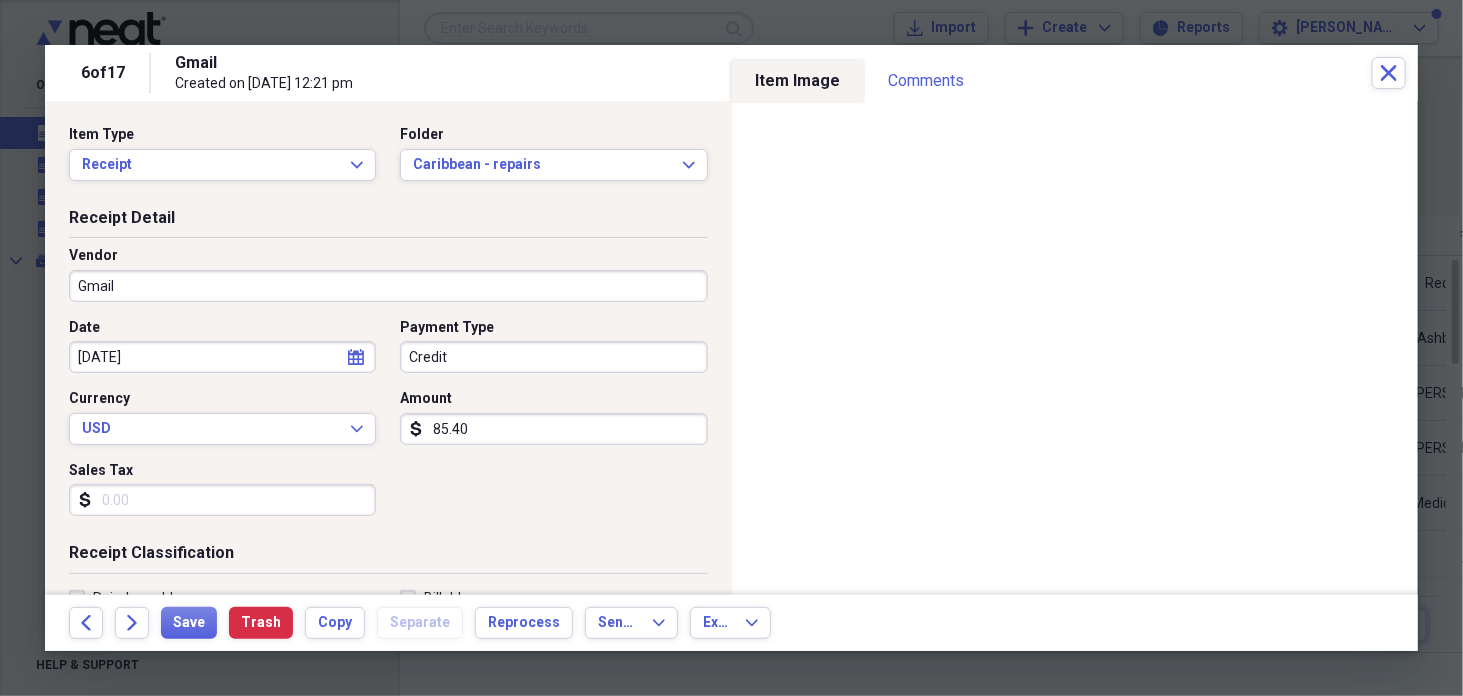 click on "Gmail" at bounding box center [388, 286] 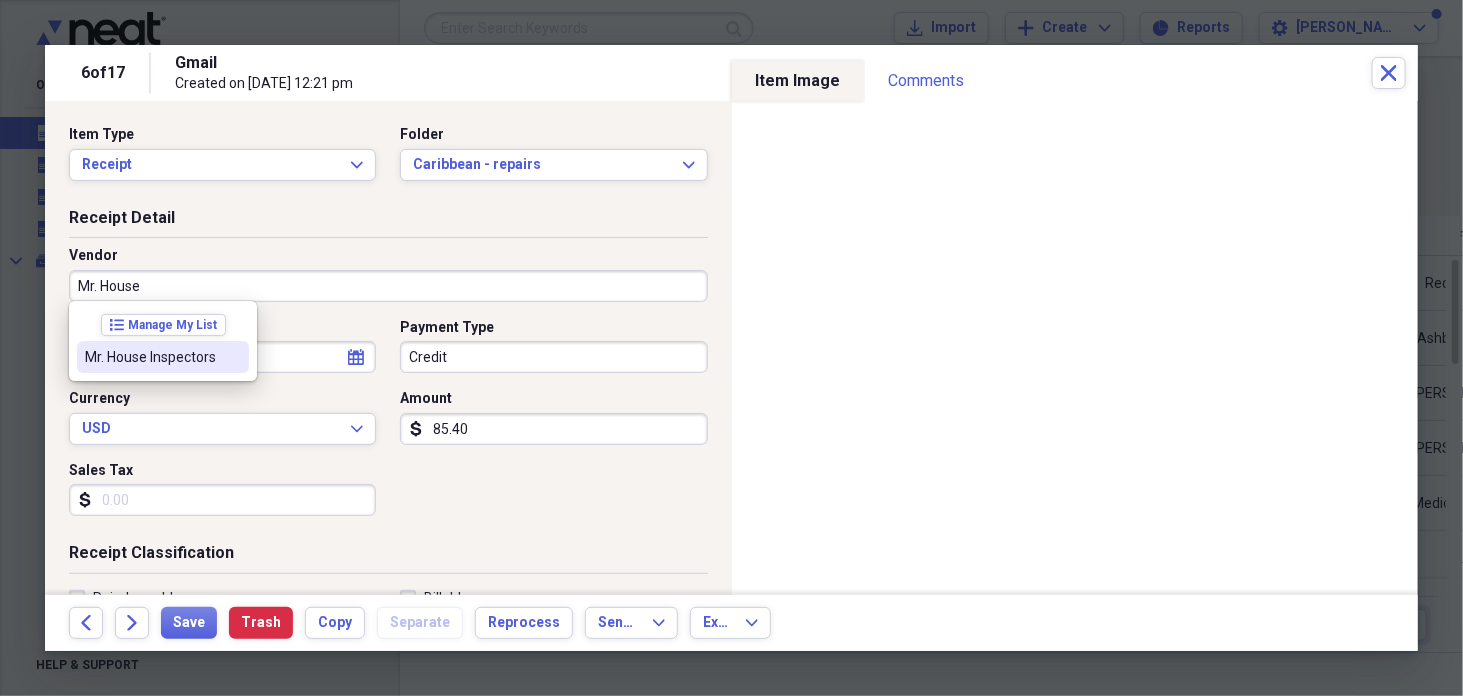 click on "Mr. House Inspectors" at bounding box center [151, 357] 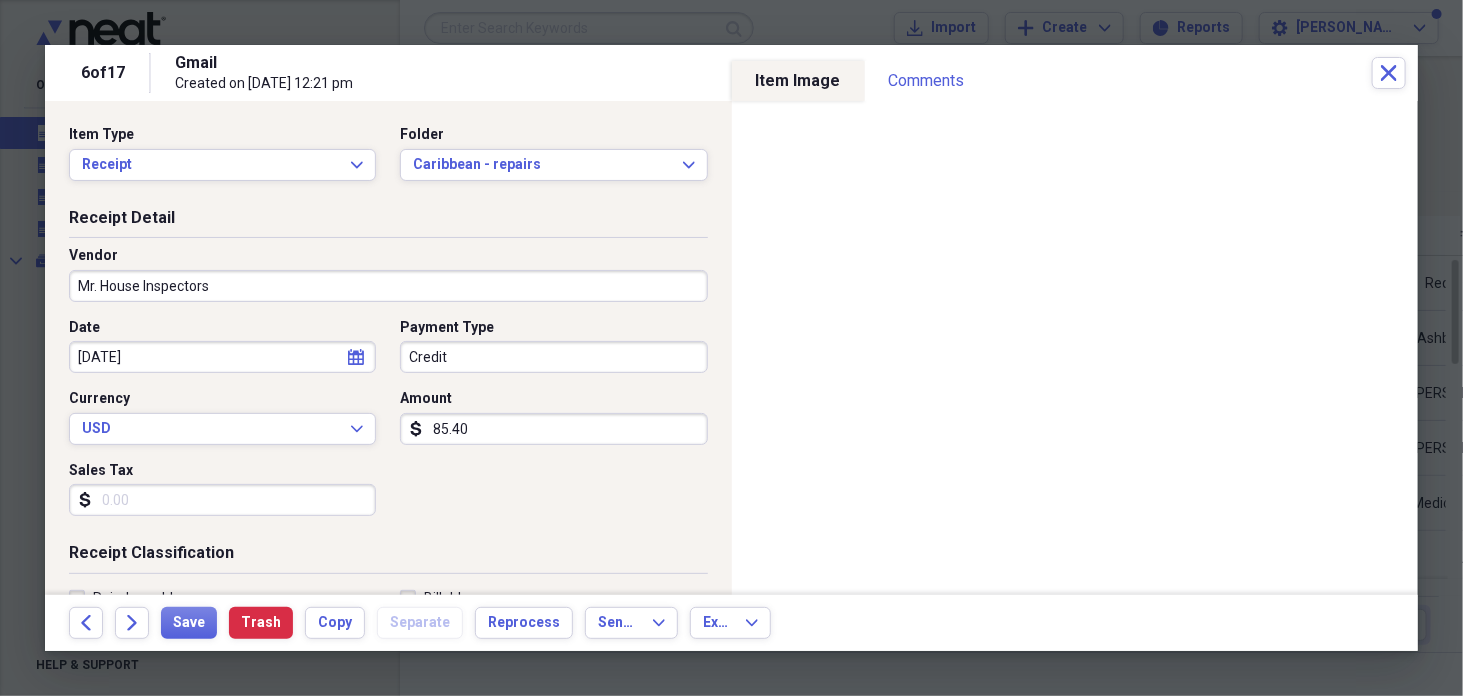 type on "Inspection" 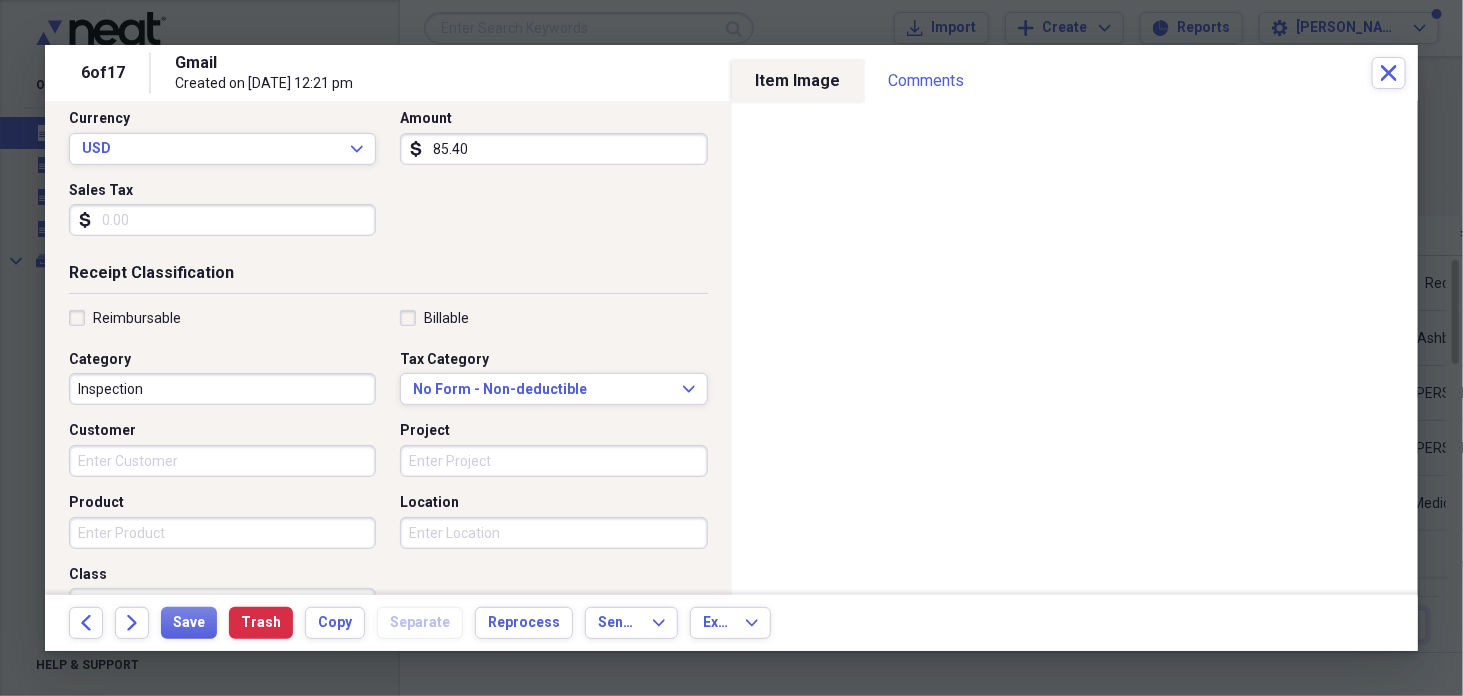 scroll, scrollTop: 295, scrollLeft: 0, axis: vertical 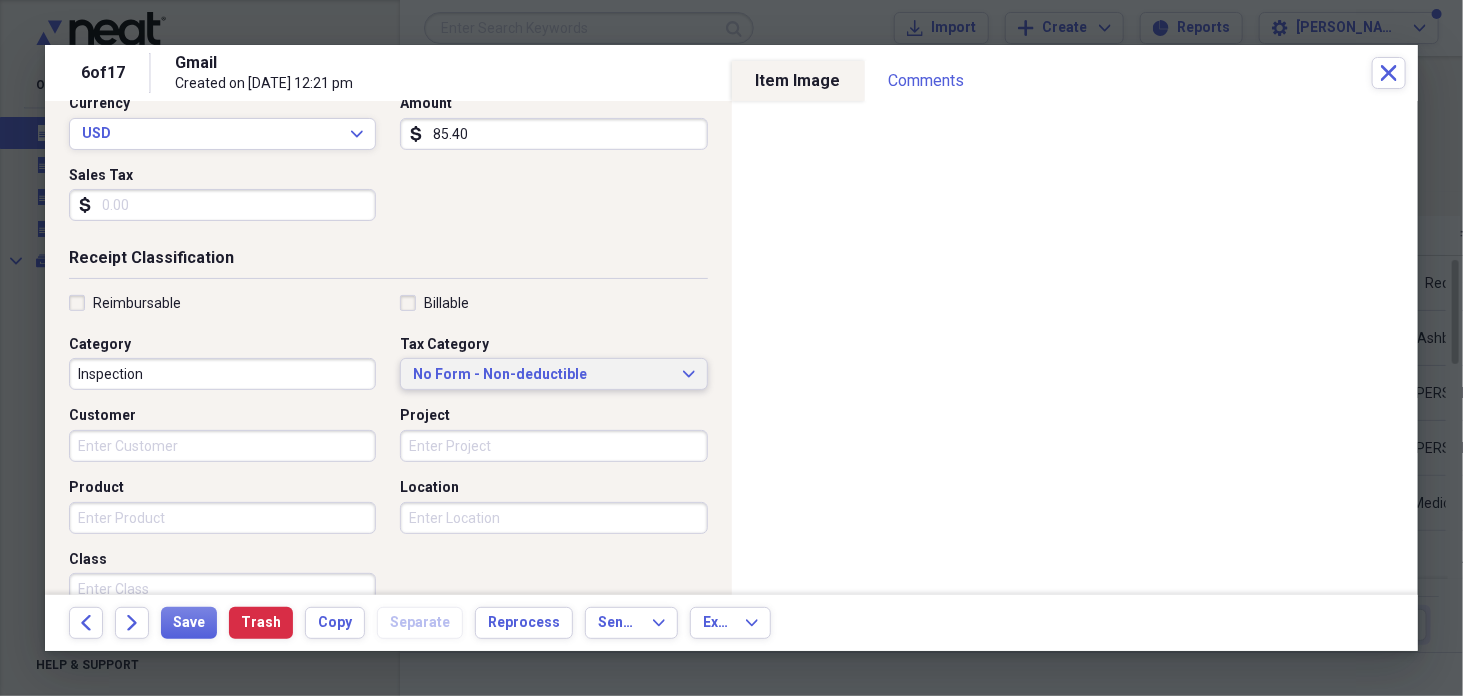 click on "No Form - Non-deductible" at bounding box center [541, 375] 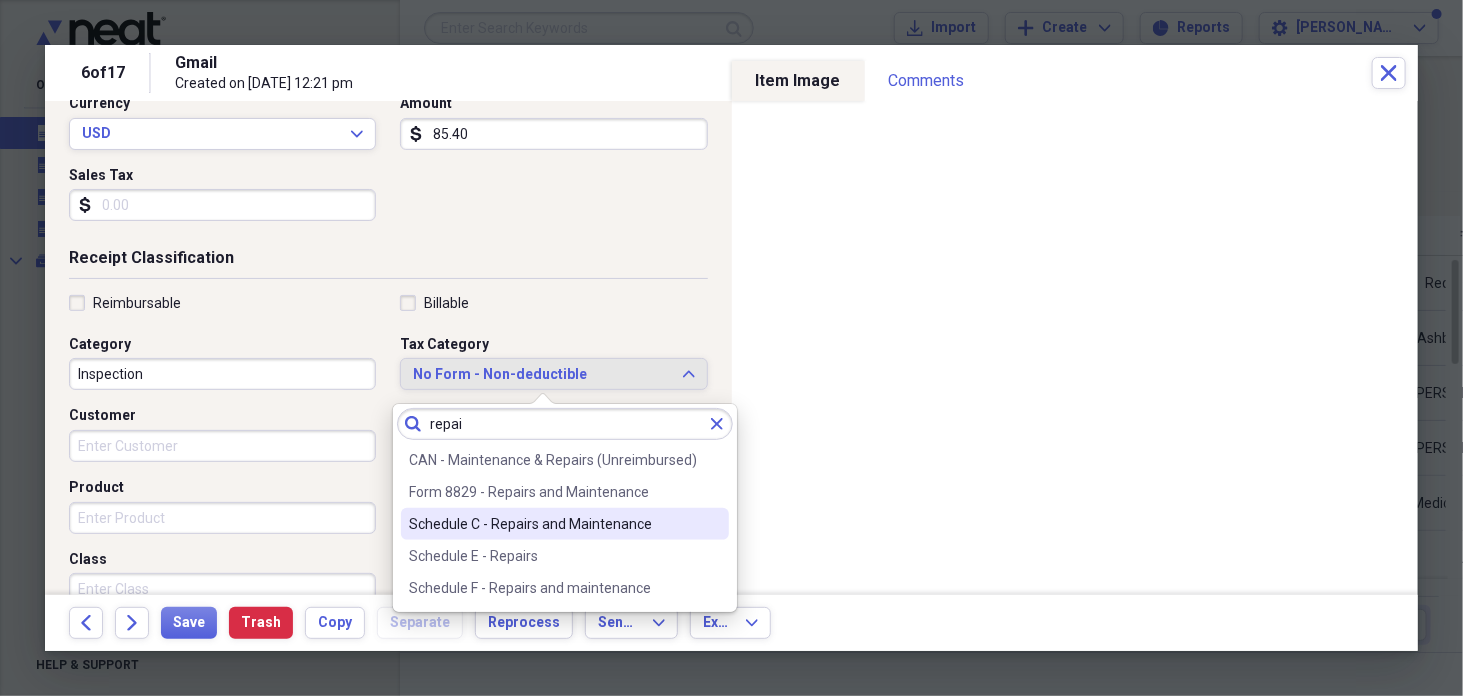 type on "repai" 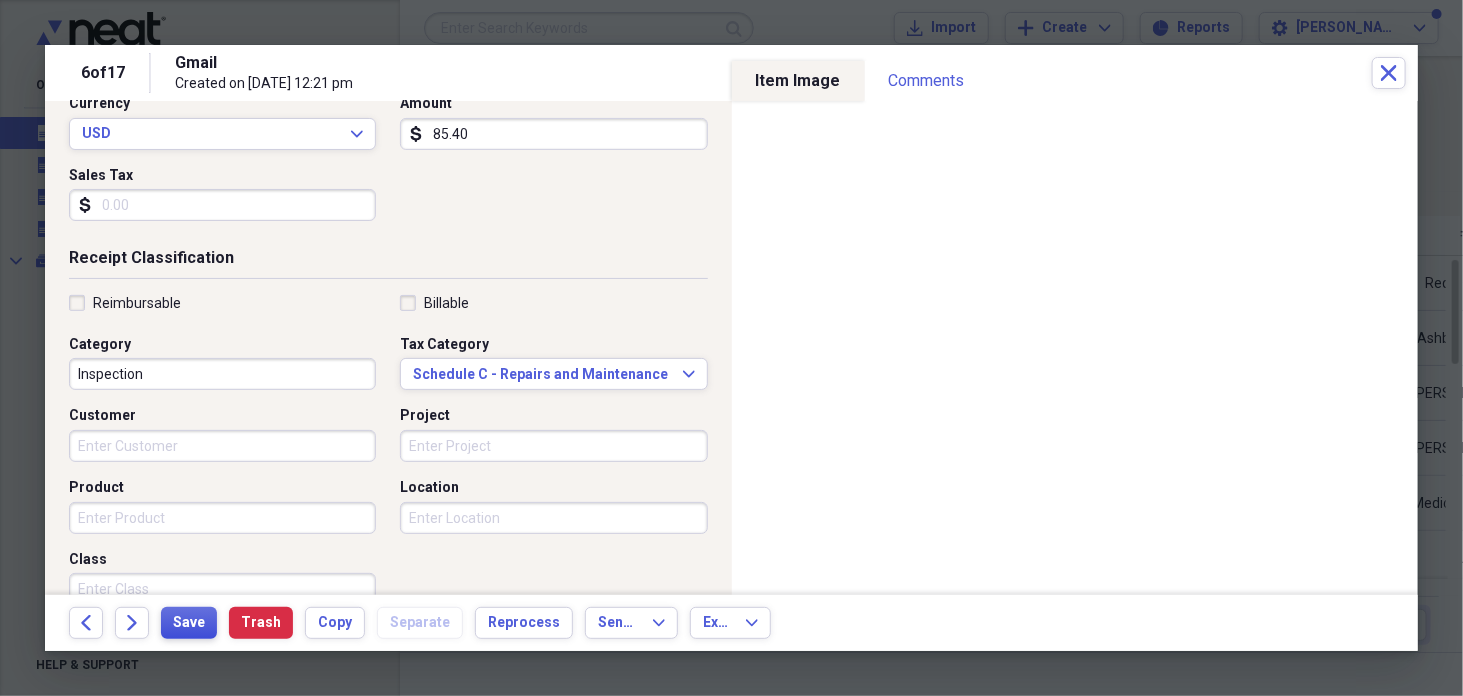 click on "Save" at bounding box center (189, 623) 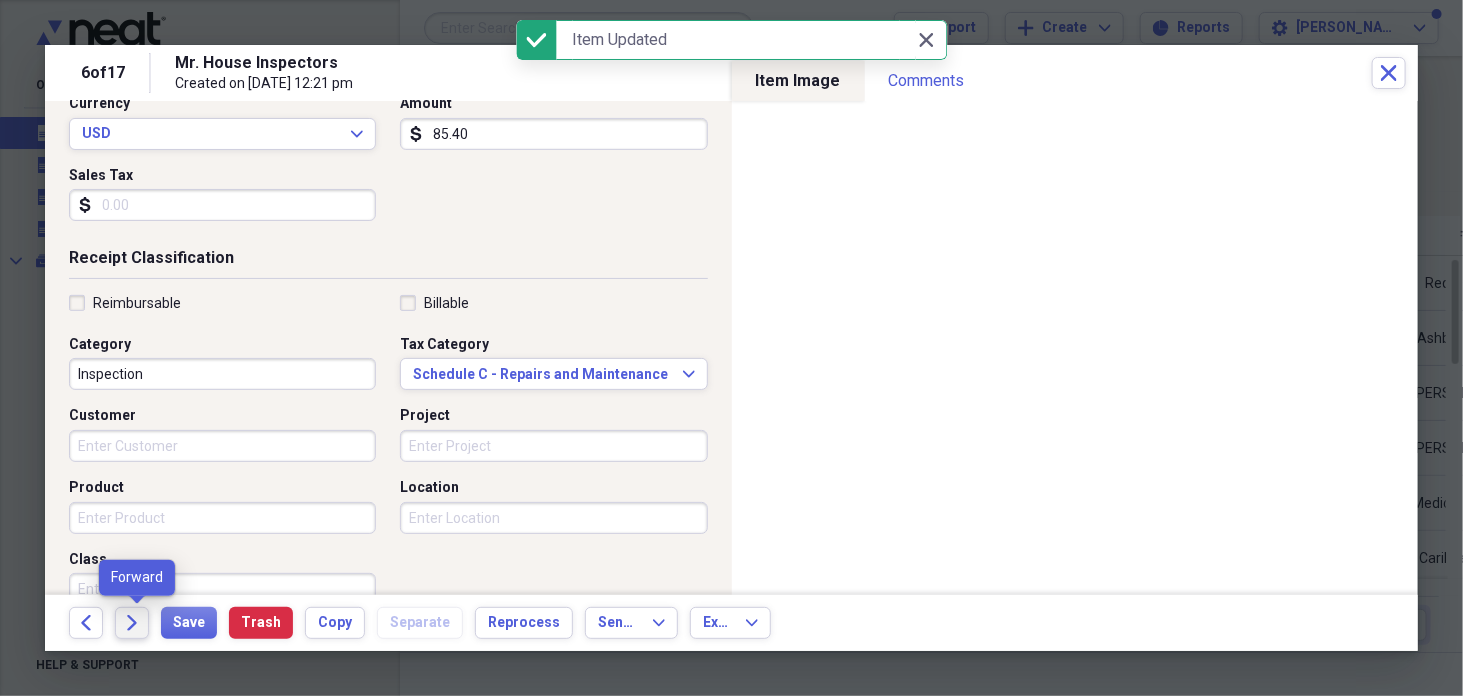 click on "Forward" 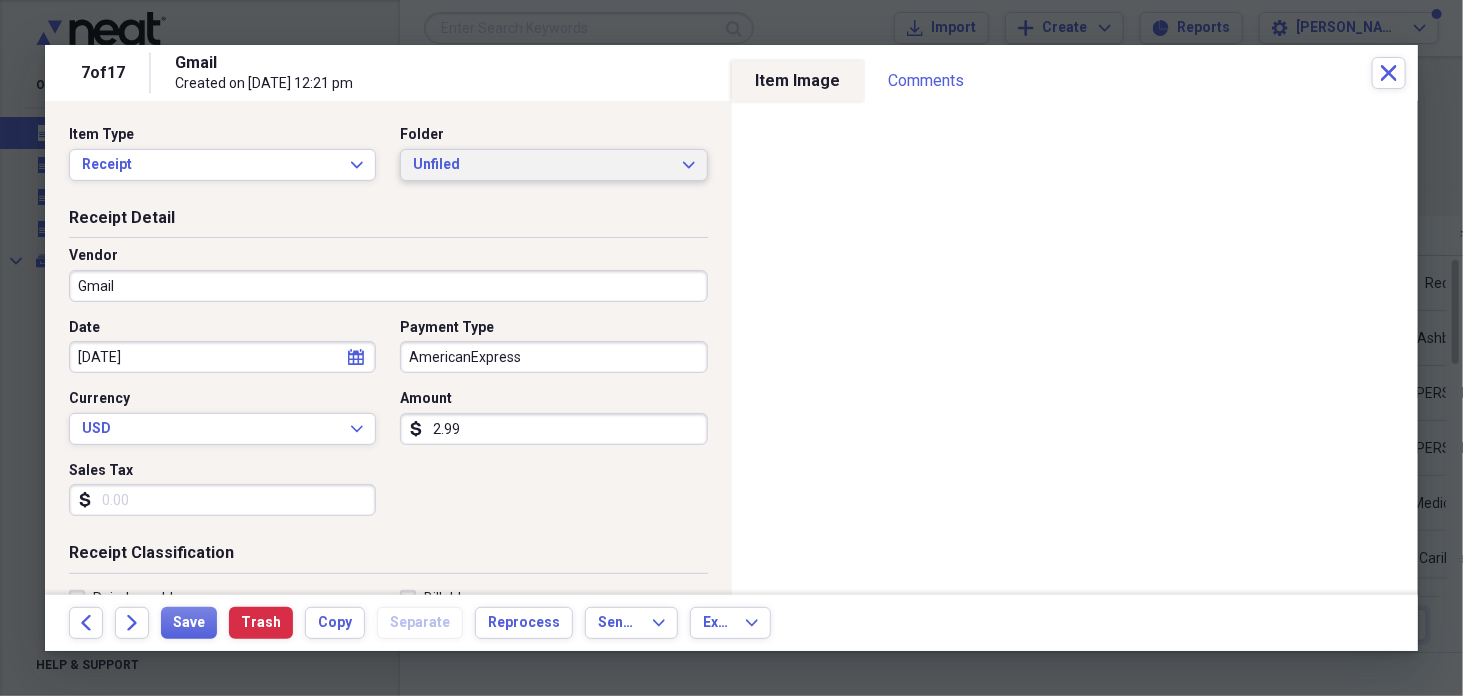click on "Expand" 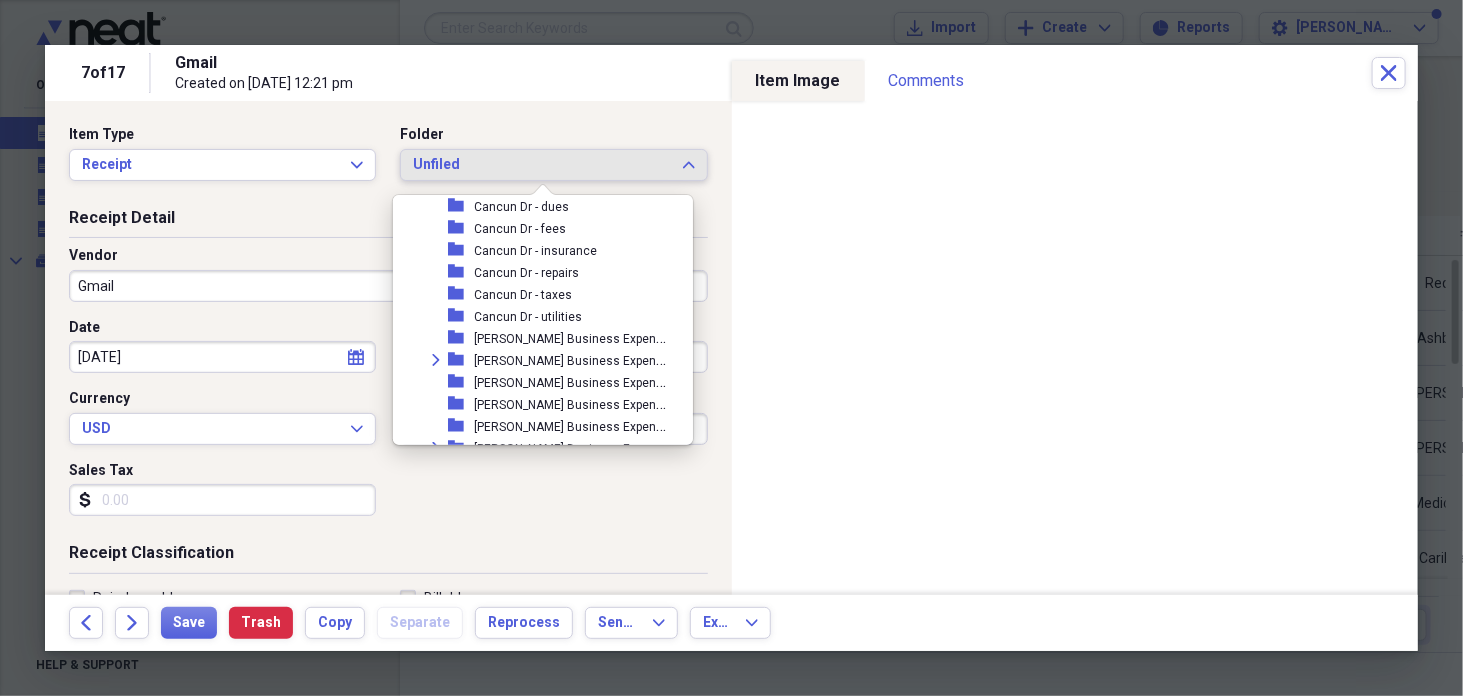 scroll, scrollTop: 3260, scrollLeft: 0, axis: vertical 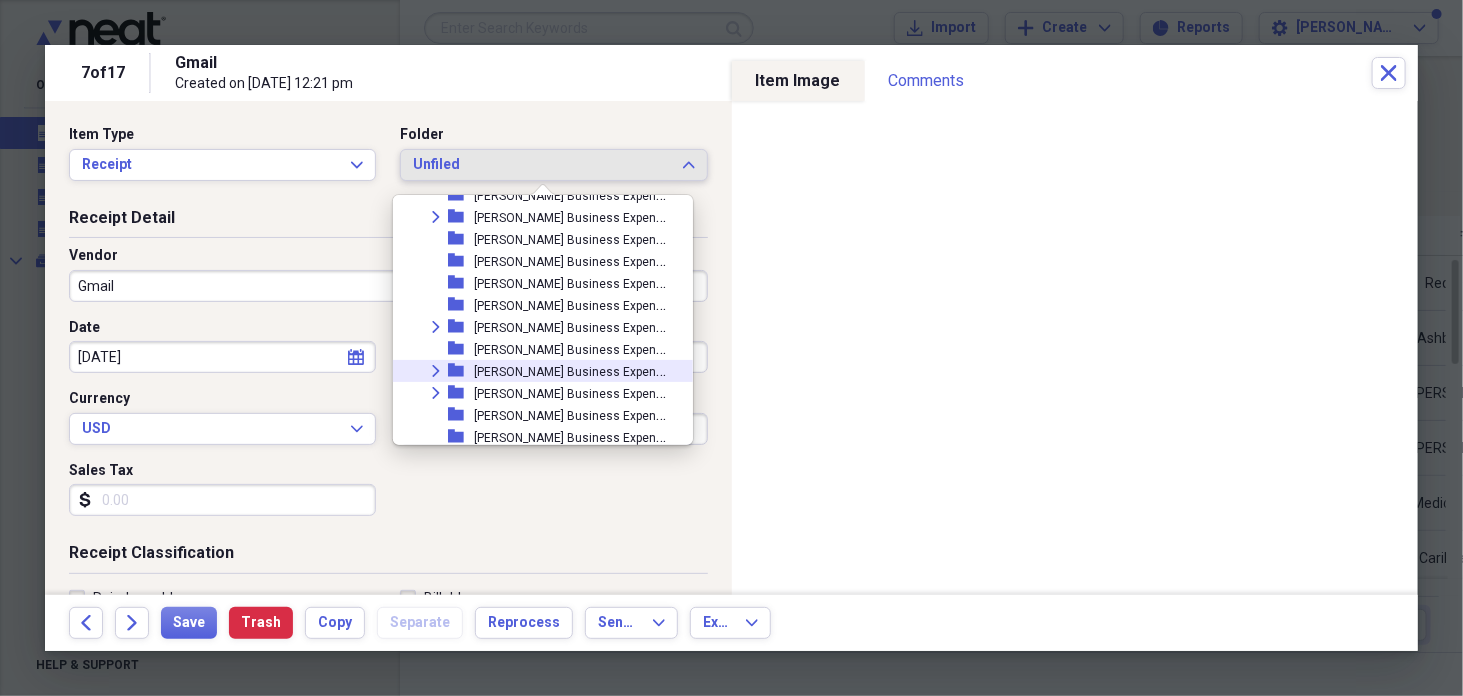 click on "[PERSON_NAME] Business Expense - online subscriptions" at bounding box center (632, 370) 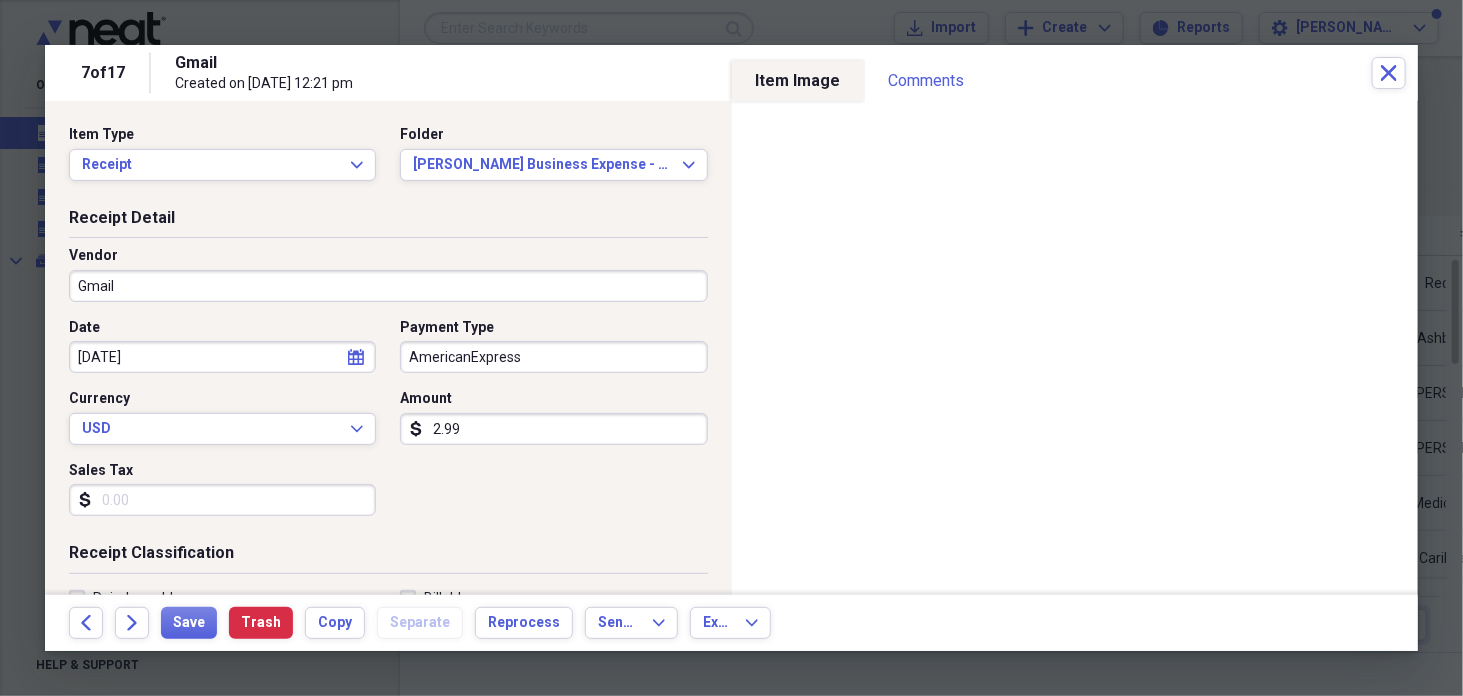 click on "Gmail" at bounding box center [388, 286] 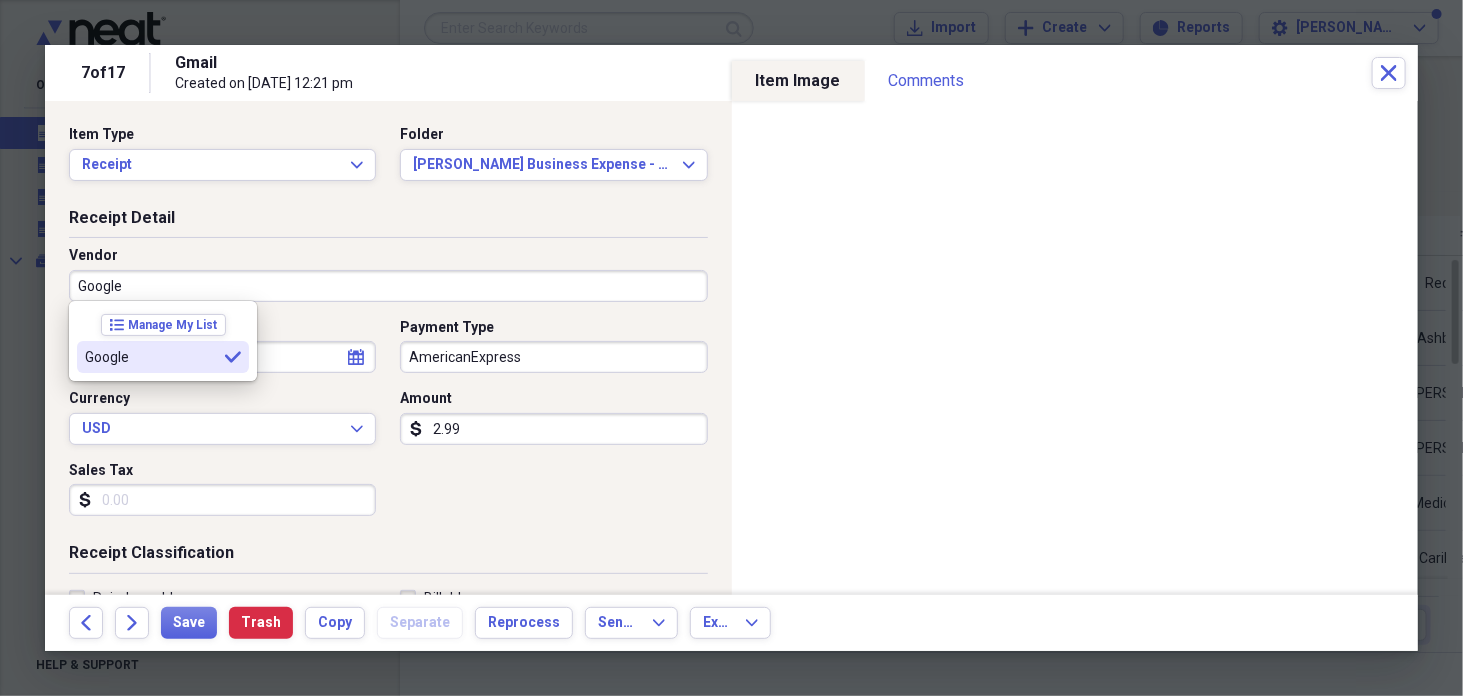 type on "Google" 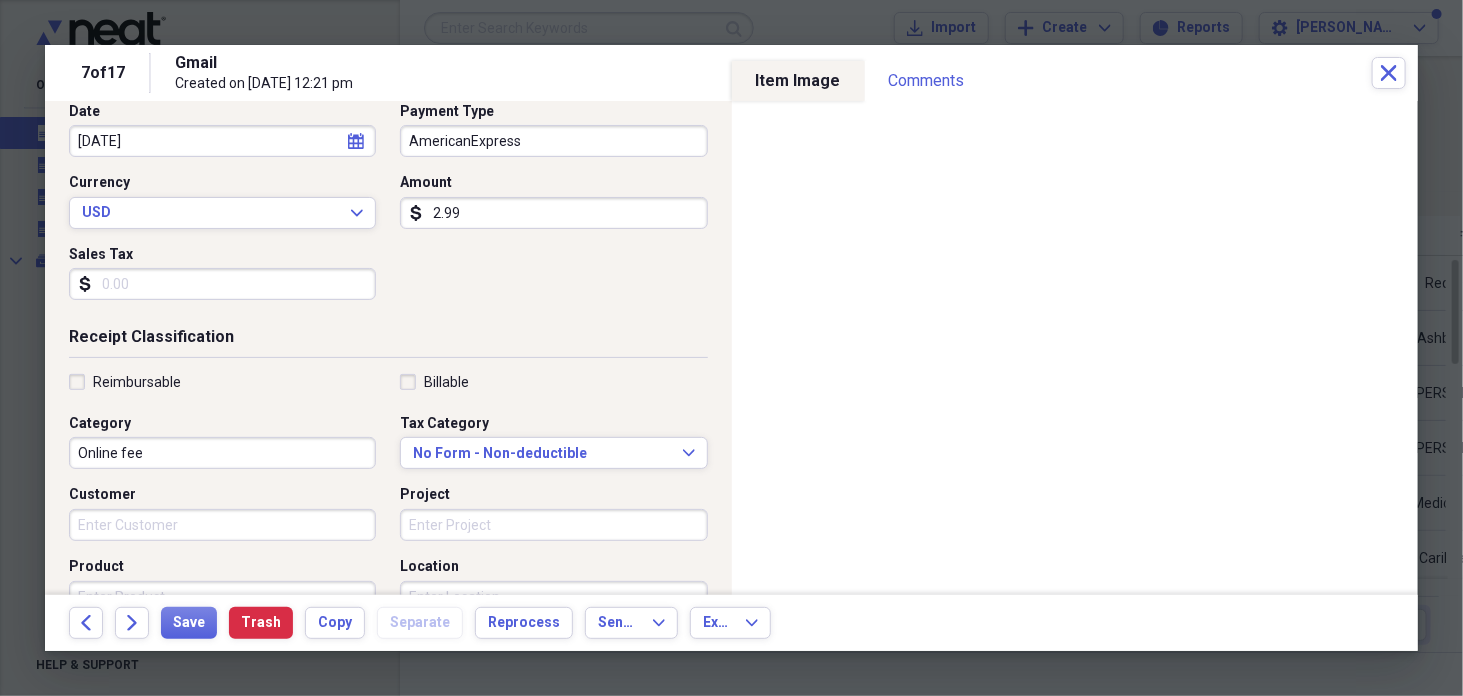 scroll, scrollTop: 317, scrollLeft: 0, axis: vertical 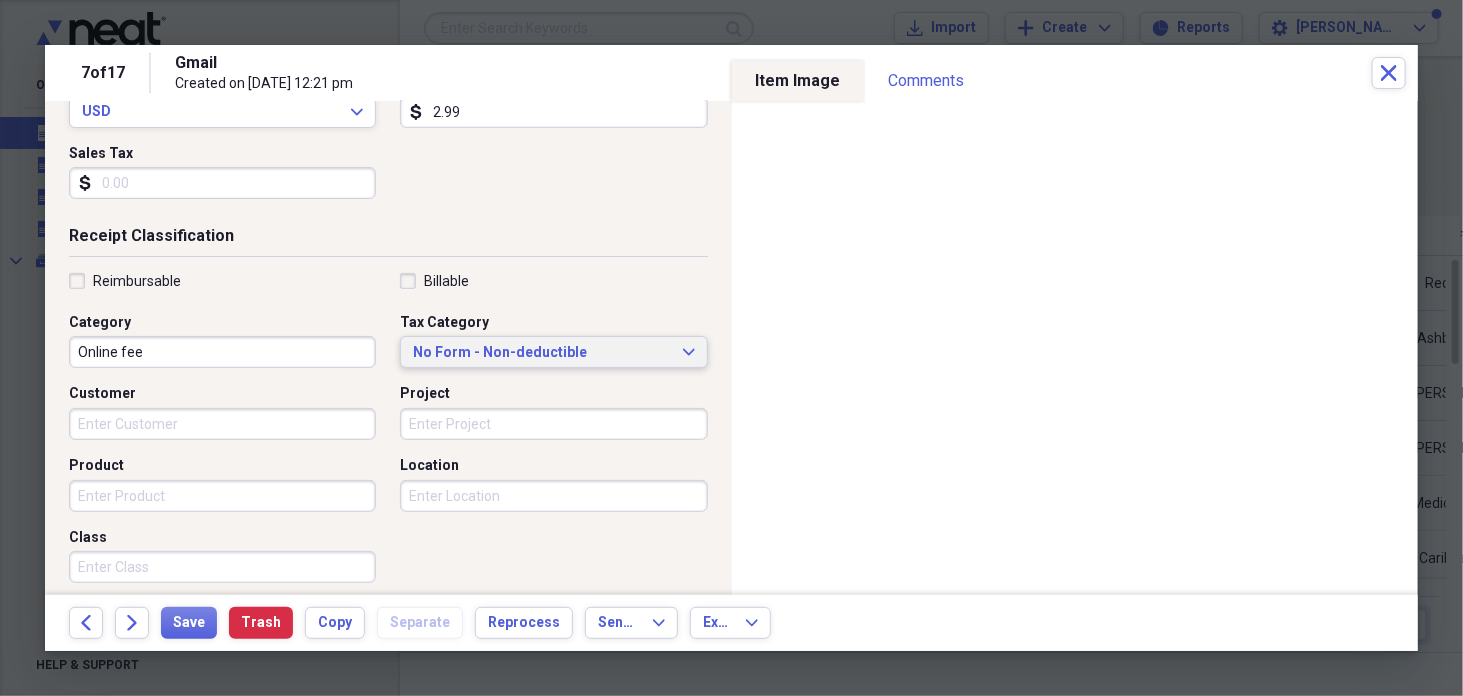 click on "No Form - Non-deductible" at bounding box center (541, 353) 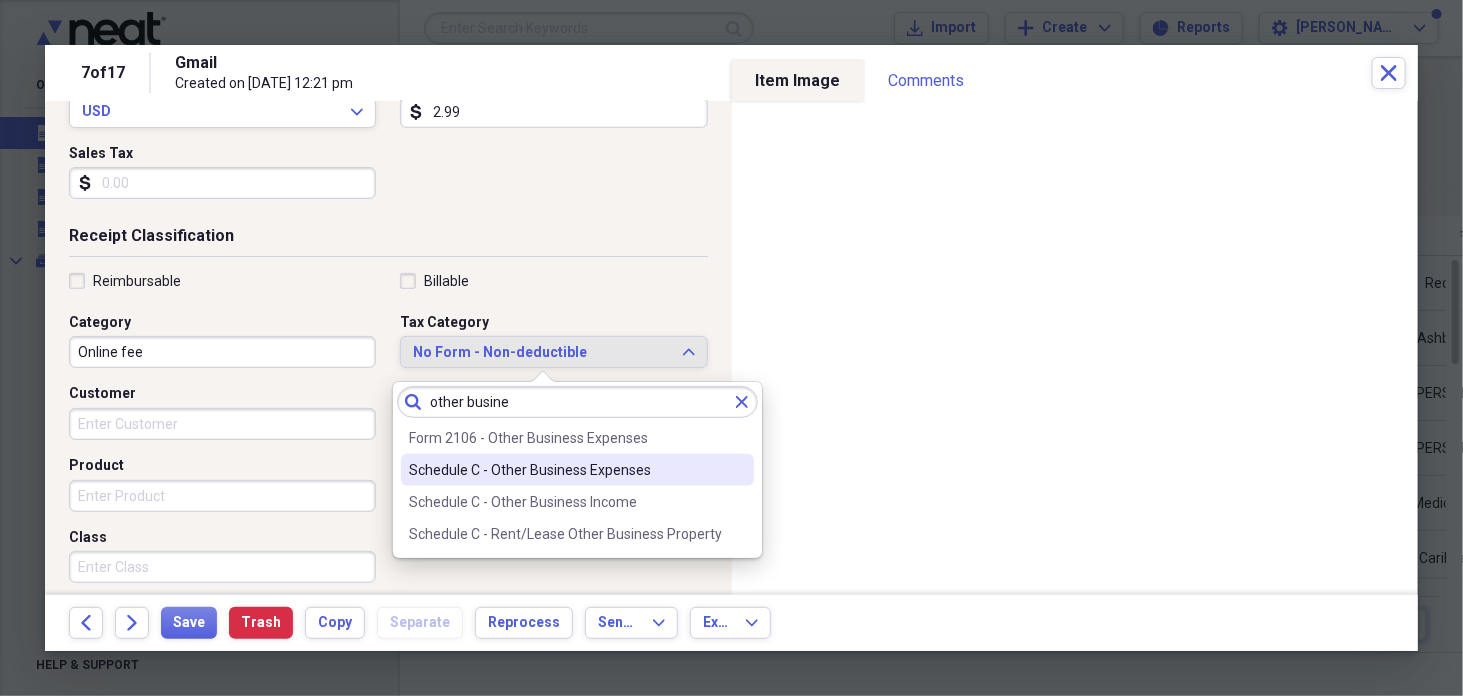 type on "other busine" 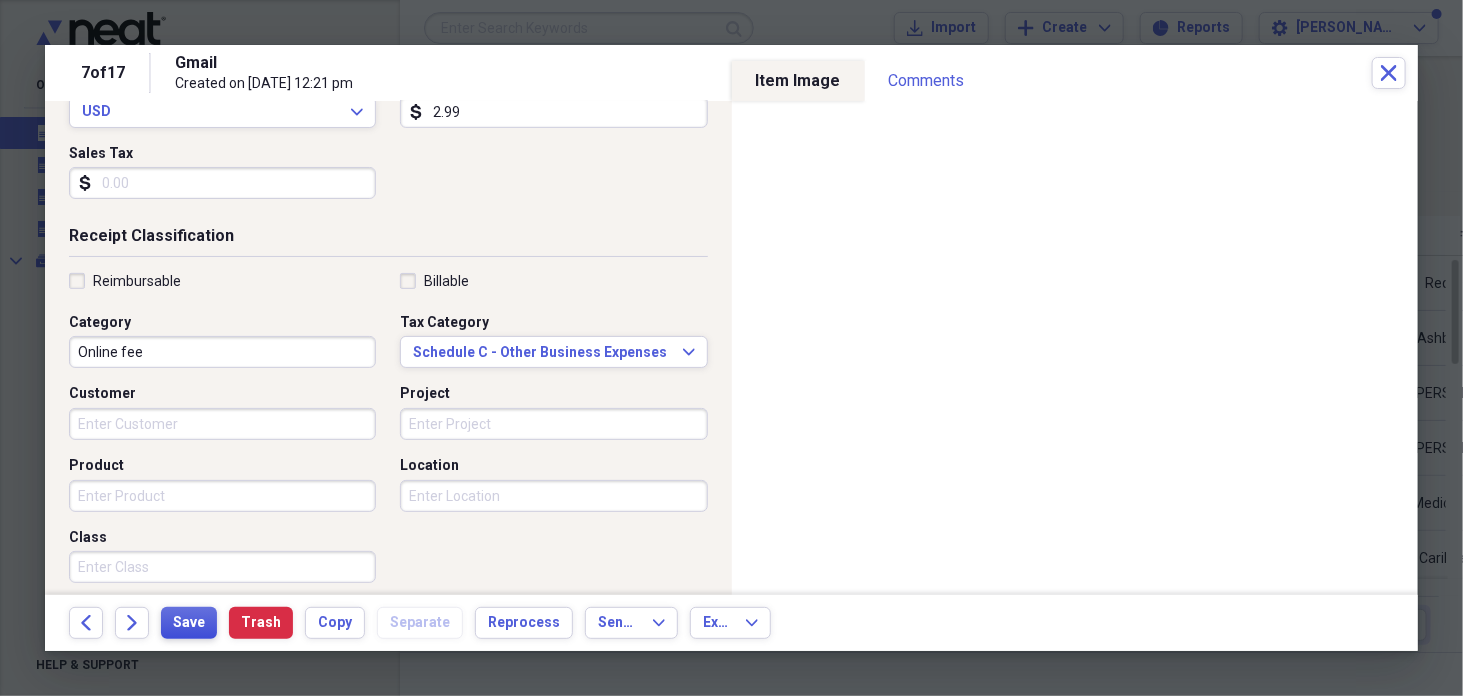 click on "Save" at bounding box center (189, 623) 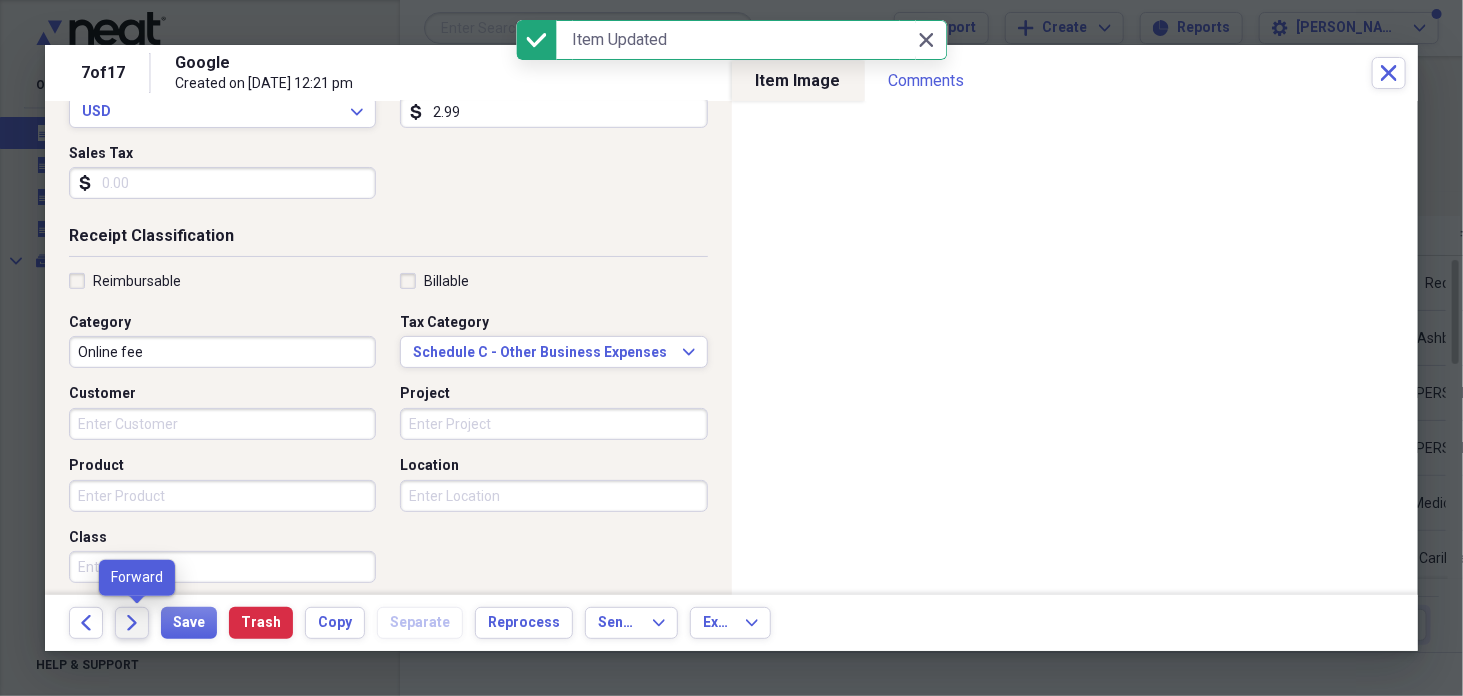 click on "Forward" 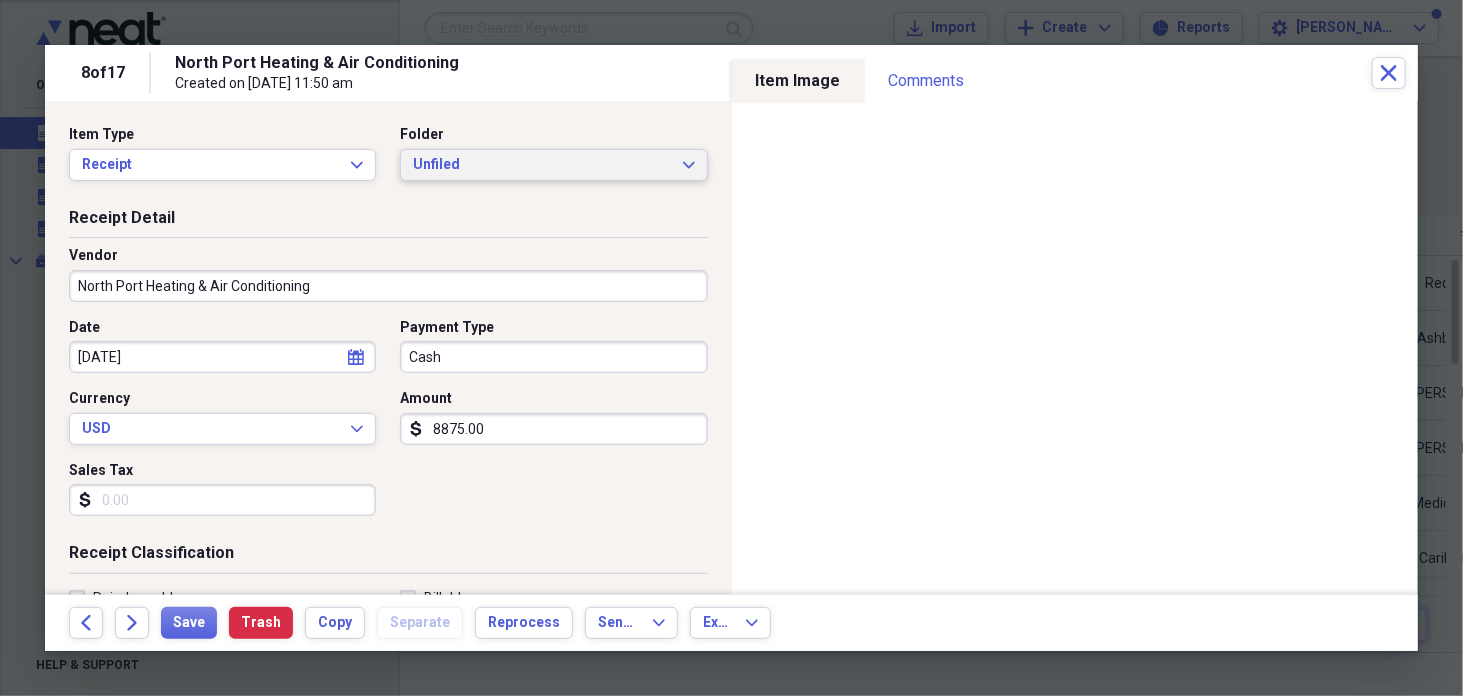 click on "Expand" 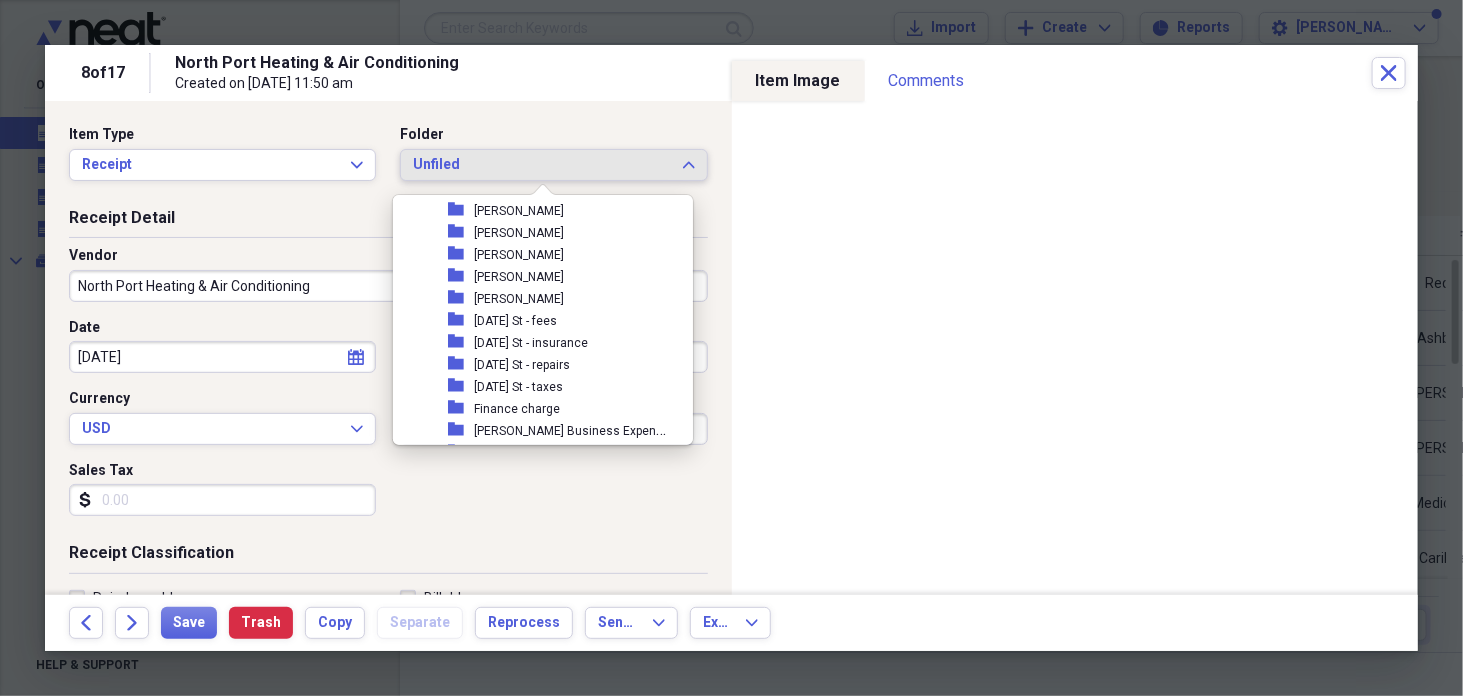 scroll, scrollTop: 3994, scrollLeft: 0, axis: vertical 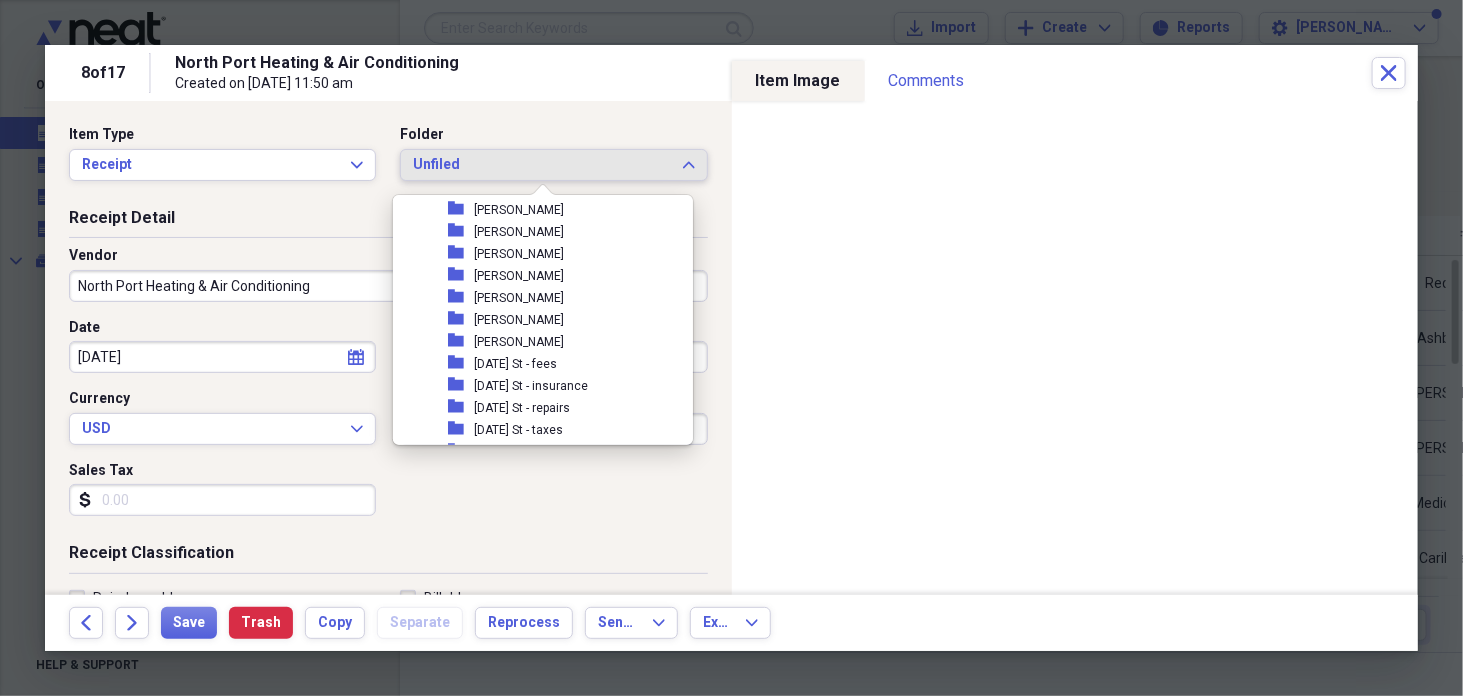 click on "[DATE] St - repairs" at bounding box center (522, 408) 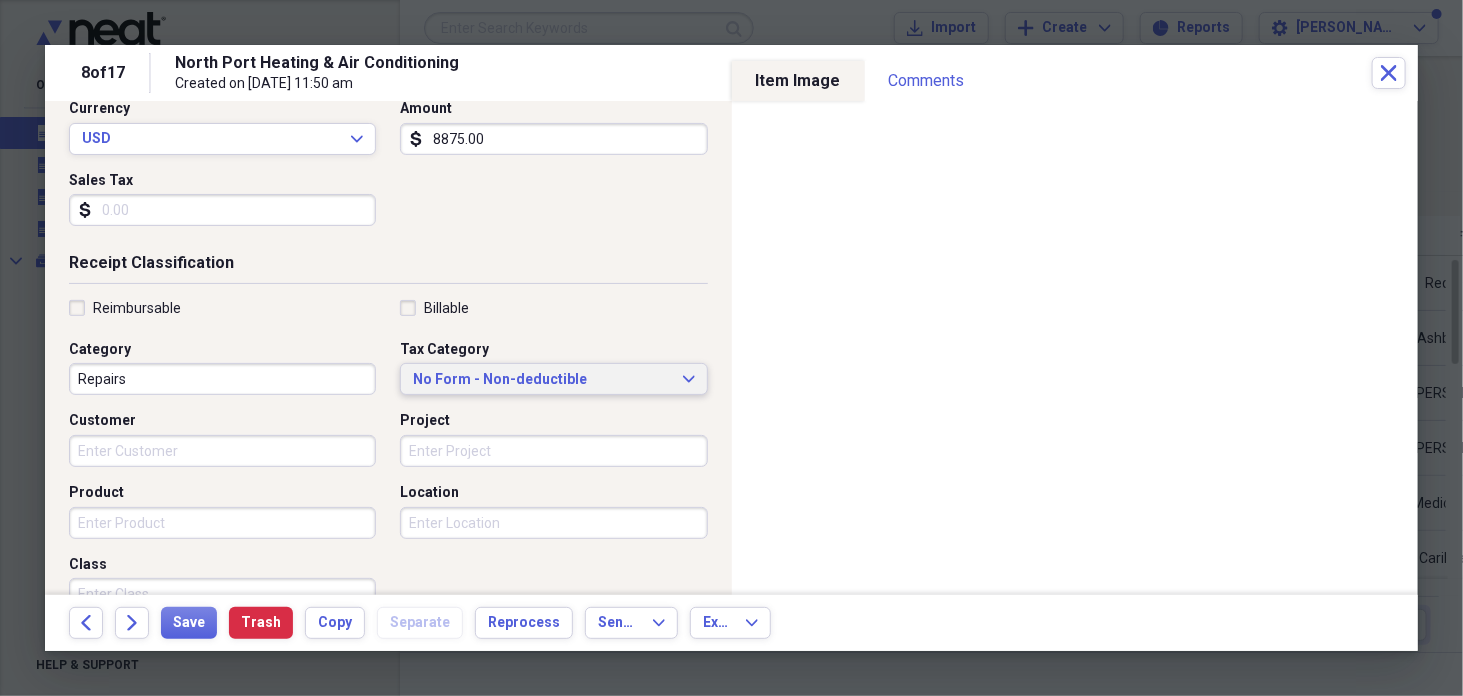scroll, scrollTop: 292, scrollLeft: 0, axis: vertical 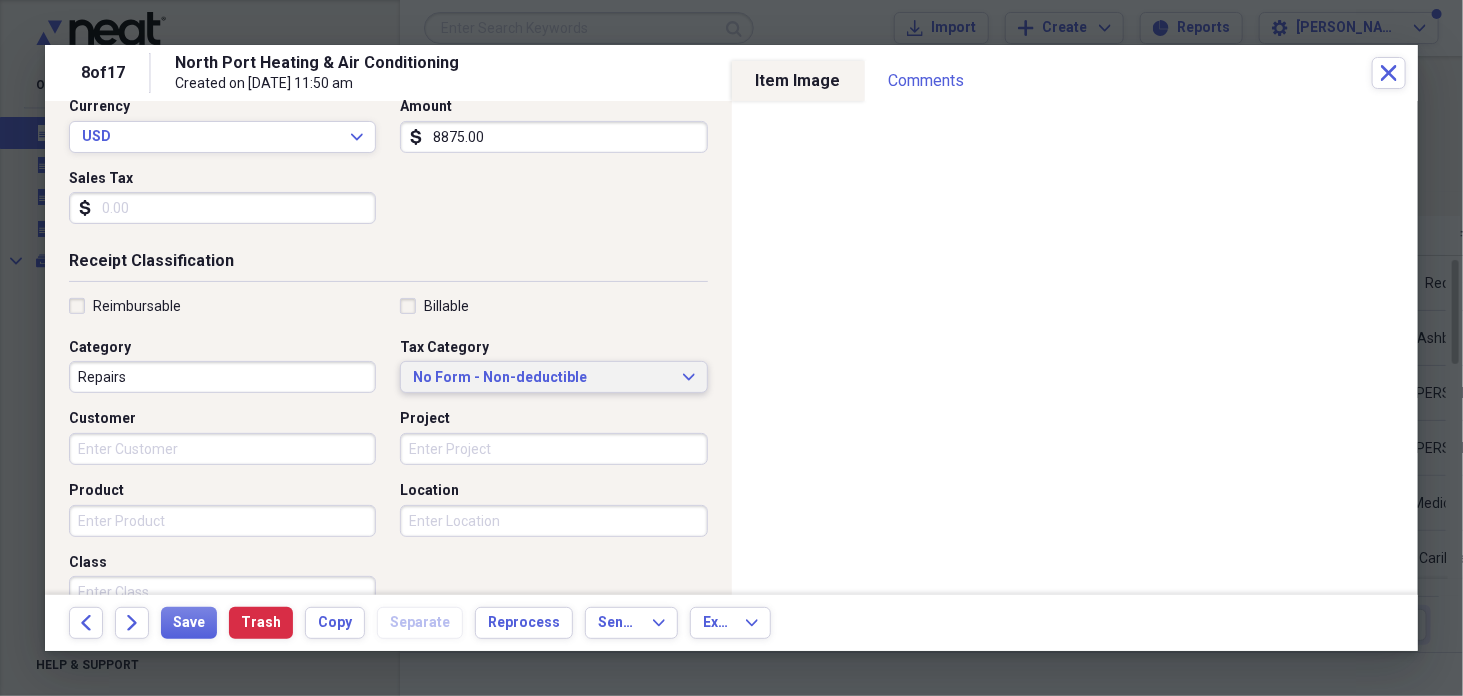 click on "No Form - Non-deductible" at bounding box center (541, 378) 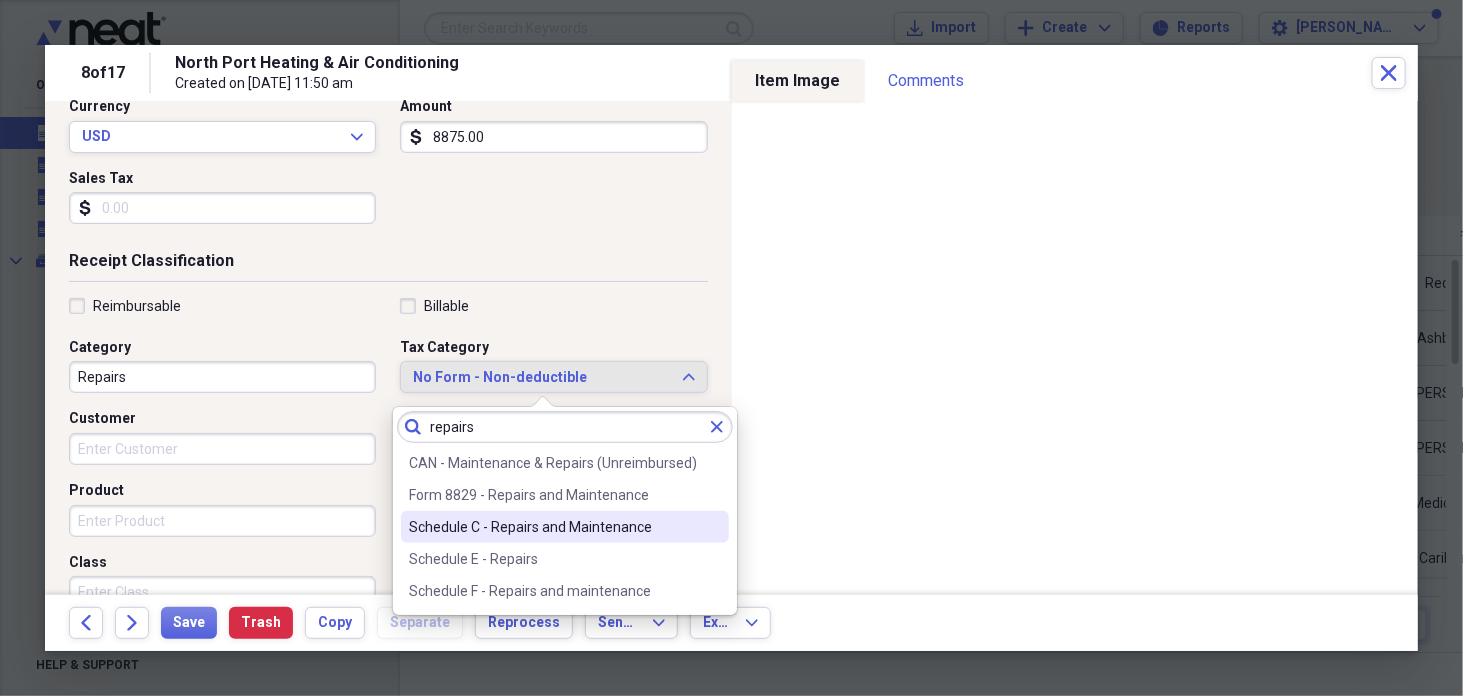 type on "repairs" 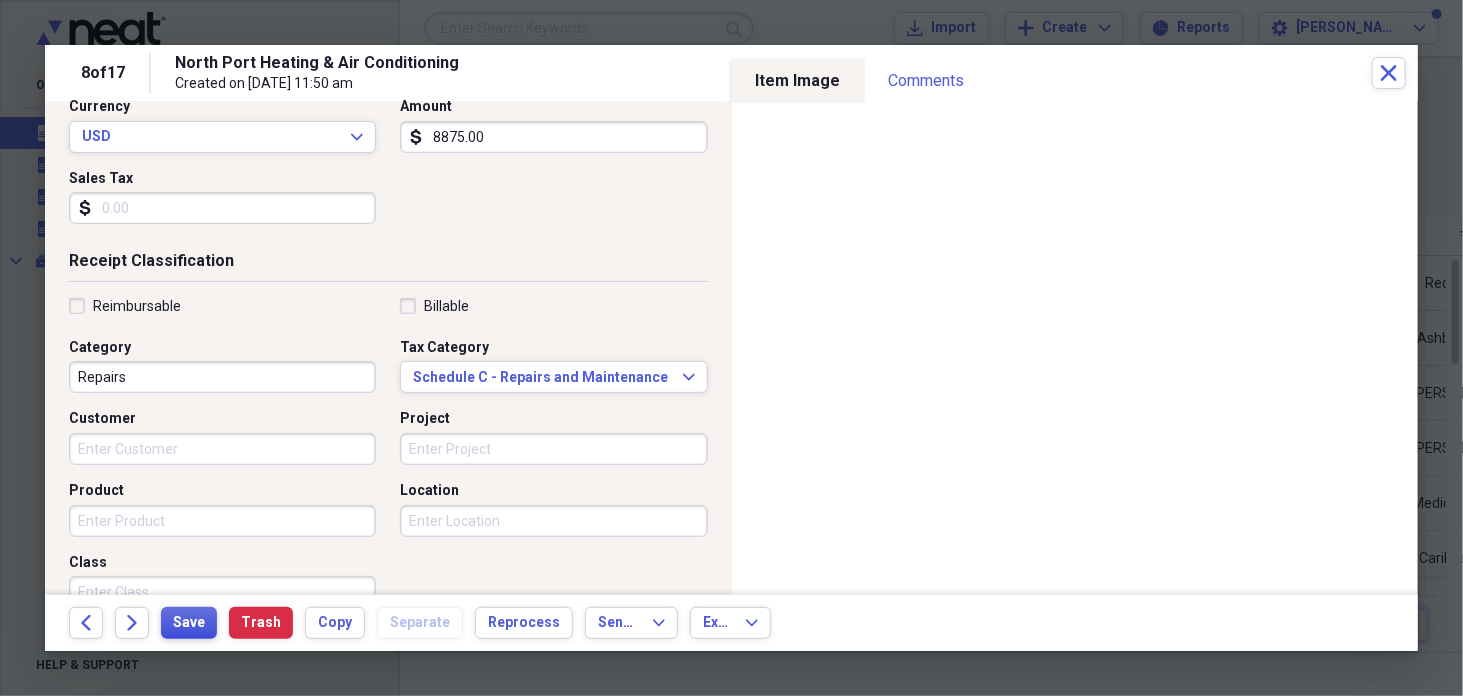 click on "Save" at bounding box center (189, 623) 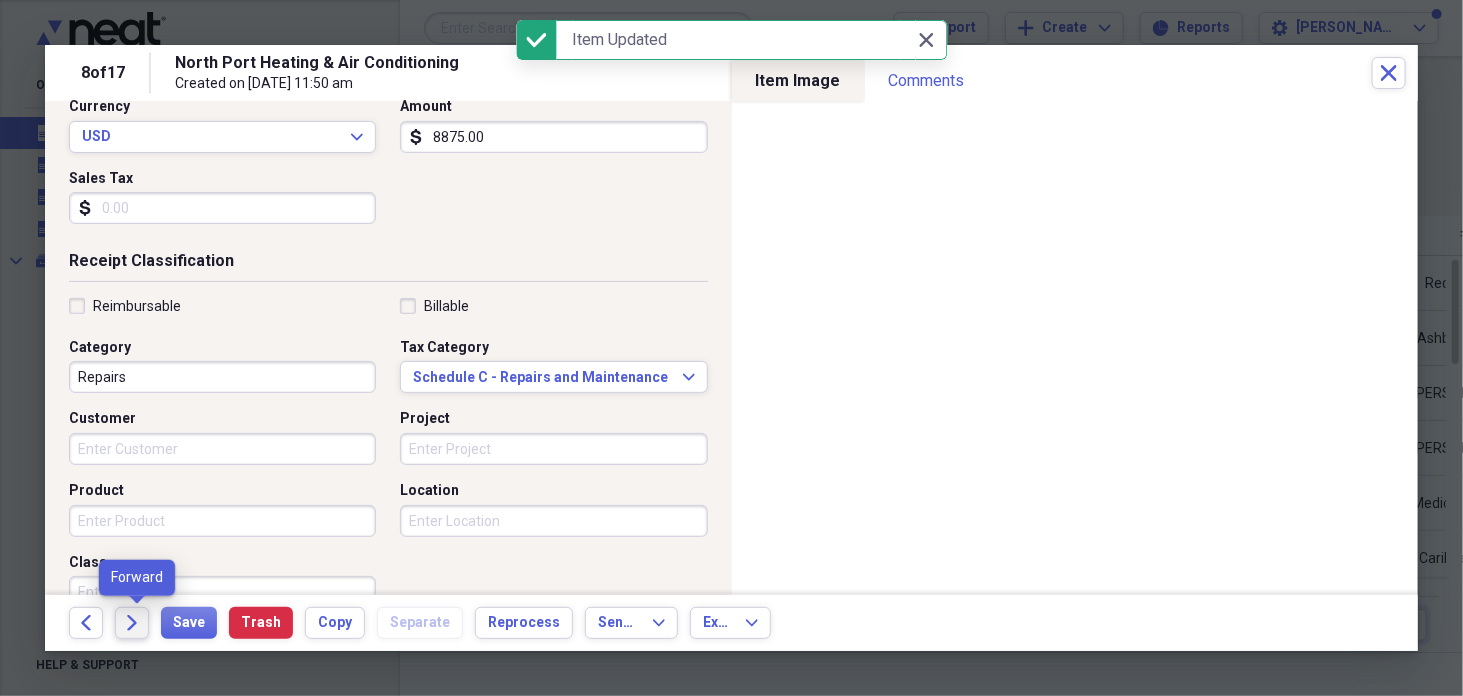 click 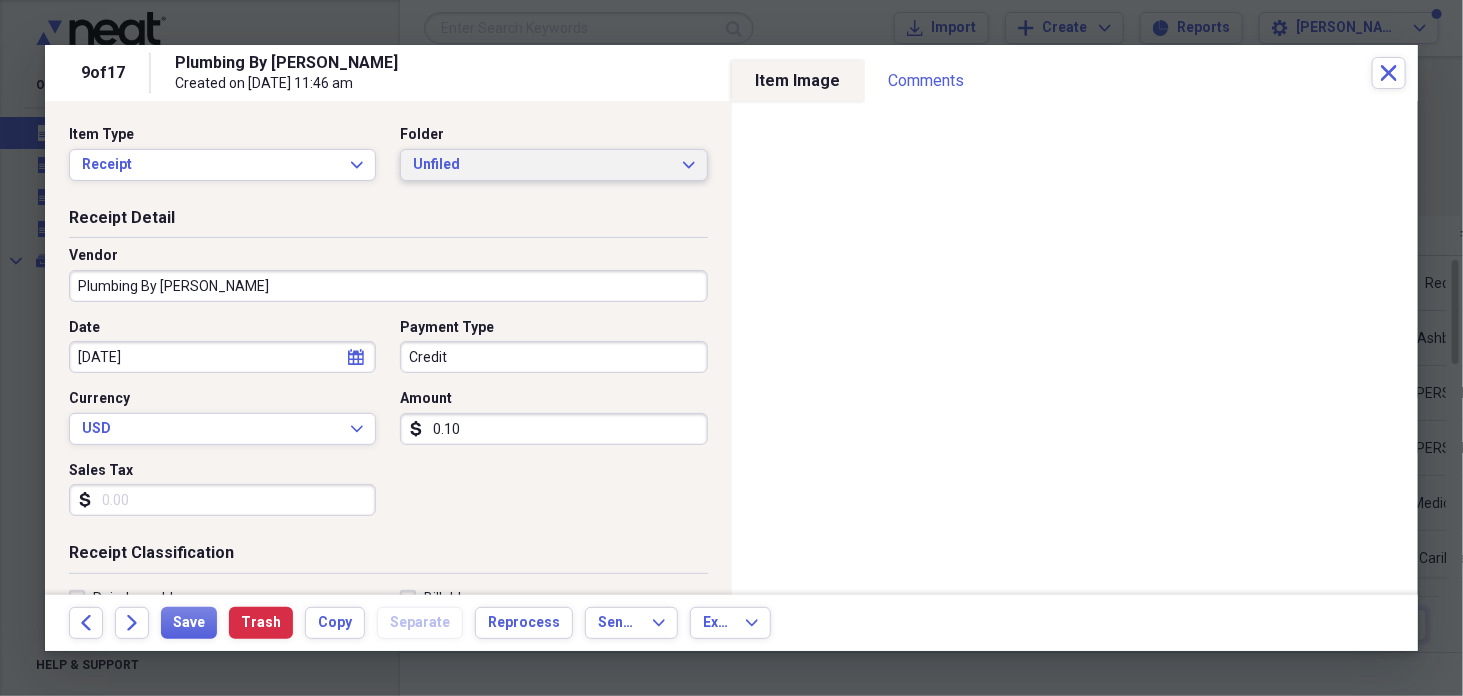 click on "Expand" 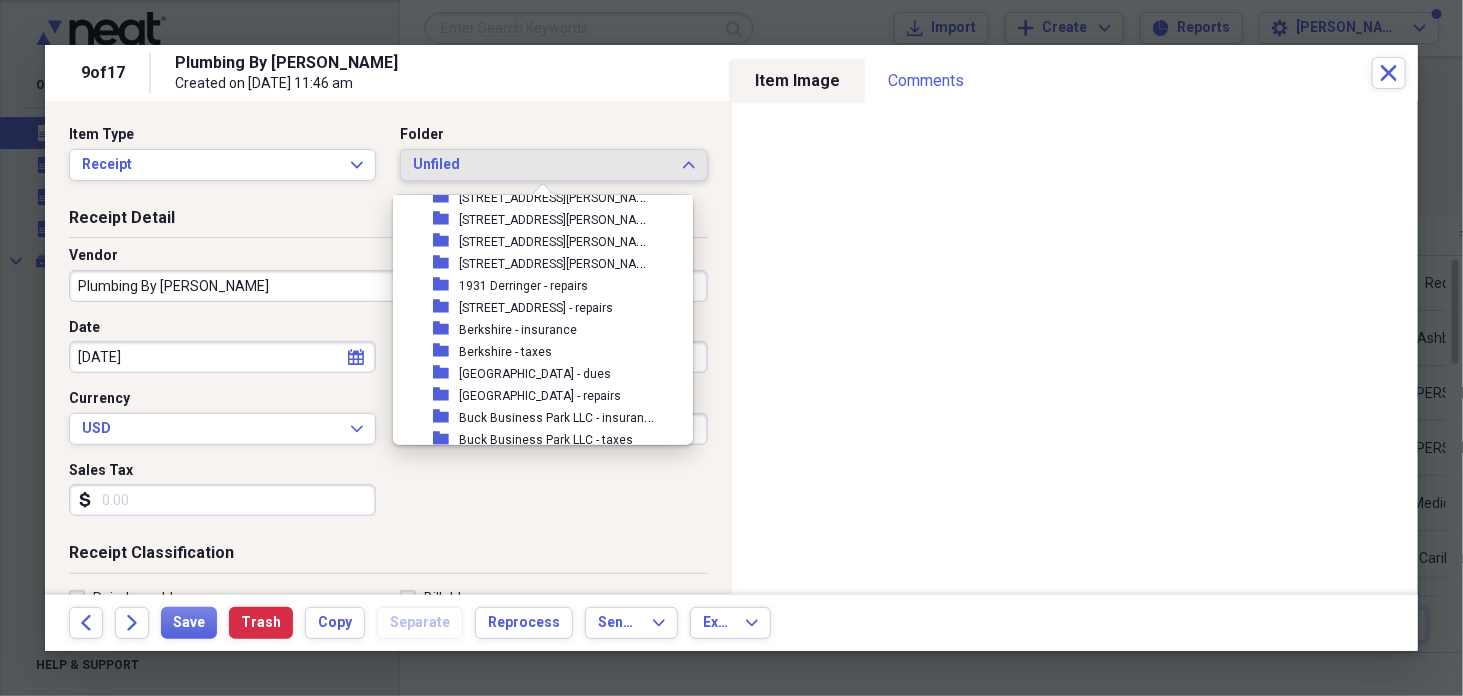 scroll, scrollTop: 110, scrollLeft: 0, axis: vertical 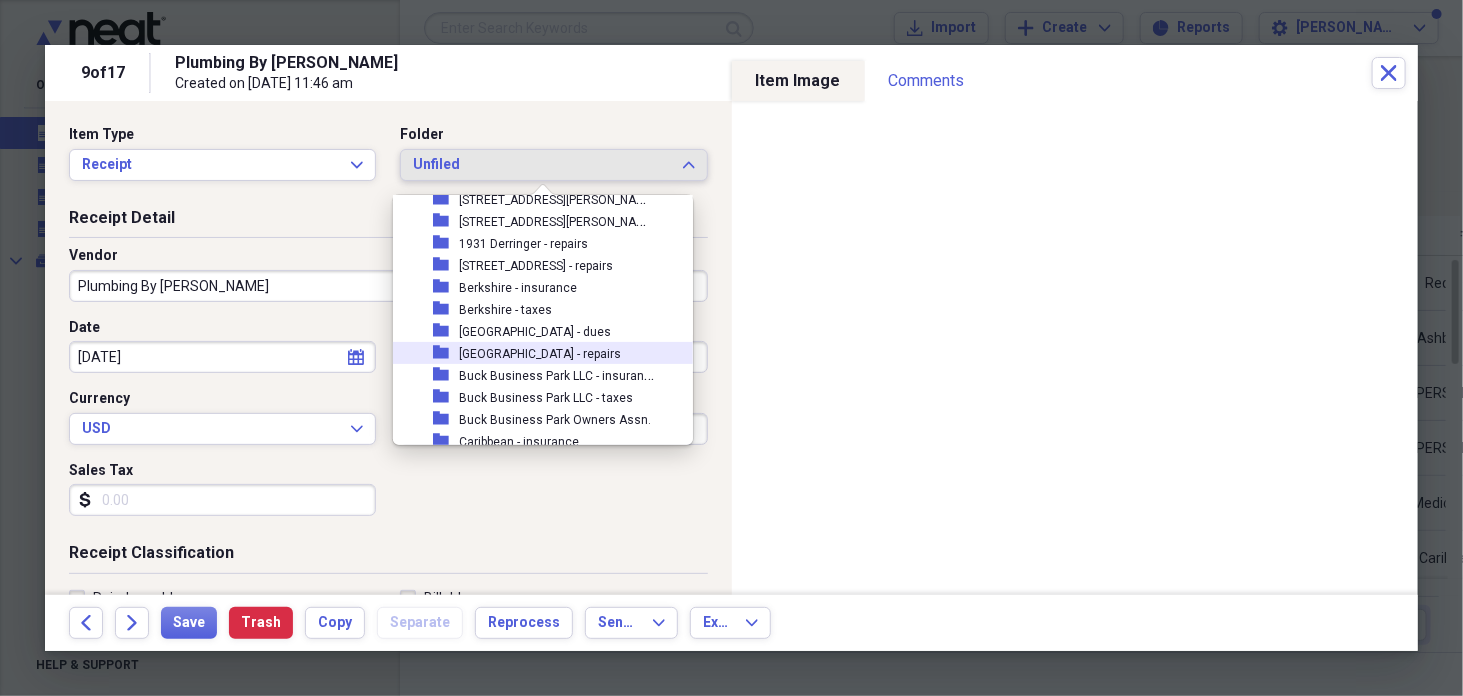 click on "[GEOGRAPHIC_DATA] - repairs" at bounding box center [540, 354] 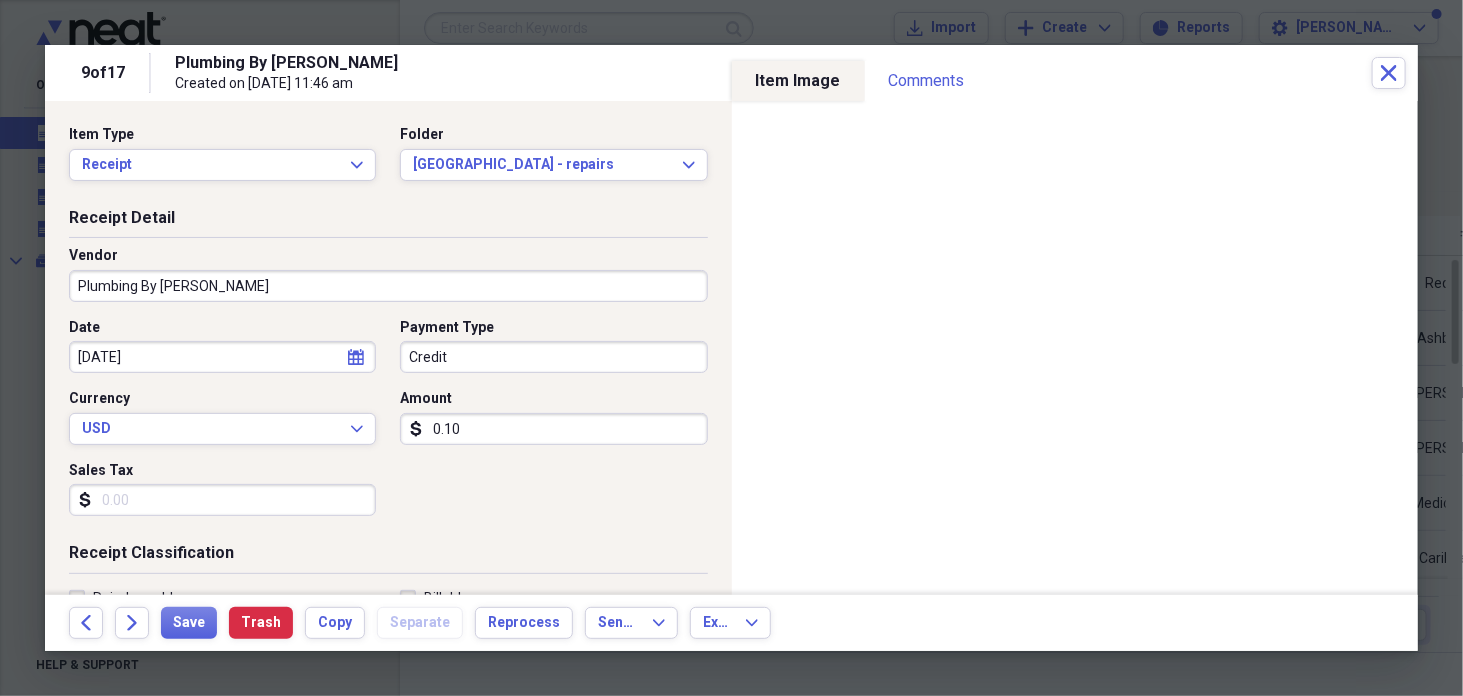 click on "0.10" at bounding box center (553, 429) 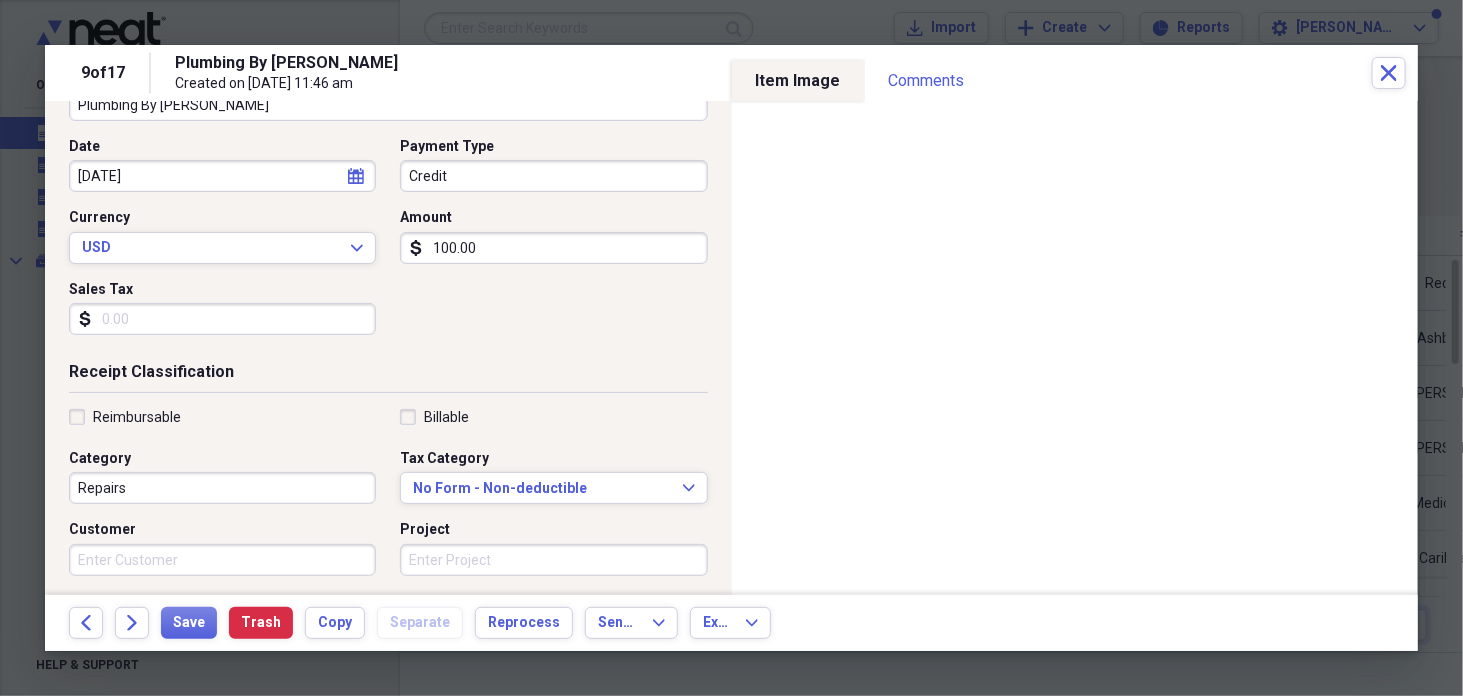 scroll, scrollTop: 221, scrollLeft: 0, axis: vertical 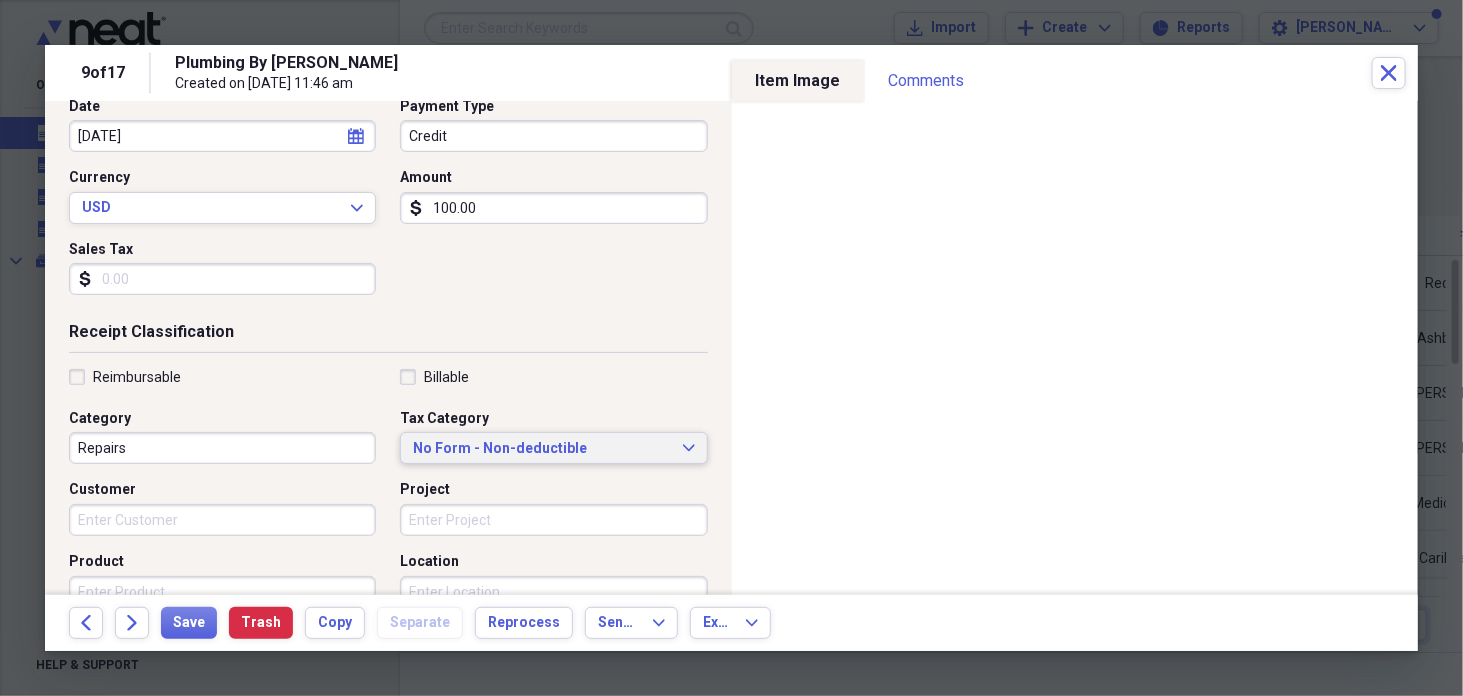 type on "100.00" 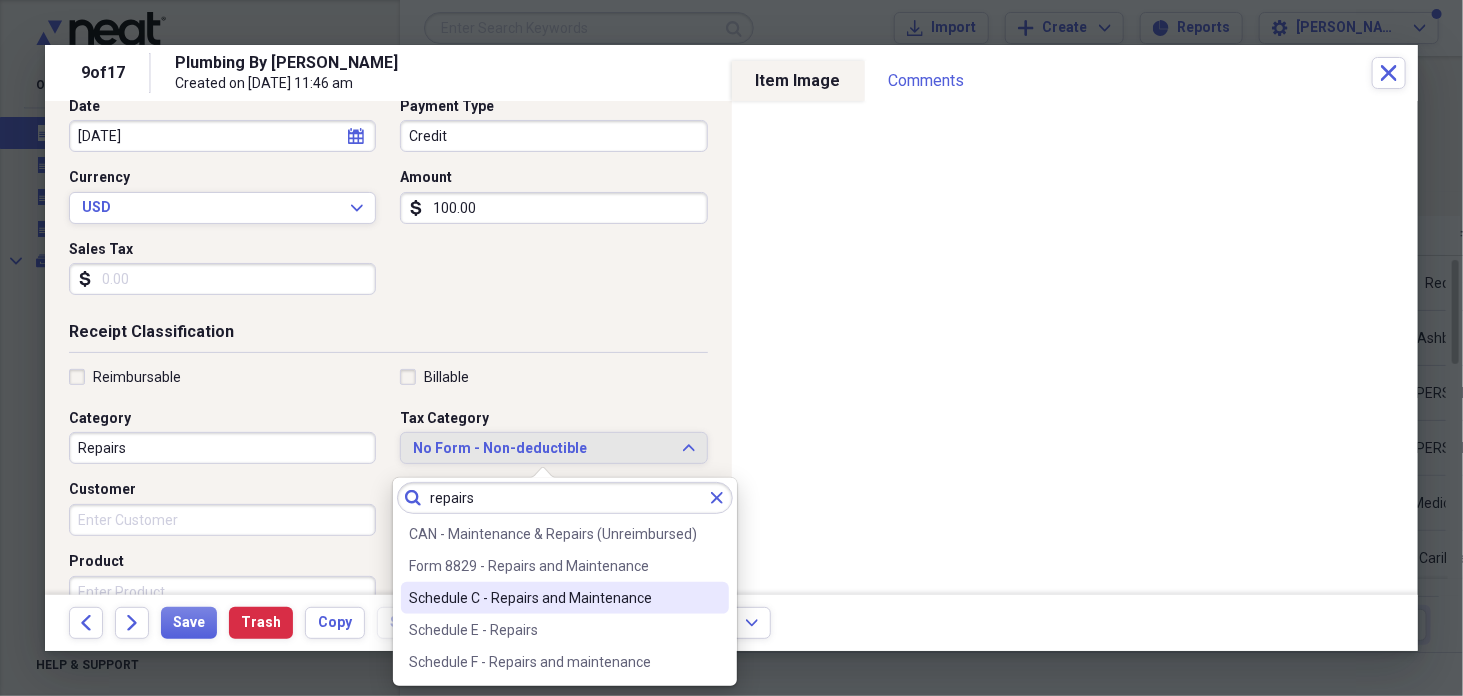 type on "repairs" 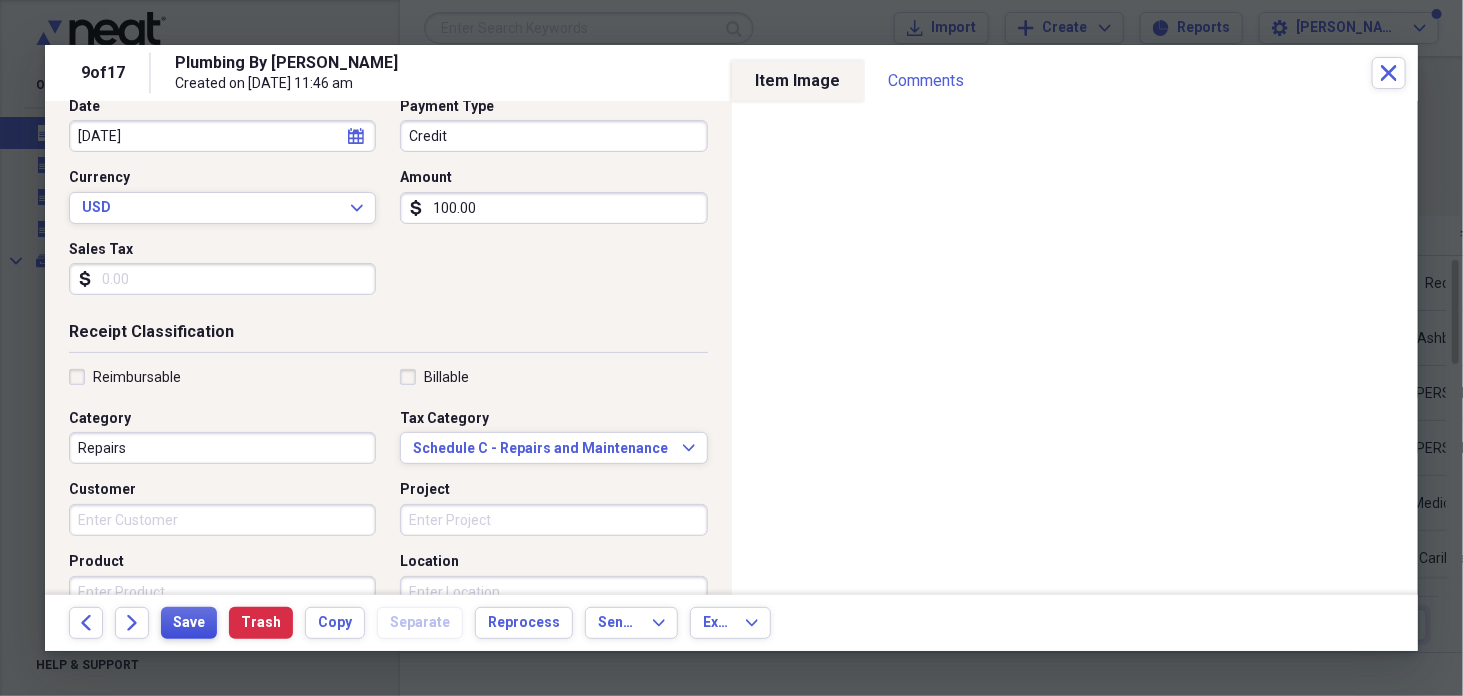 click on "Save" at bounding box center [189, 623] 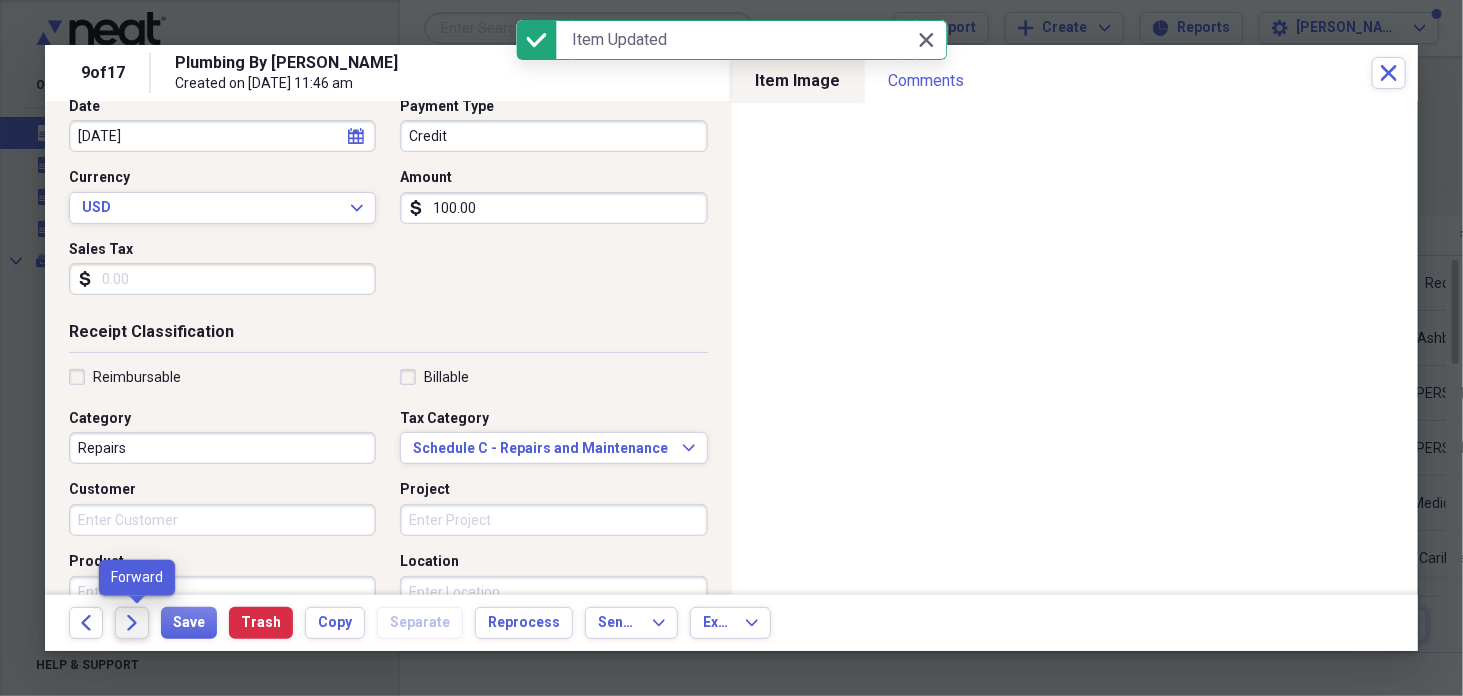 click on "Forward" 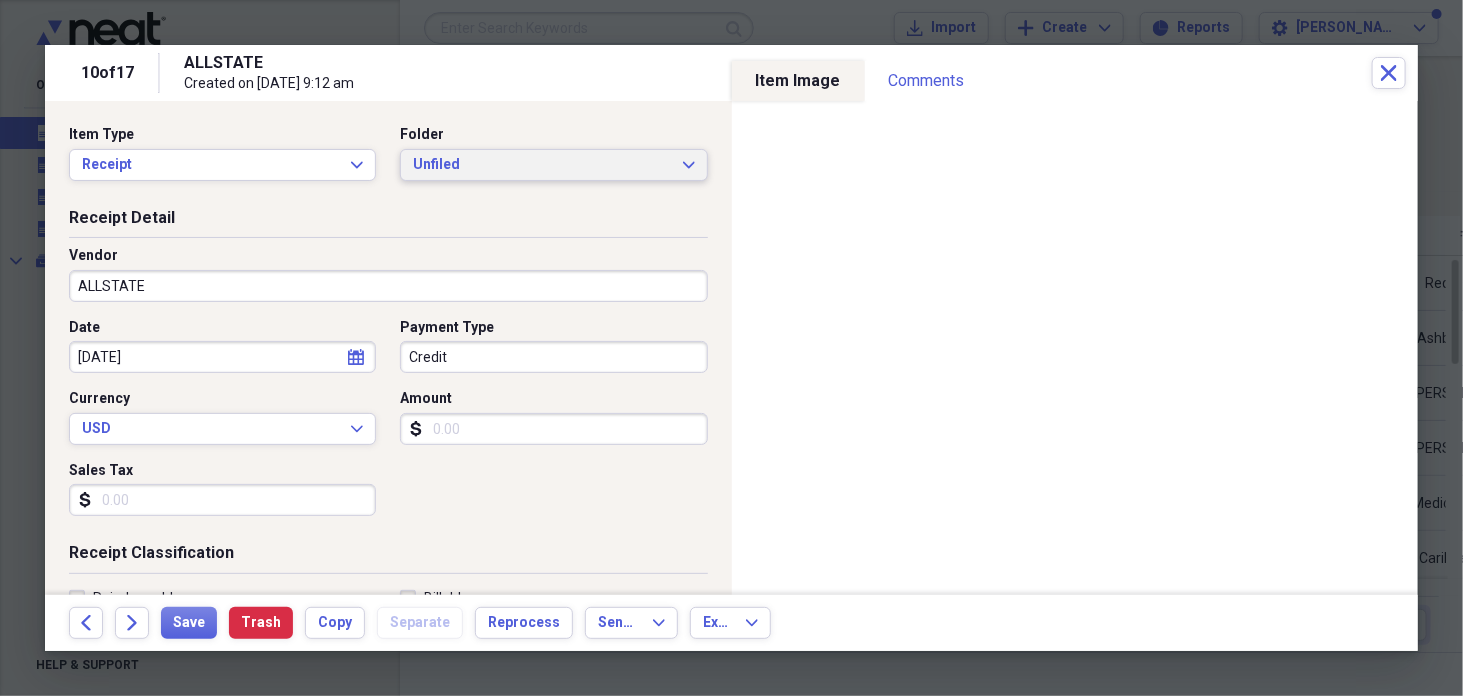 click on "Expand" 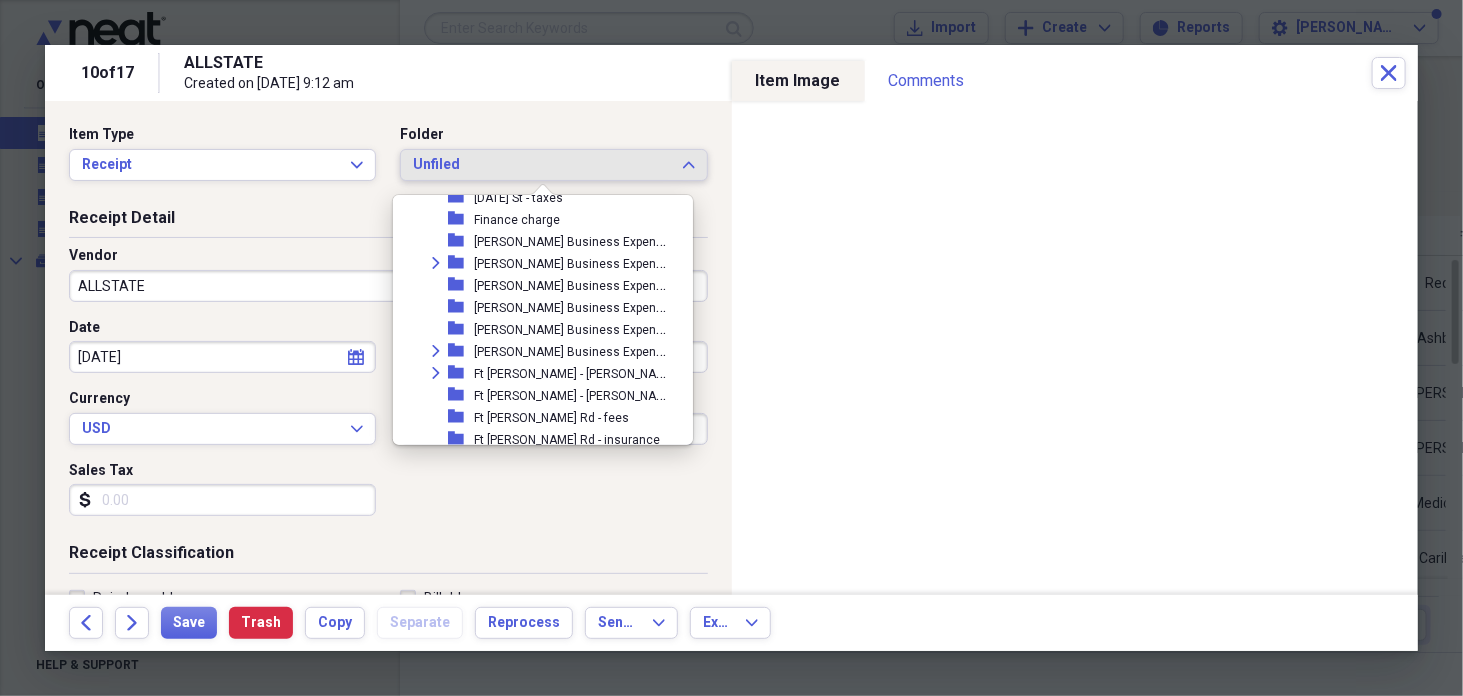 scroll, scrollTop: 4330, scrollLeft: 0, axis: vertical 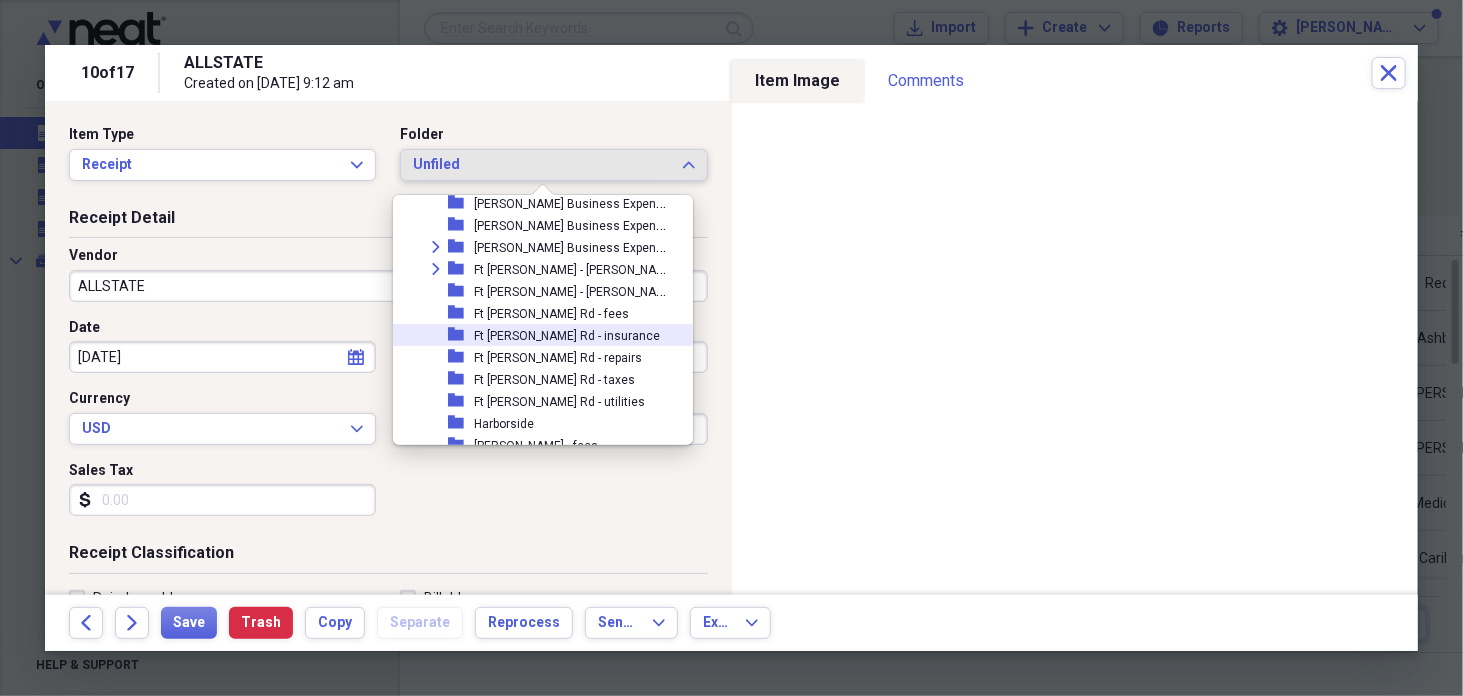 click on "Ft [PERSON_NAME] Rd - insurance" at bounding box center (567, 336) 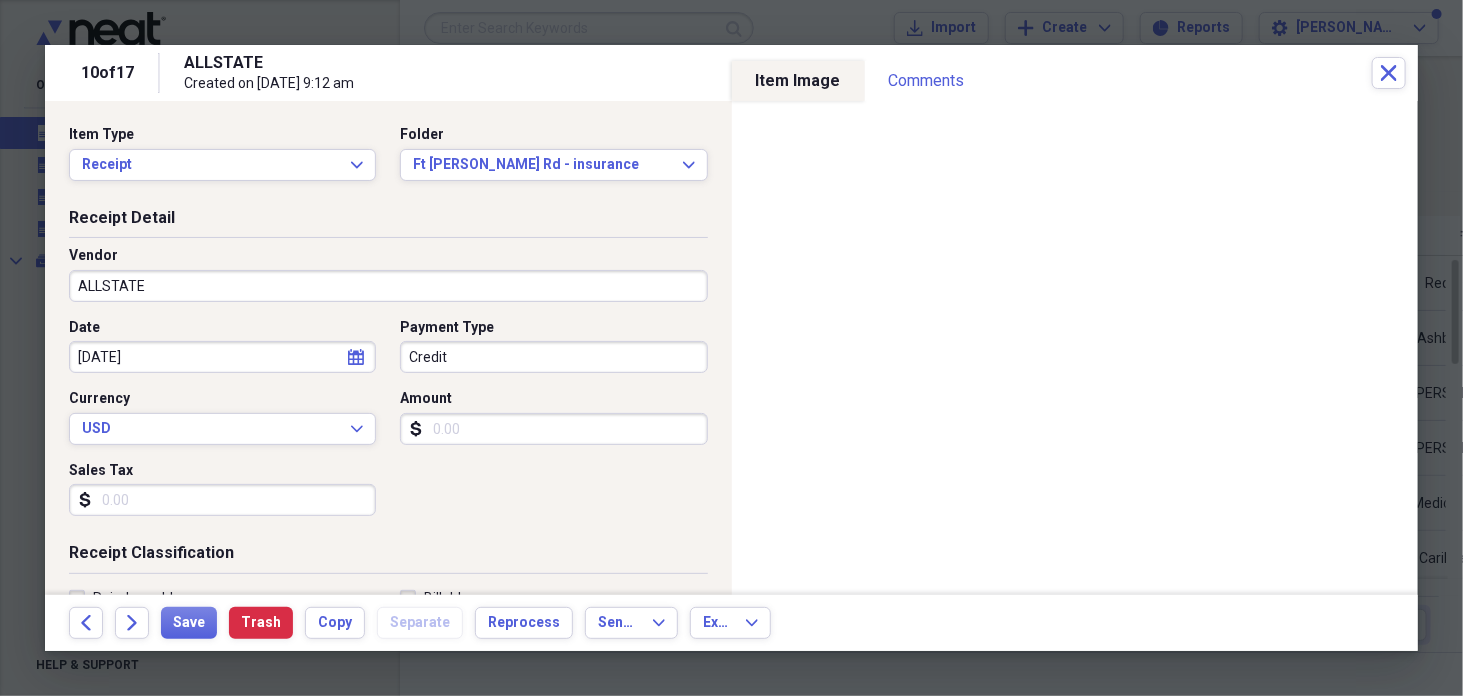 click on "Amount" at bounding box center (553, 429) 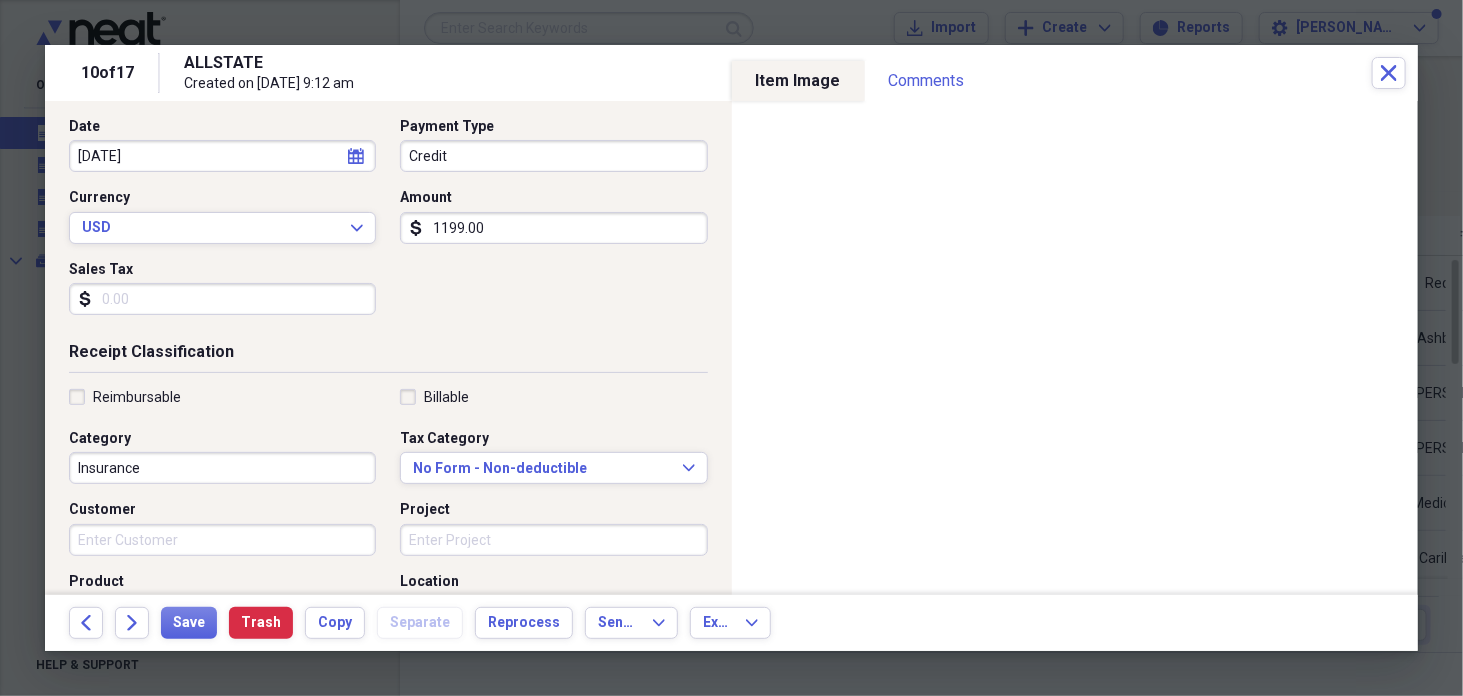 scroll, scrollTop: 218, scrollLeft: 0, axis: vertical 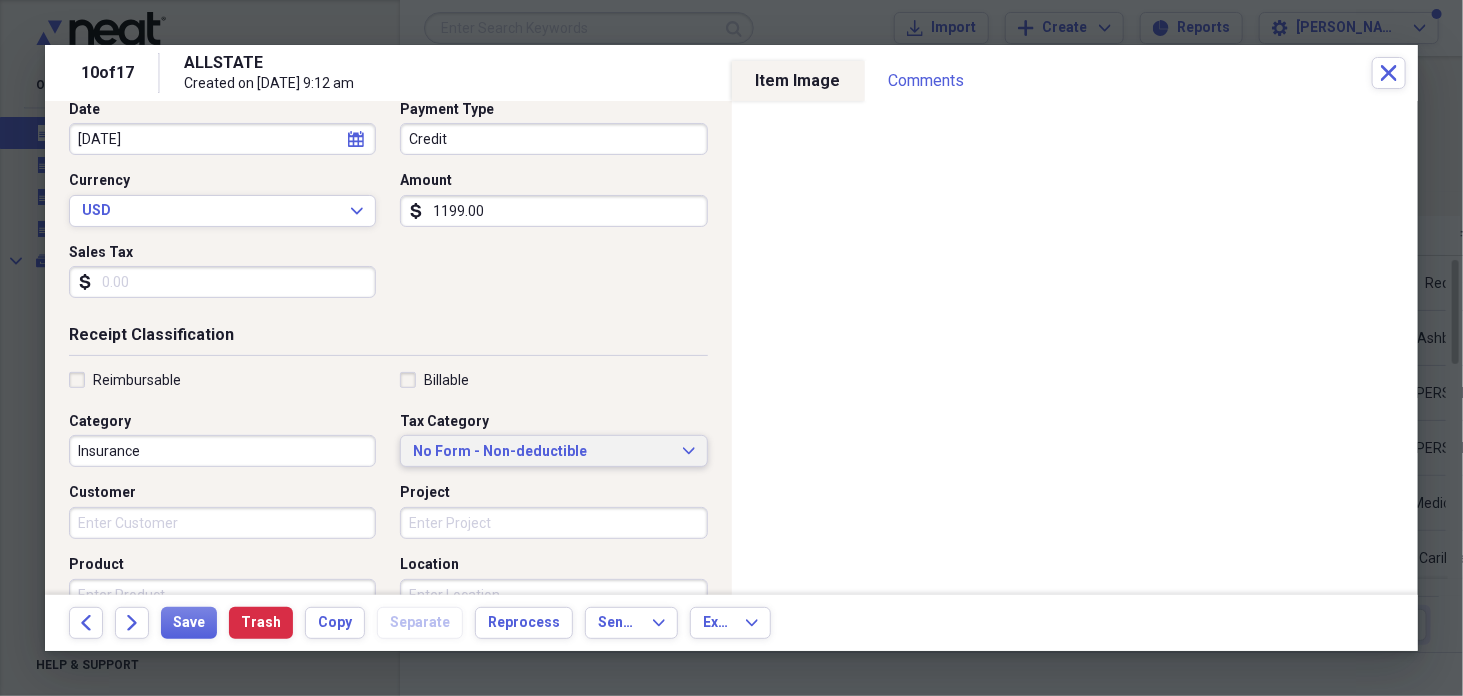 type on "1199.00" 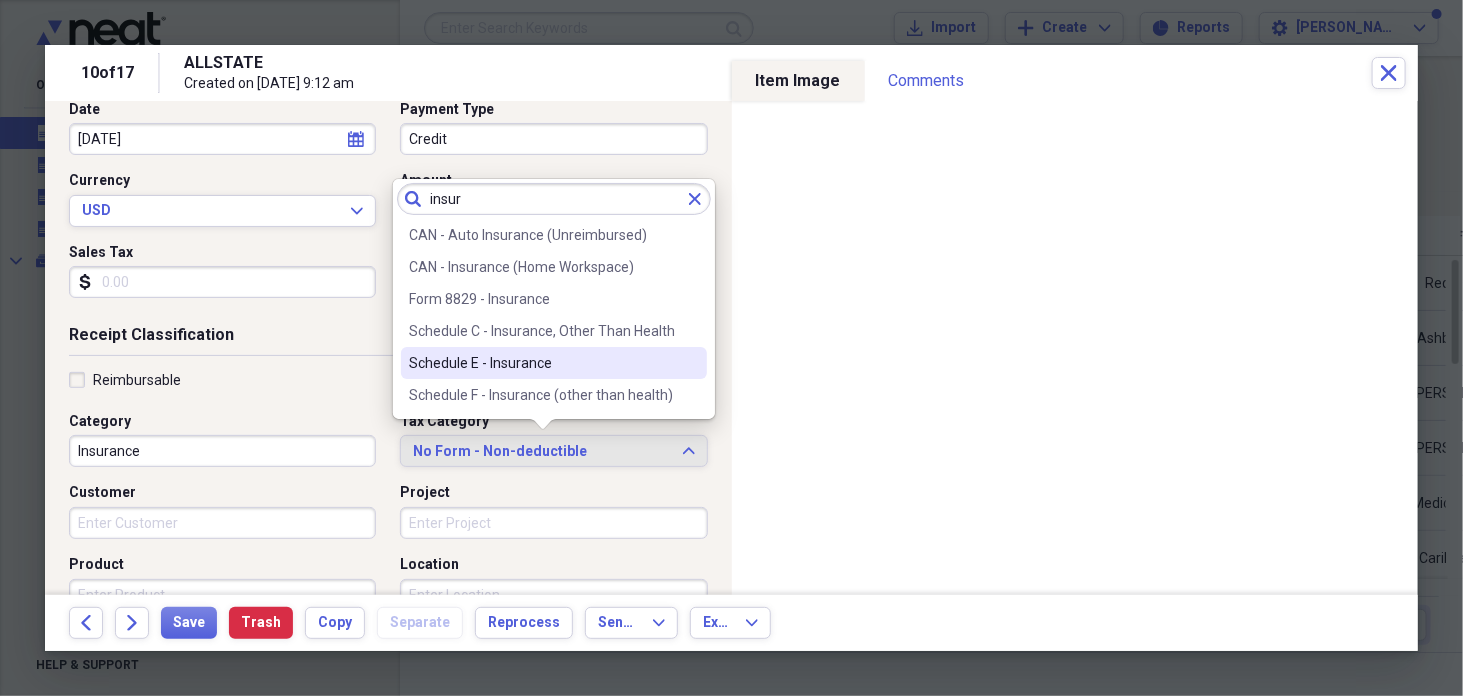type on "insur" 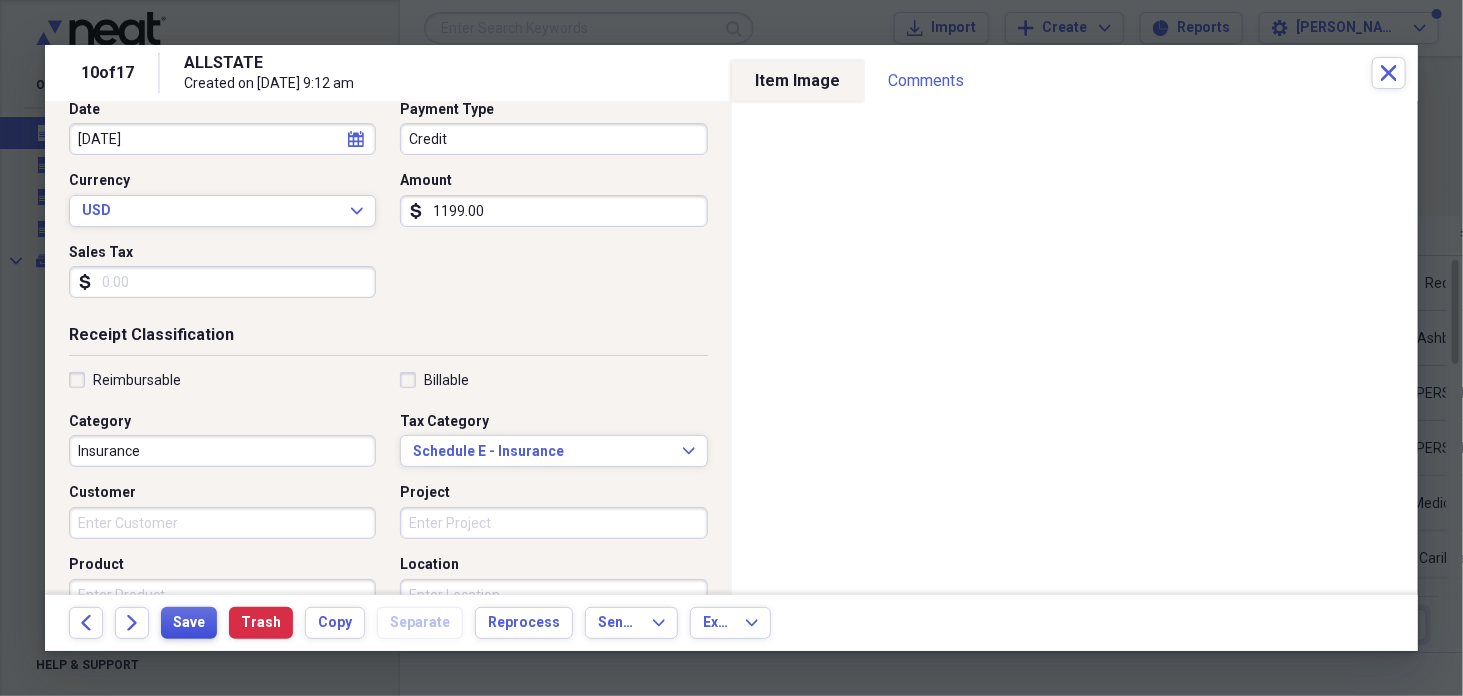 click on "Save" at bounding box center [189, 623] 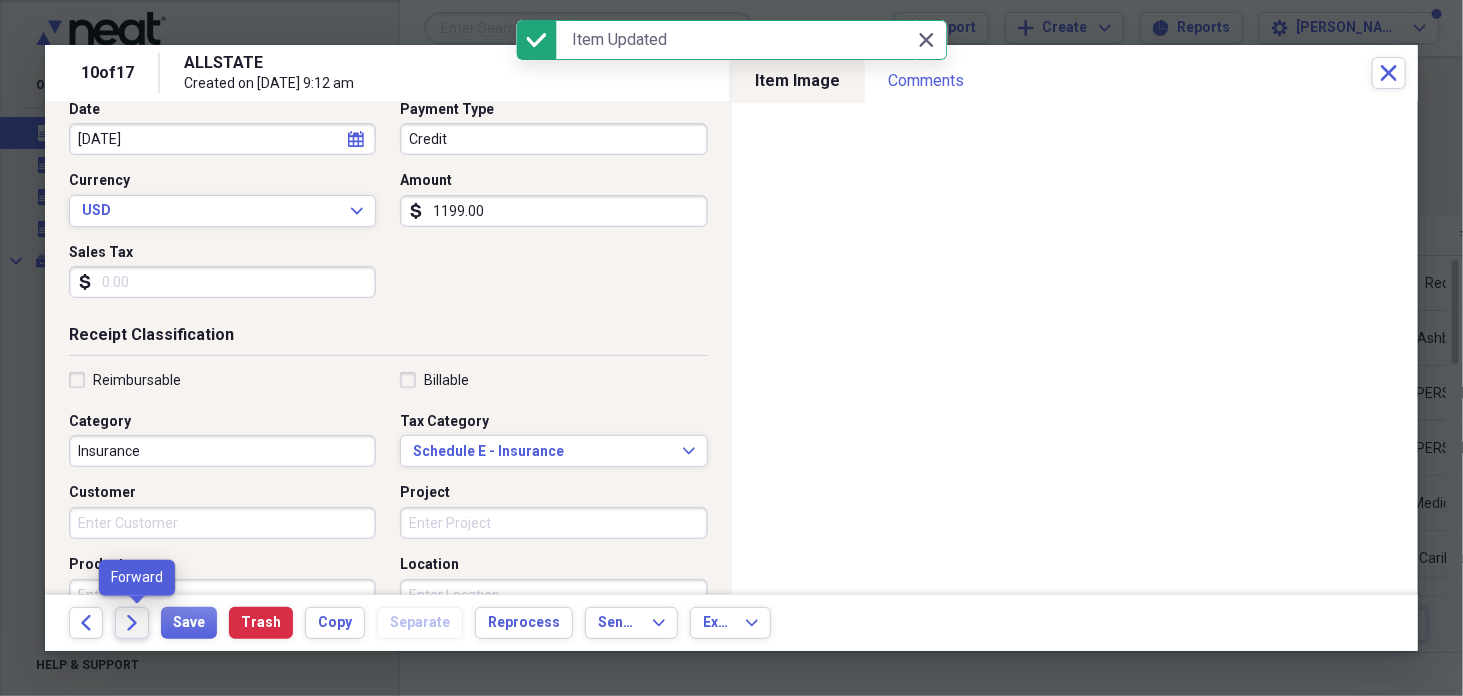 click on "Forward" 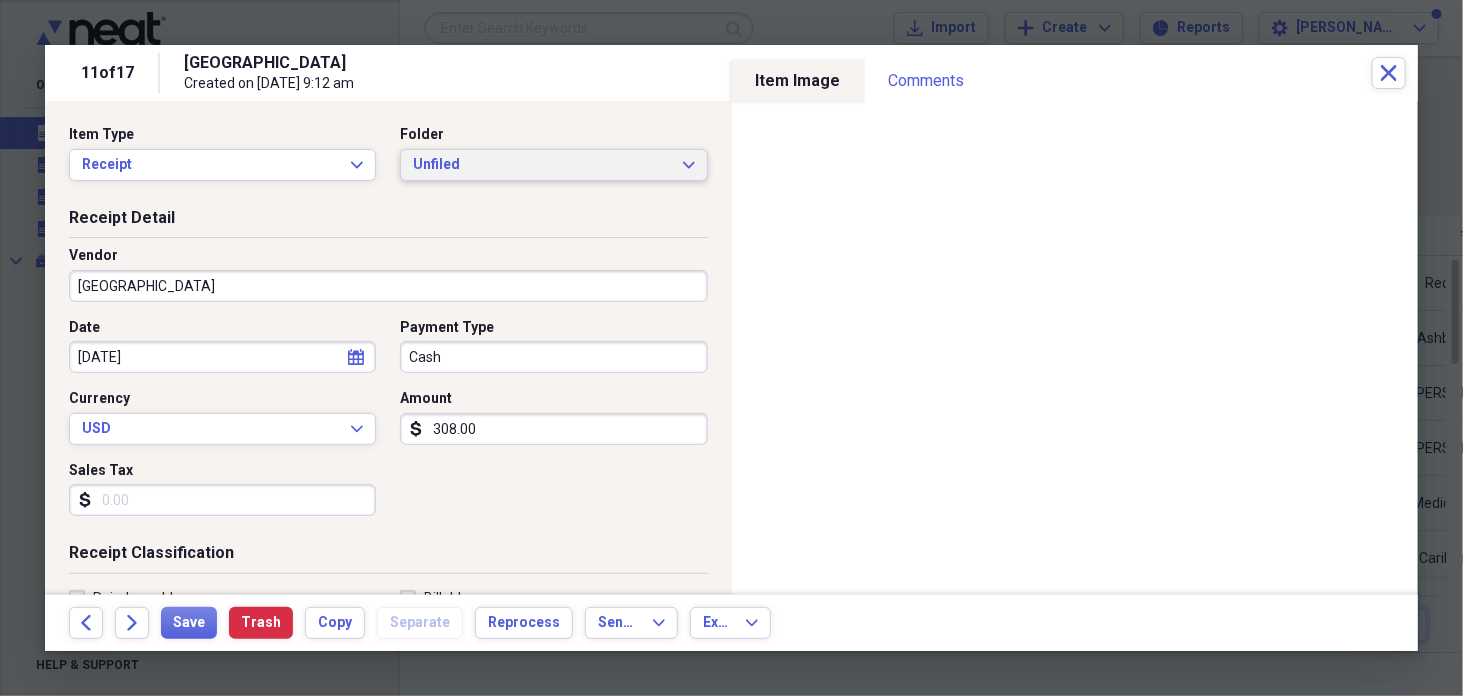 click on "Expand" 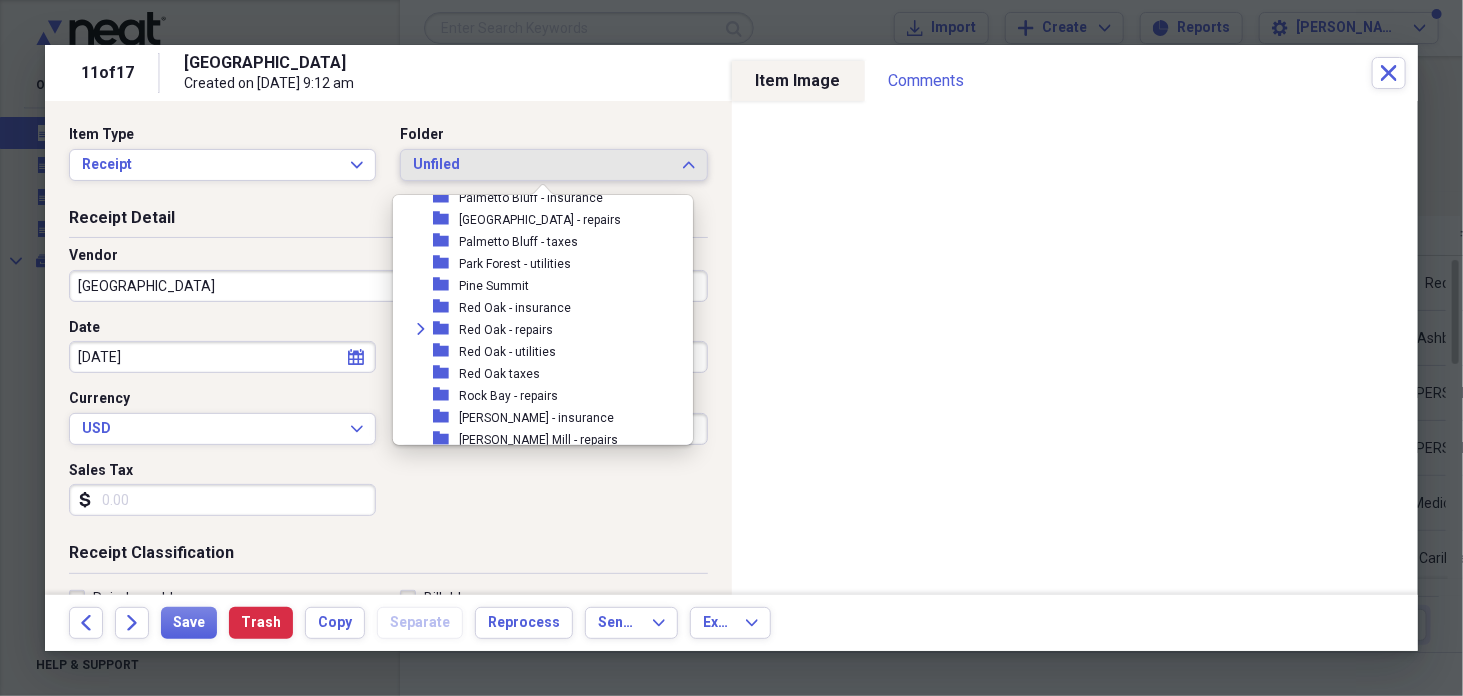 scroll, scrollTop: 6493, scrollLeft: 0, axis: vertical 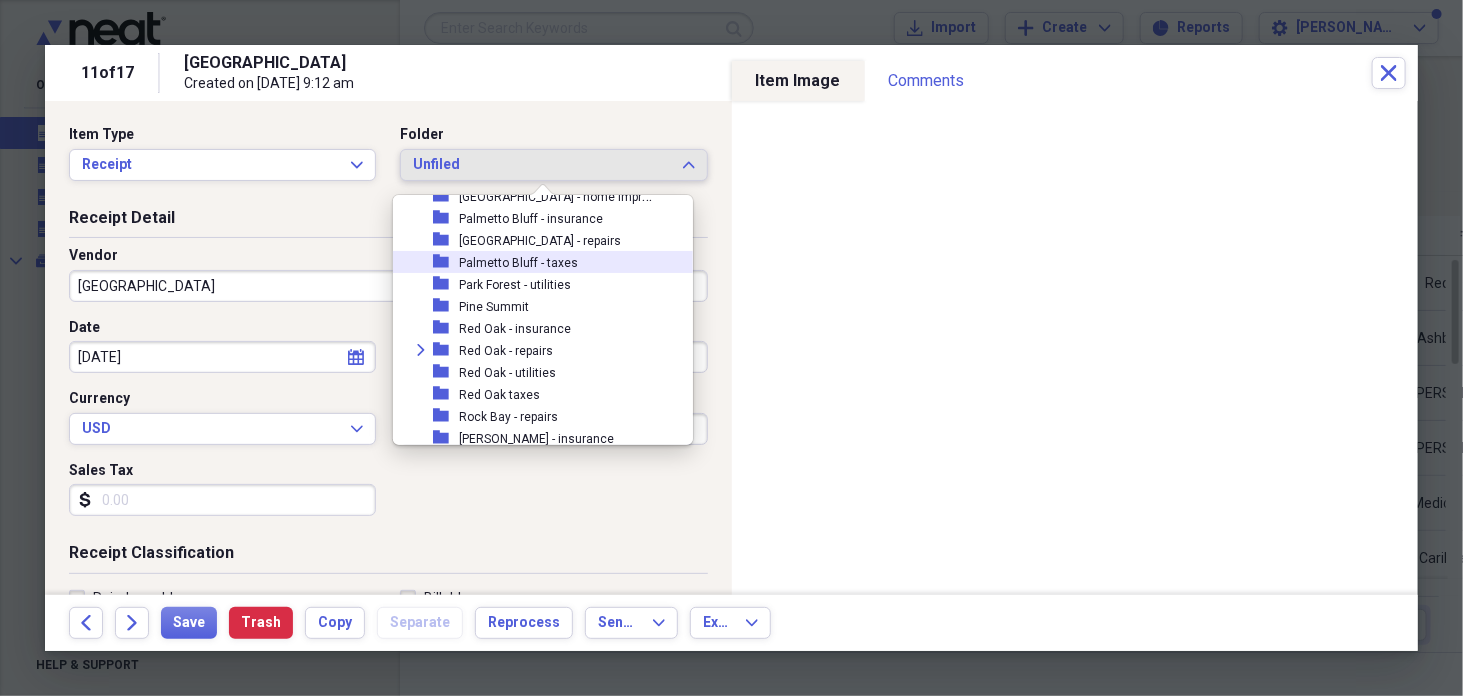 click on "[GEOGRAPHIC_DATA] - repairs" at bounding box center (540, 241) 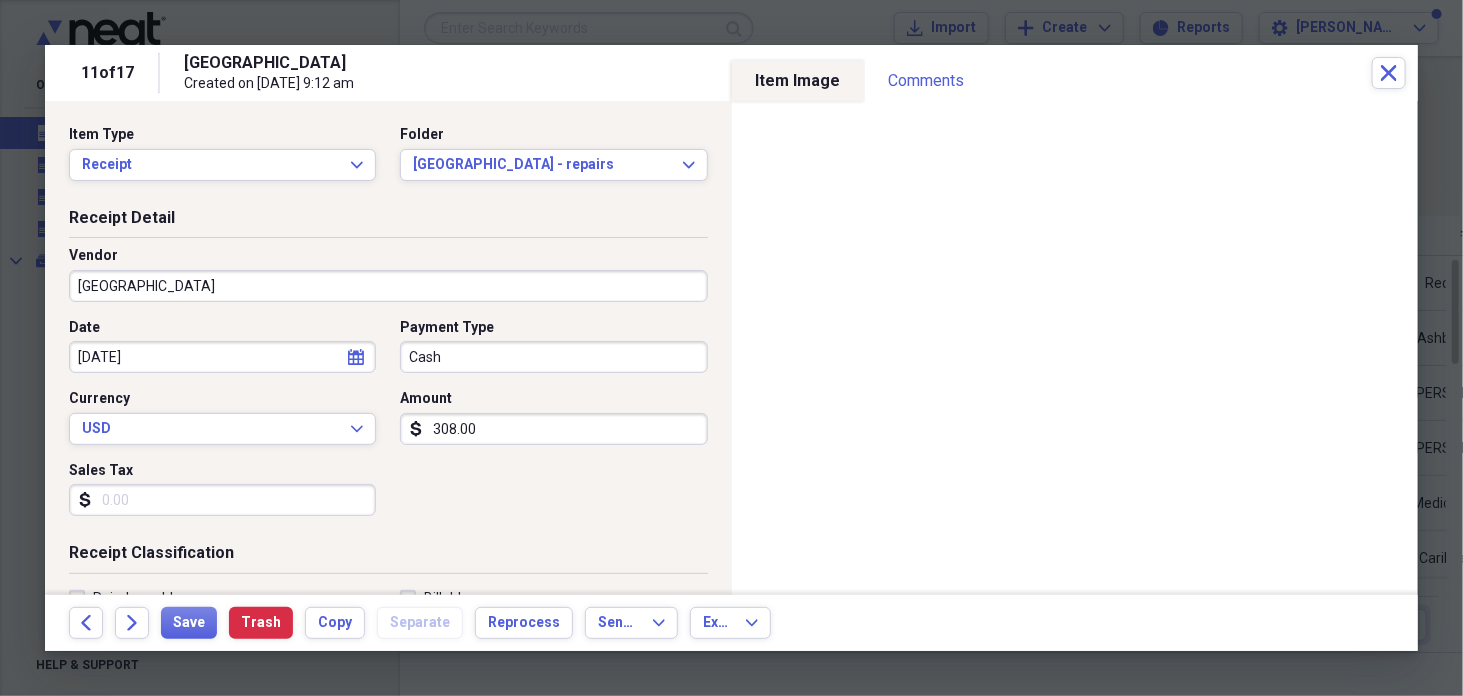 click on "[GEOGRAPHIC_DATA]" at bounding box center (388, 286) 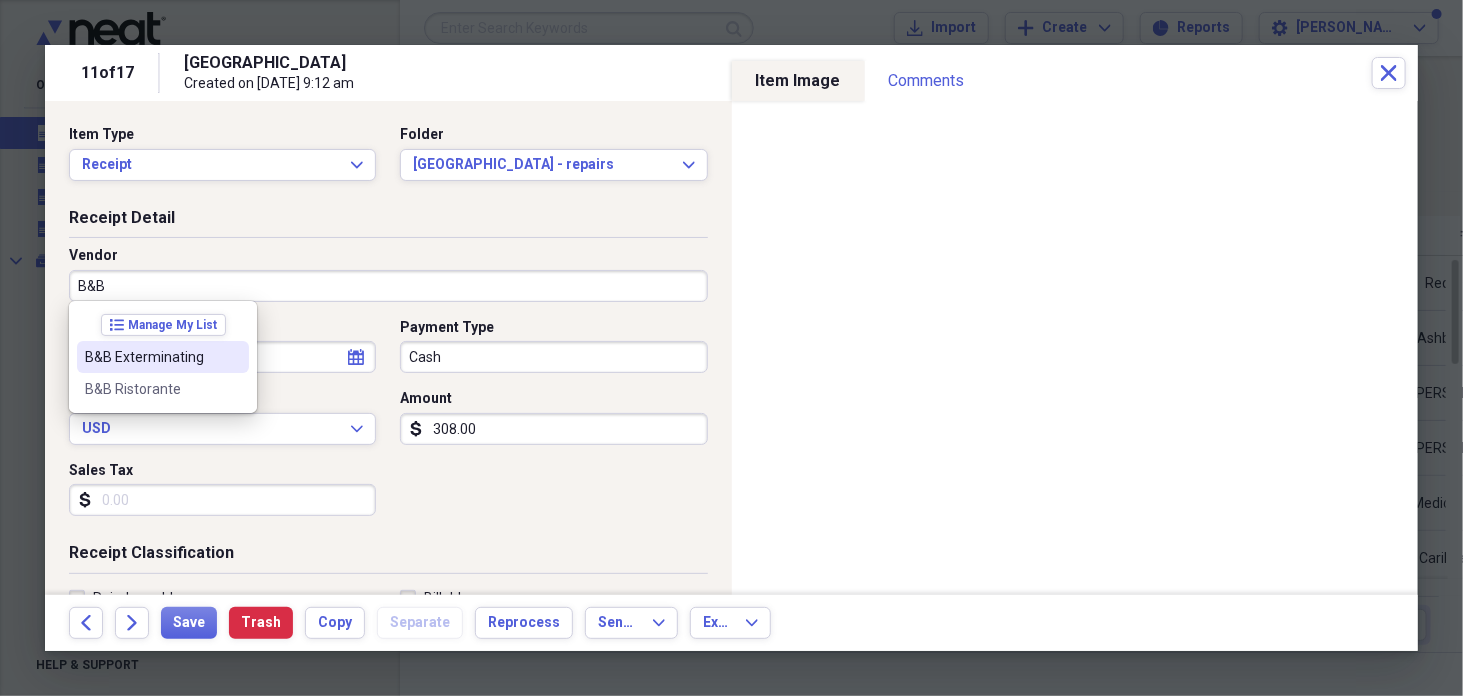 click on "B&B Exterminating" at bounding box center [151, 357] 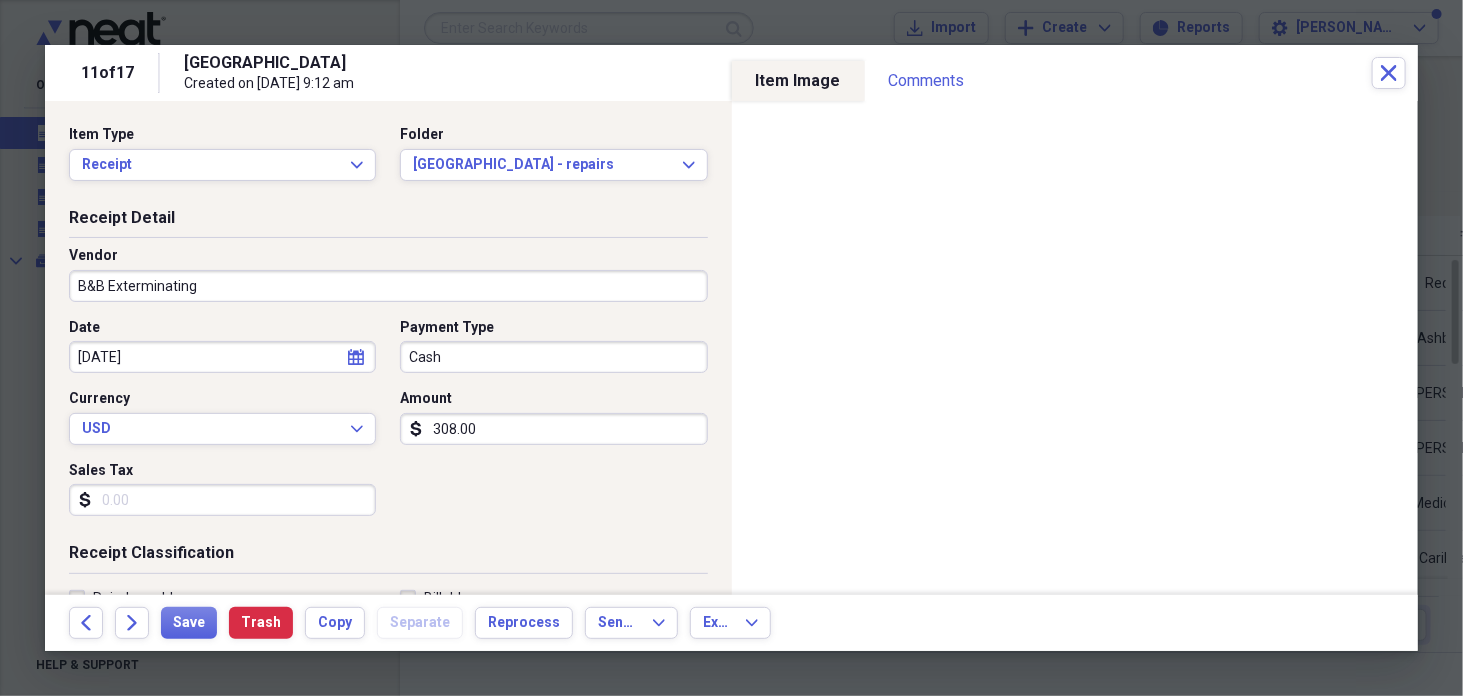 type on "Termite bond" 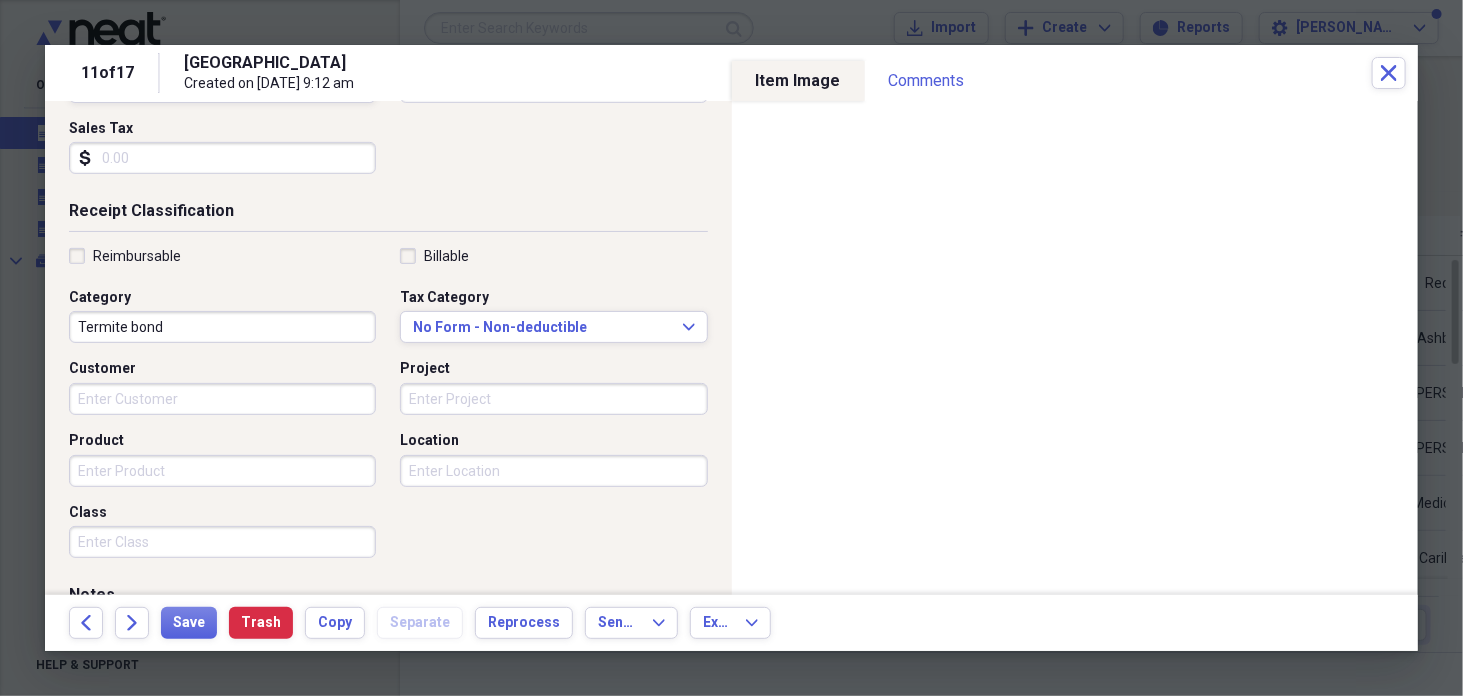 scroll, scrollTop: 378, scrollLeft: 0, axis: vertical 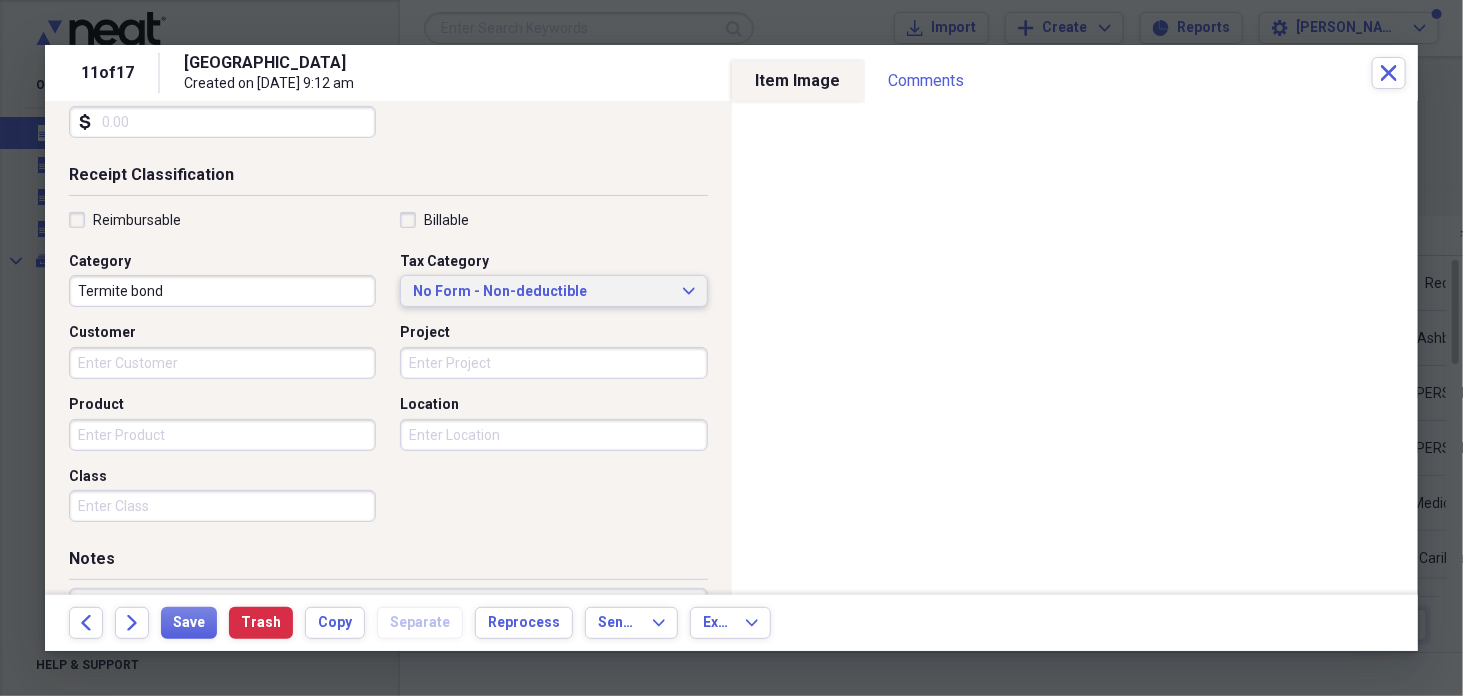 click on "No Form - Non-deductible" at bounding box center (541, 292) 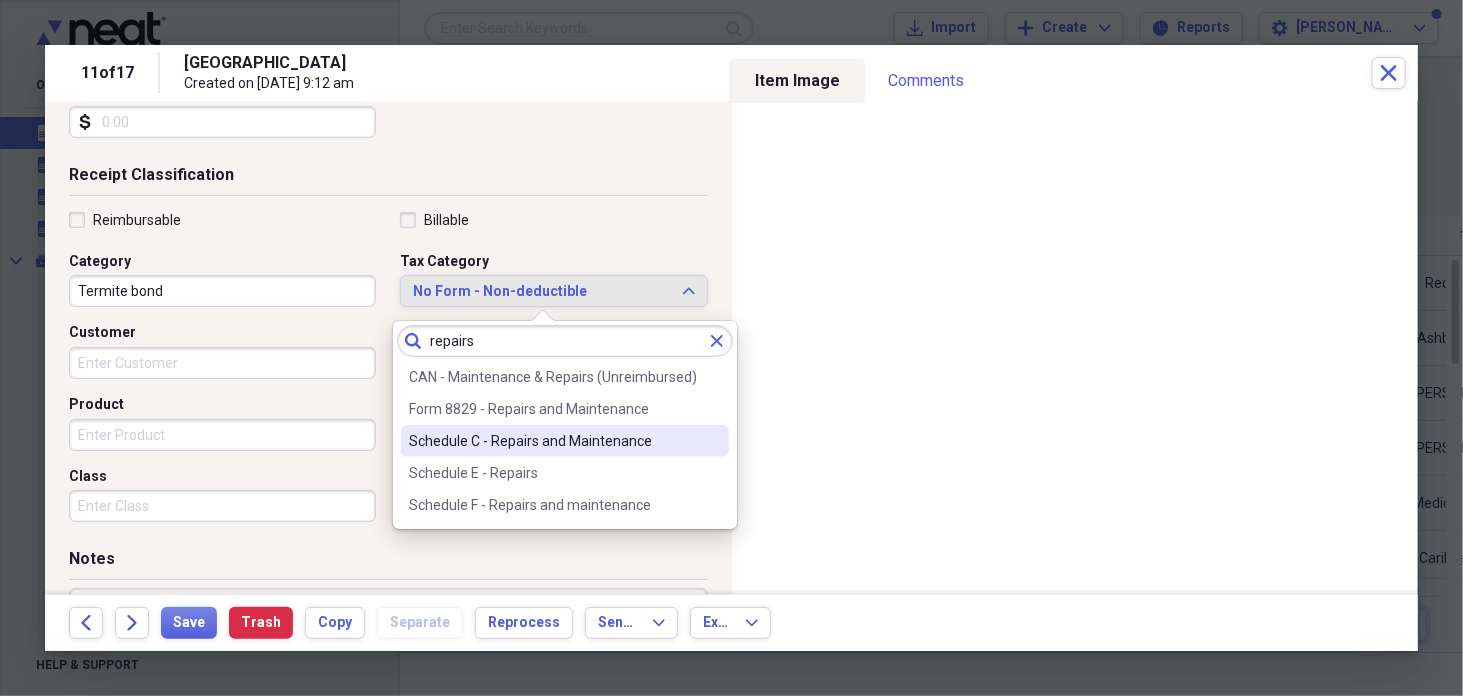 type on "repairs" 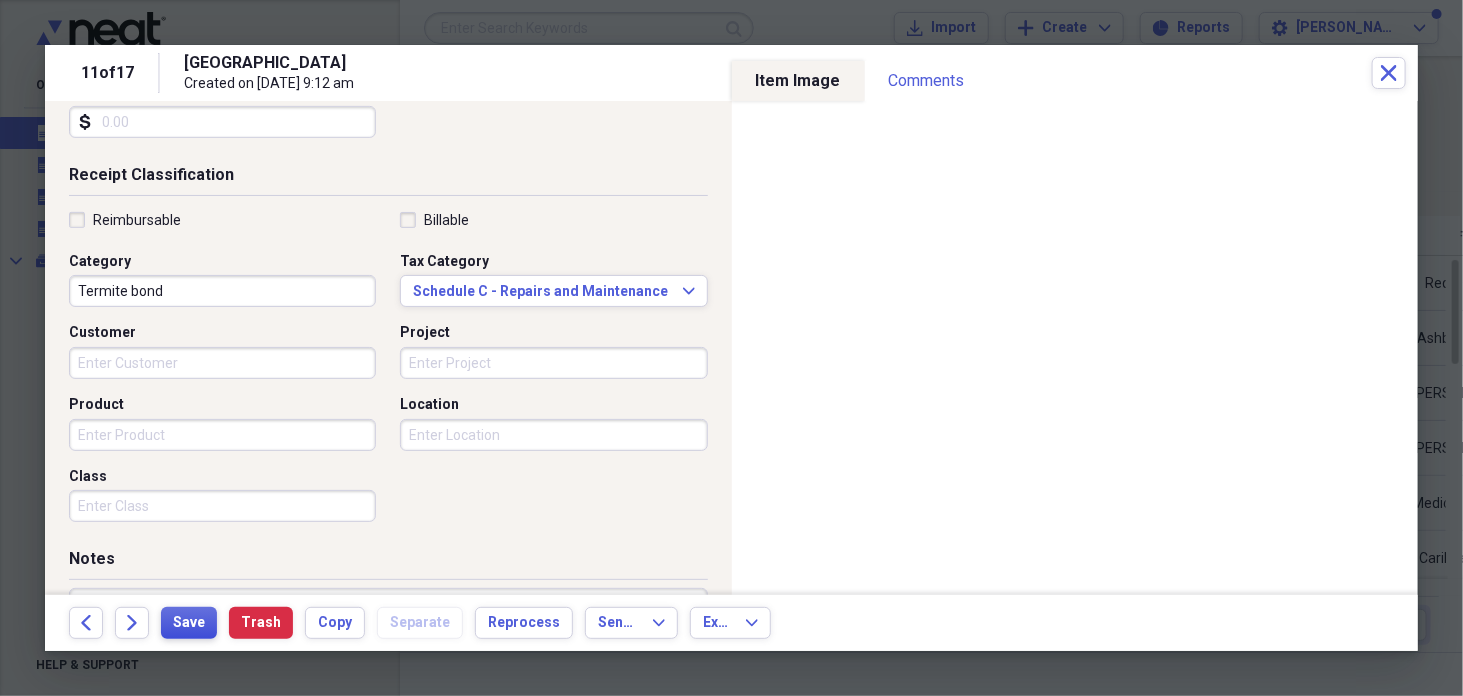 click on "Save" at bounding box center [189, 623] 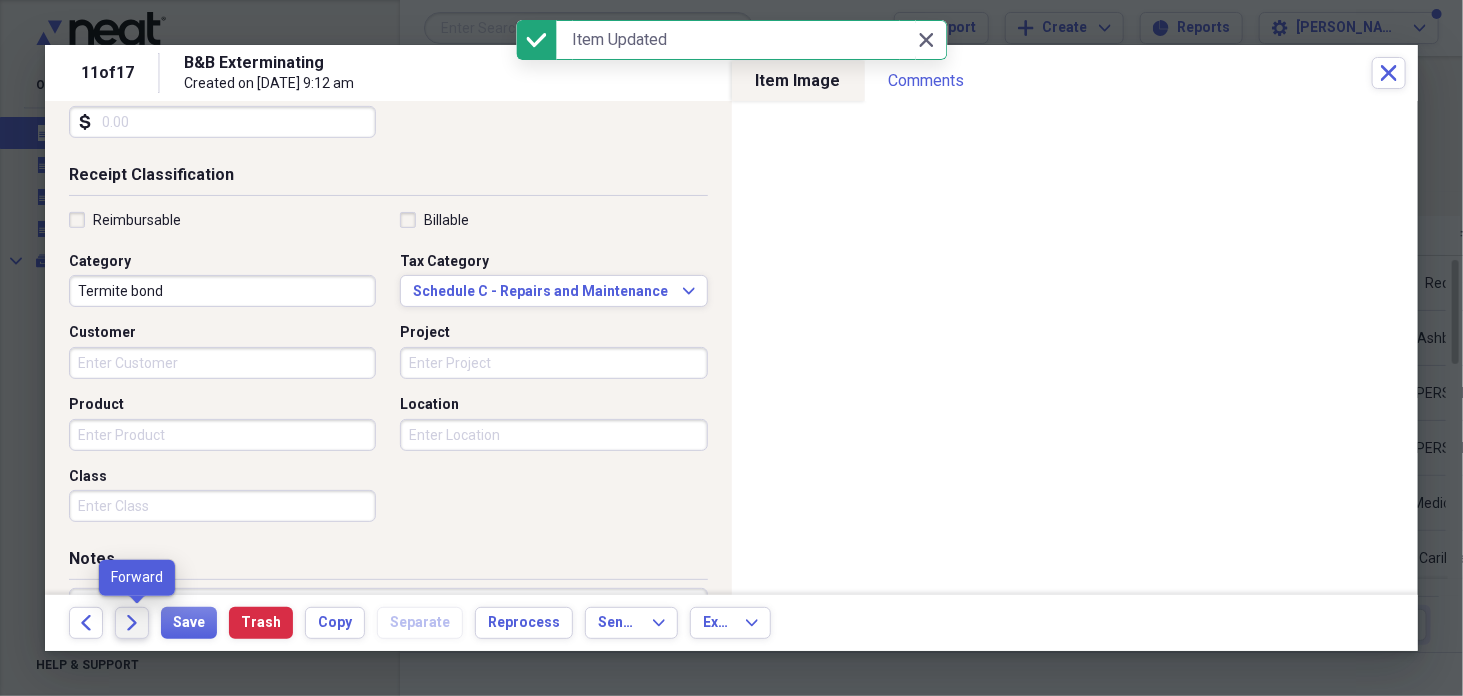 click 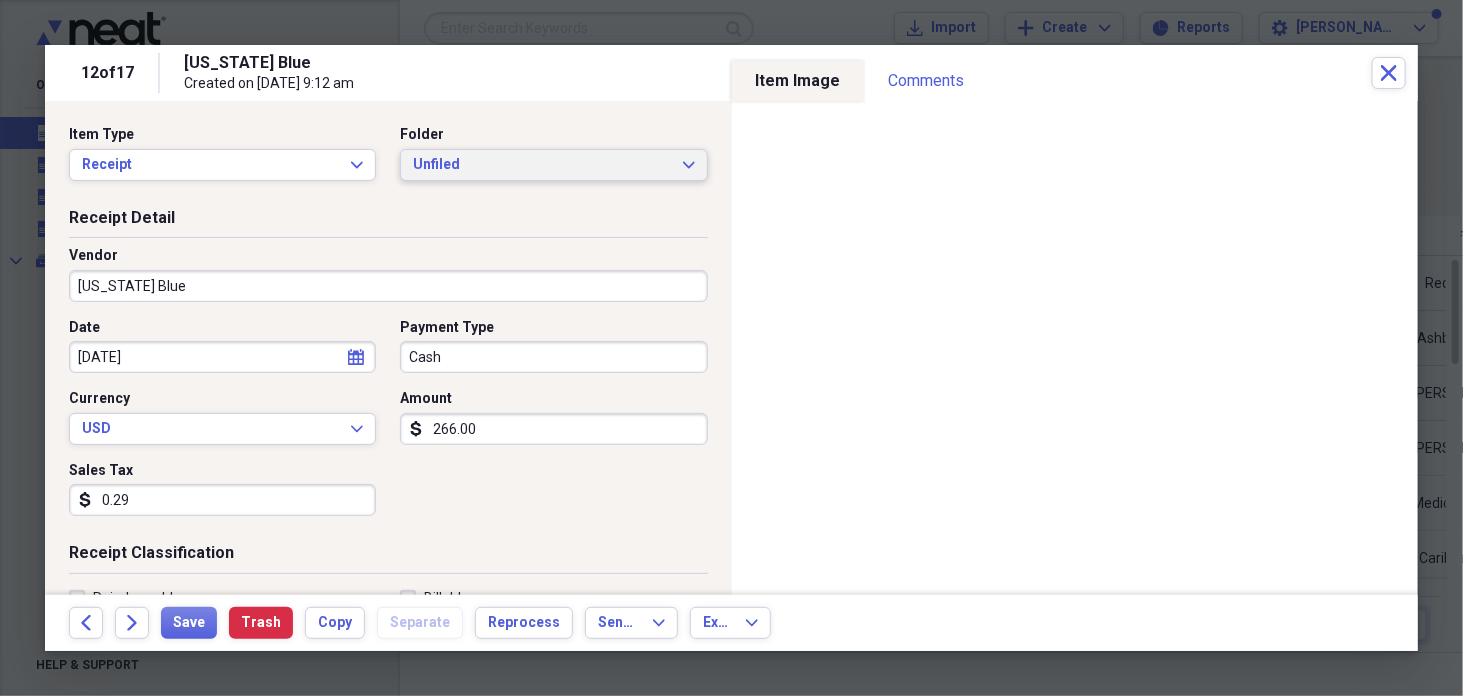 click on "Expand" 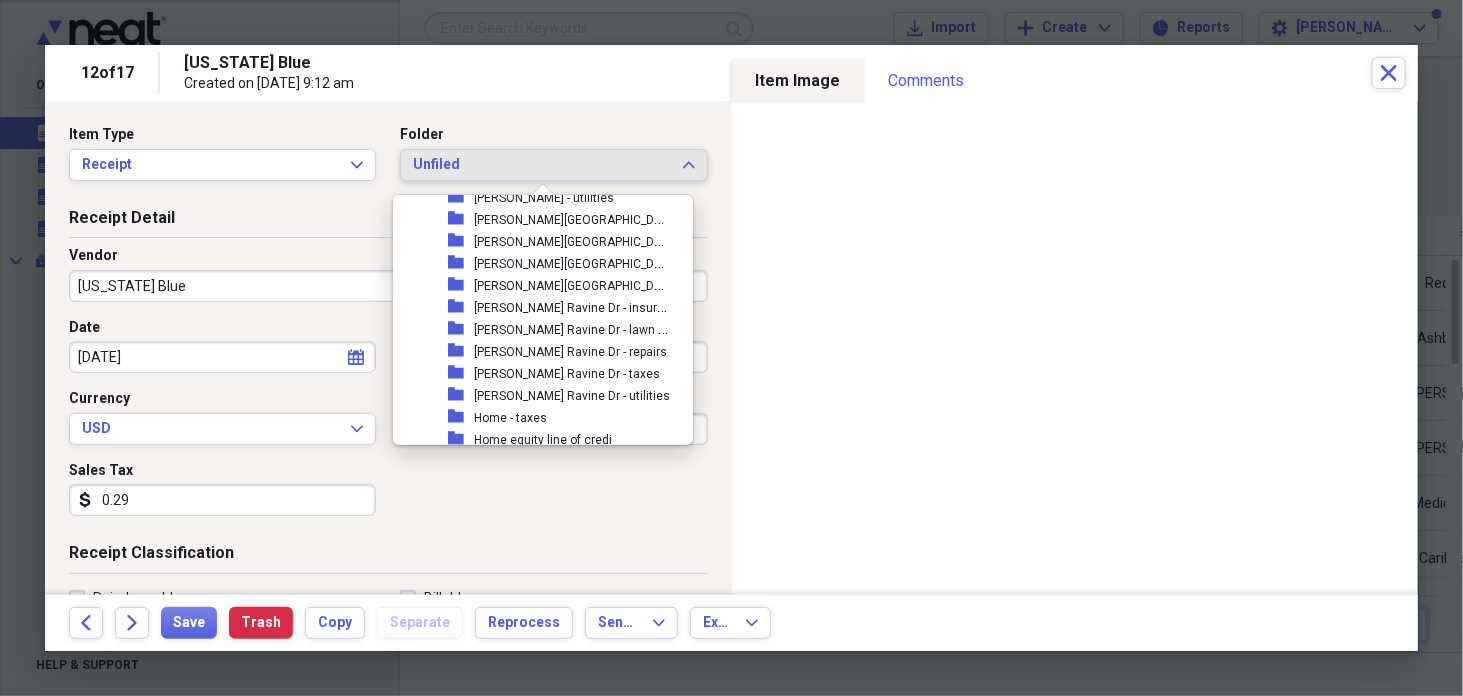 scroll, scrollTop: 5254, scrollLeft: 0, axis: vertical 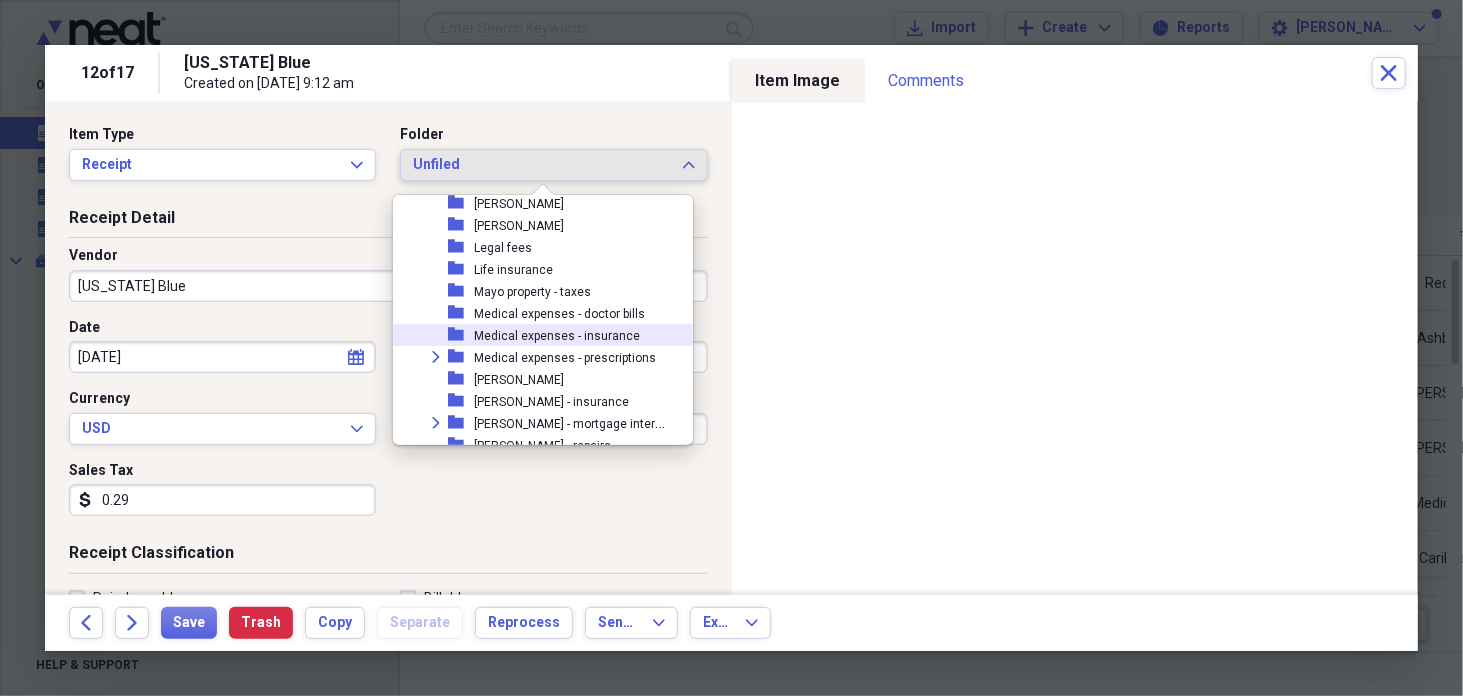 click on "Medical expenses - insurance" at bounding box center [557, 336] 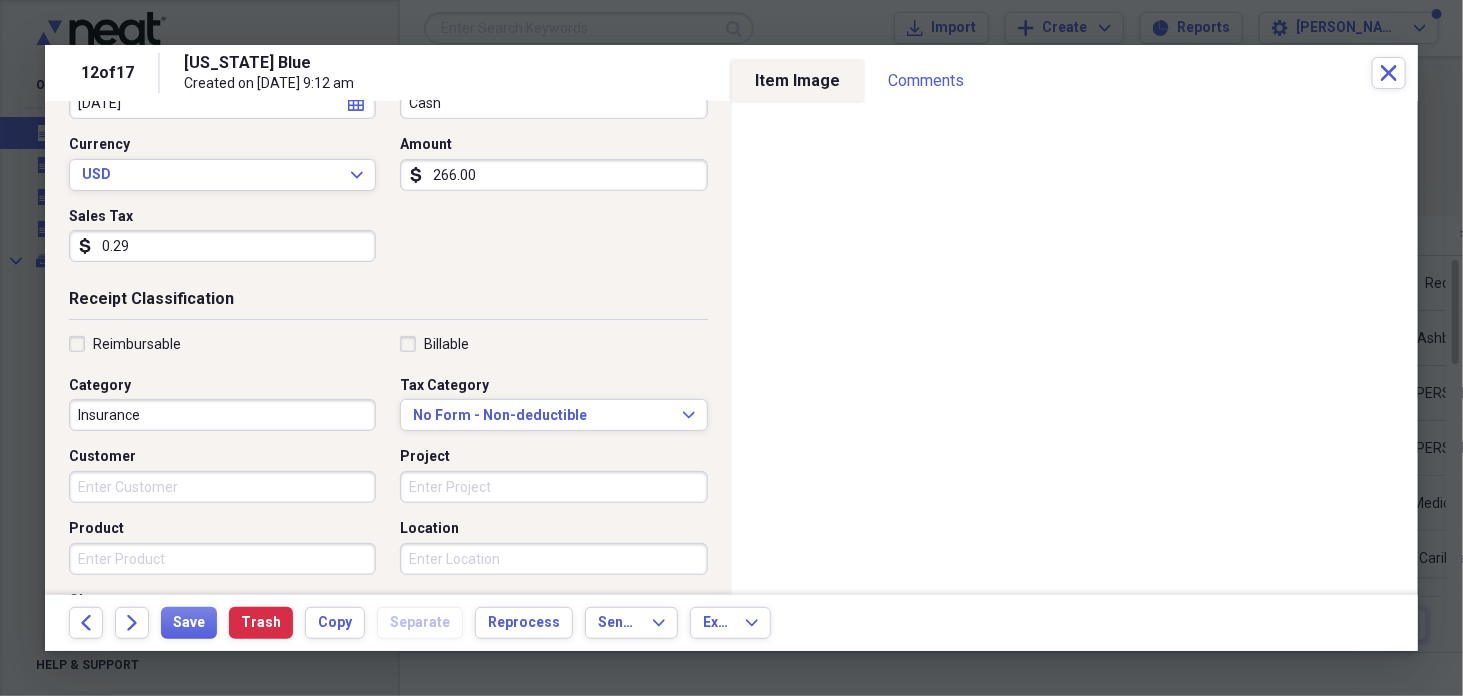 scroll, scrollTop: 280, scrollLeft: 0, axis: vertical 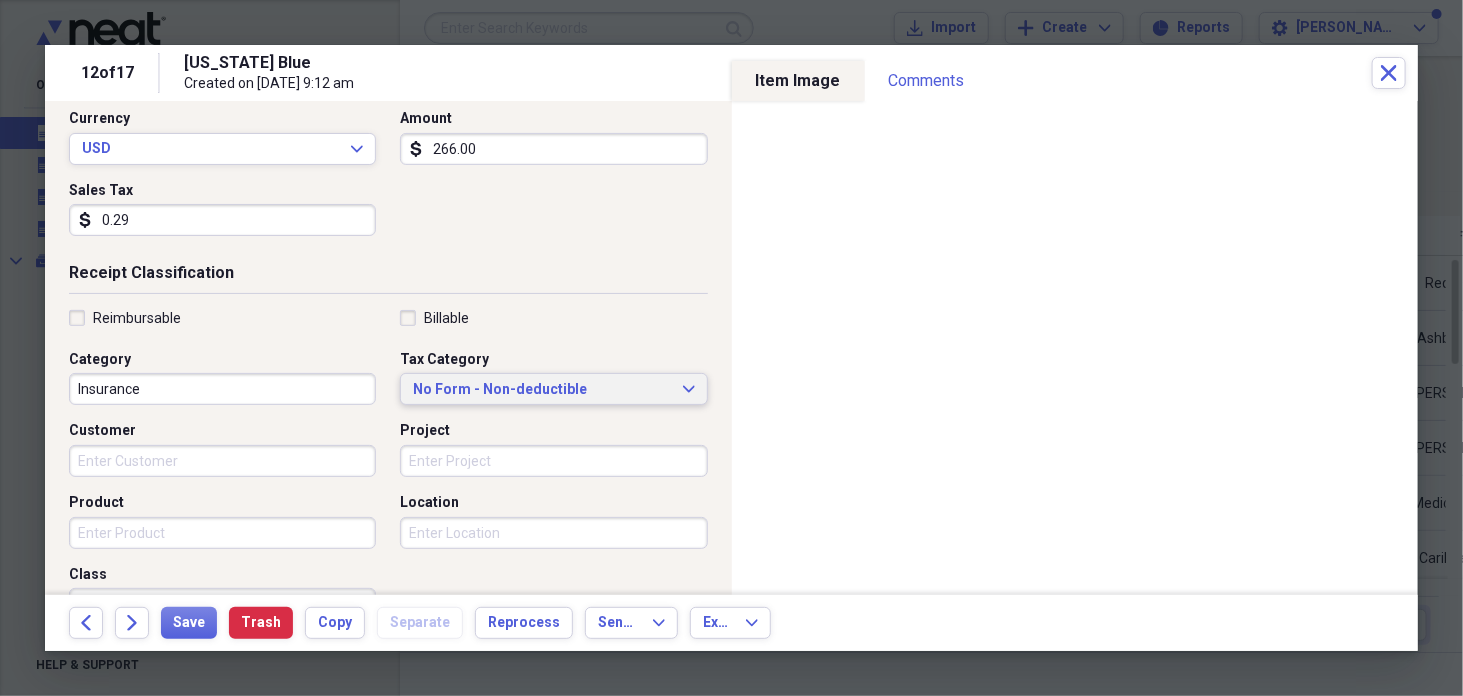 click on "No Form - Non-deductible Expand" at bounding box center (553, 389) 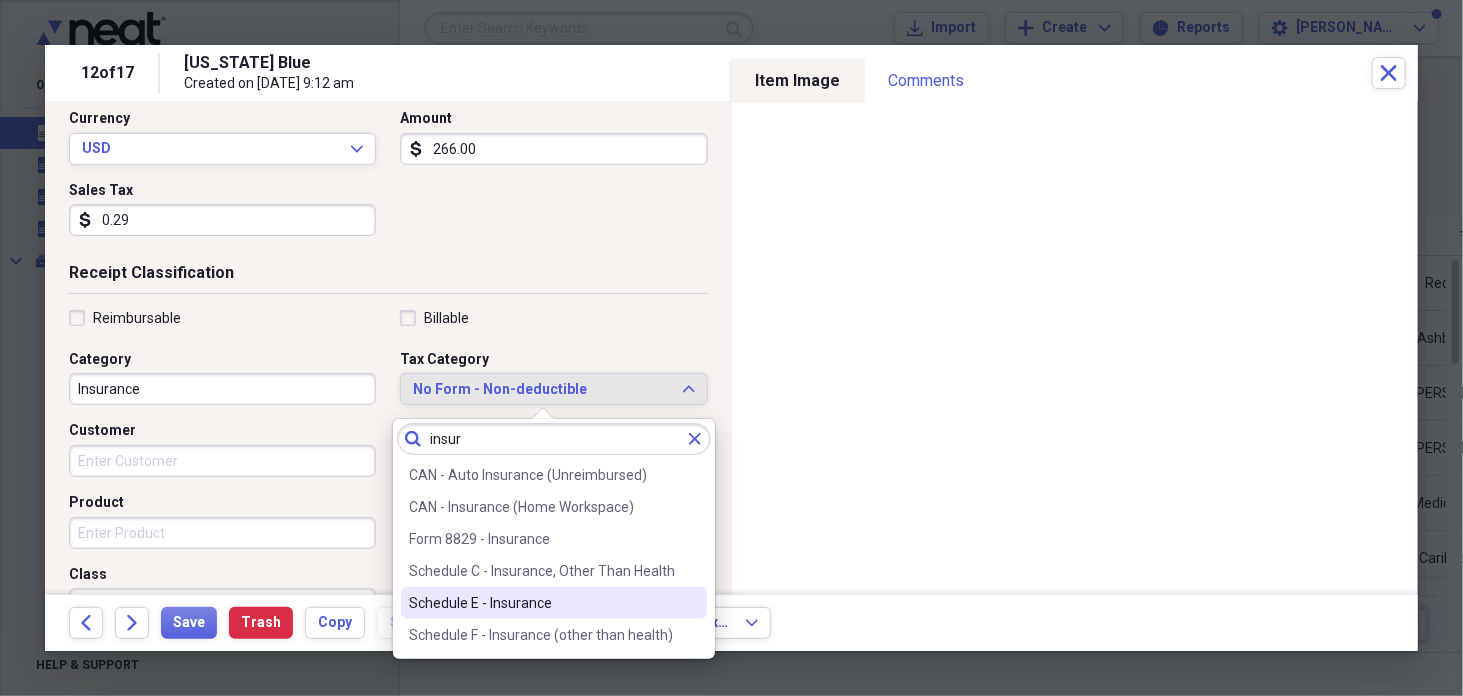 type on "insur" 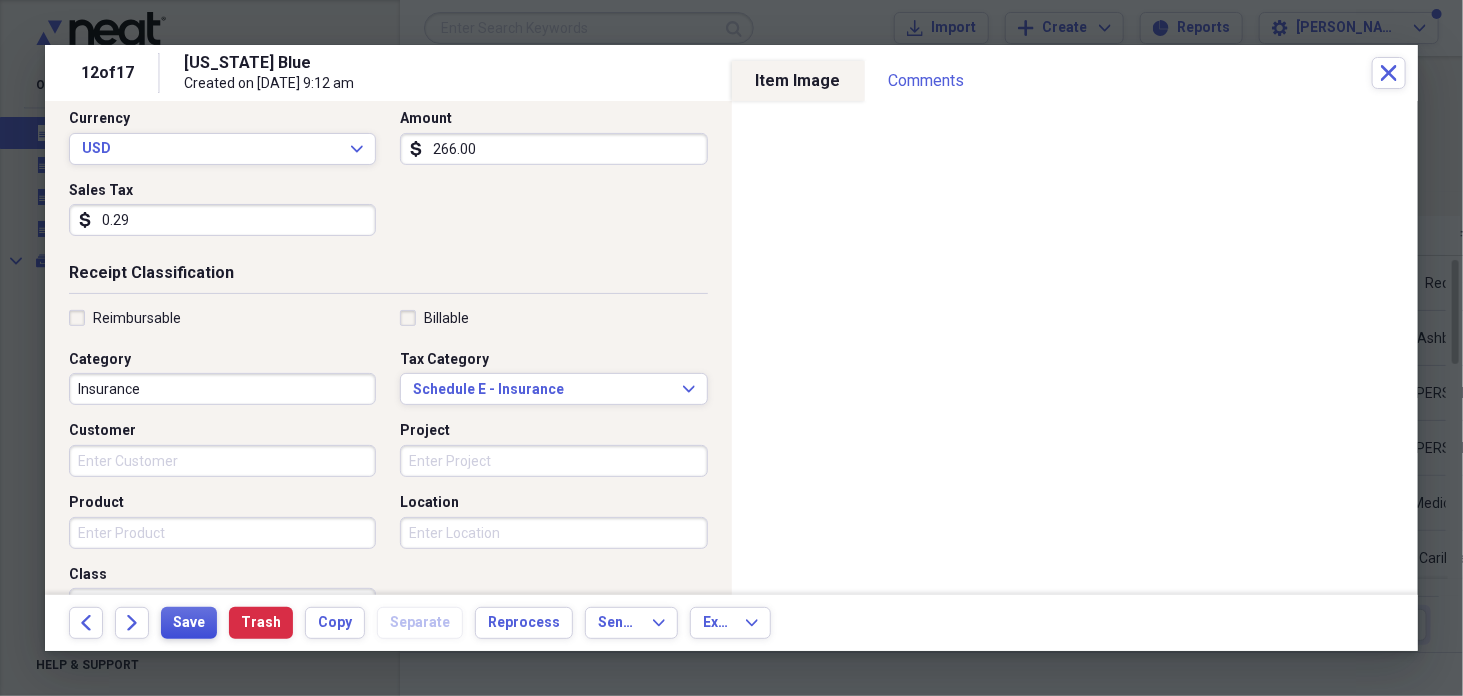 click on "Save" at bounding box center [189, 623] 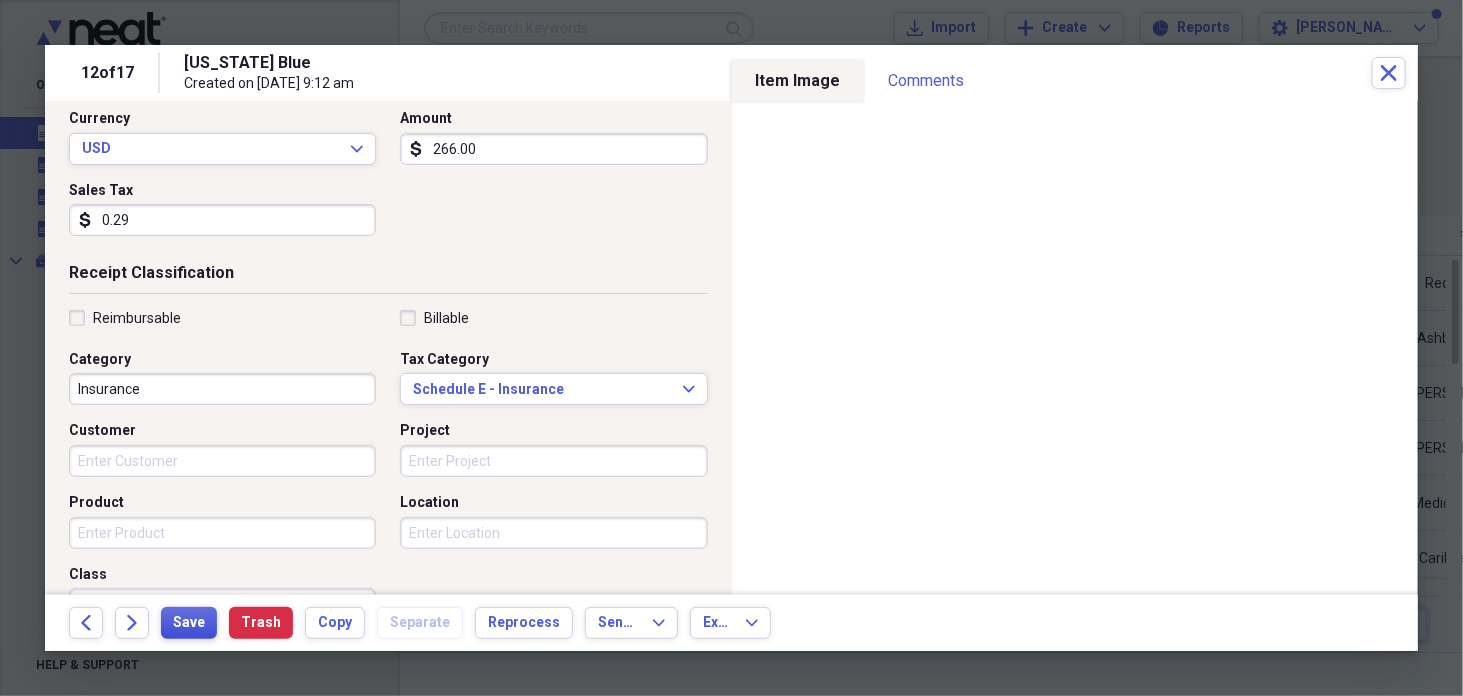 click on "Save" at bounding box center (189, 623) 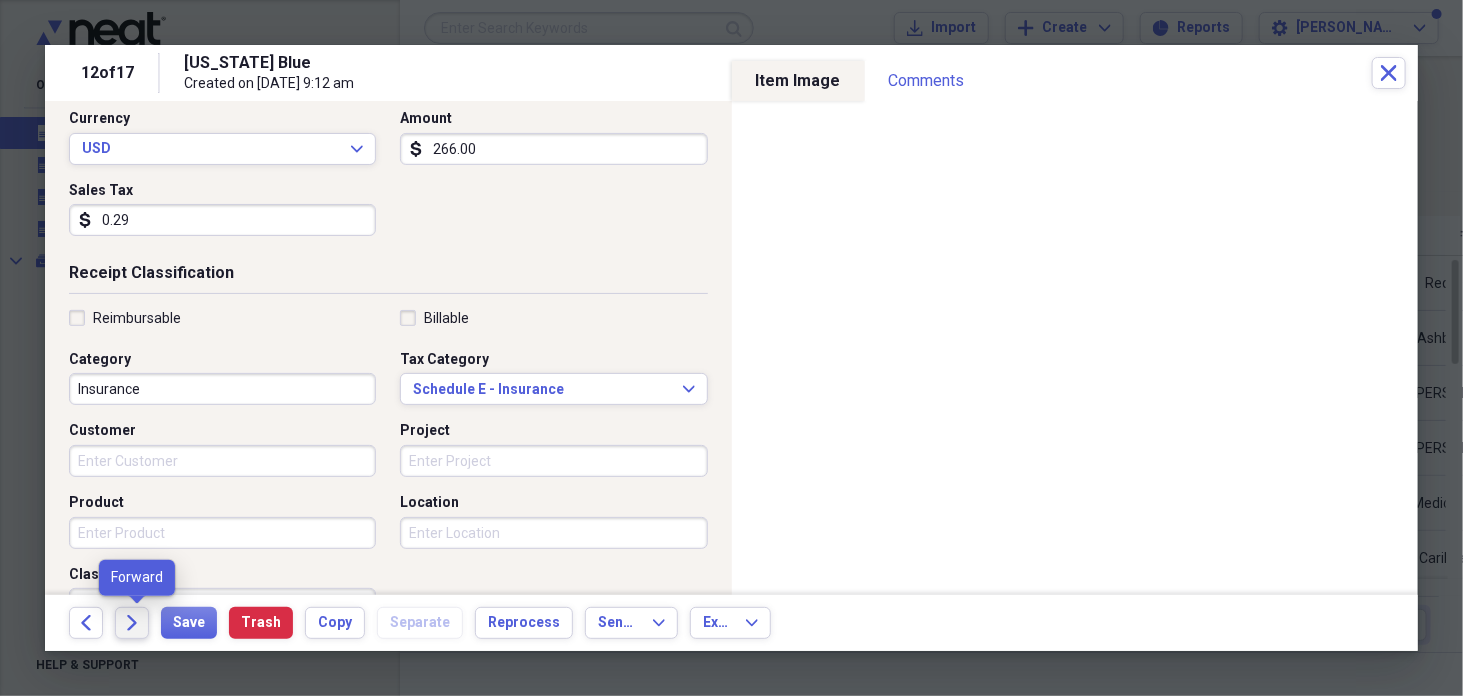 drag, startPoint x: 133, startPoint y: 621, endPoint x: 735, endPoint y: 45, distance: 833.1746 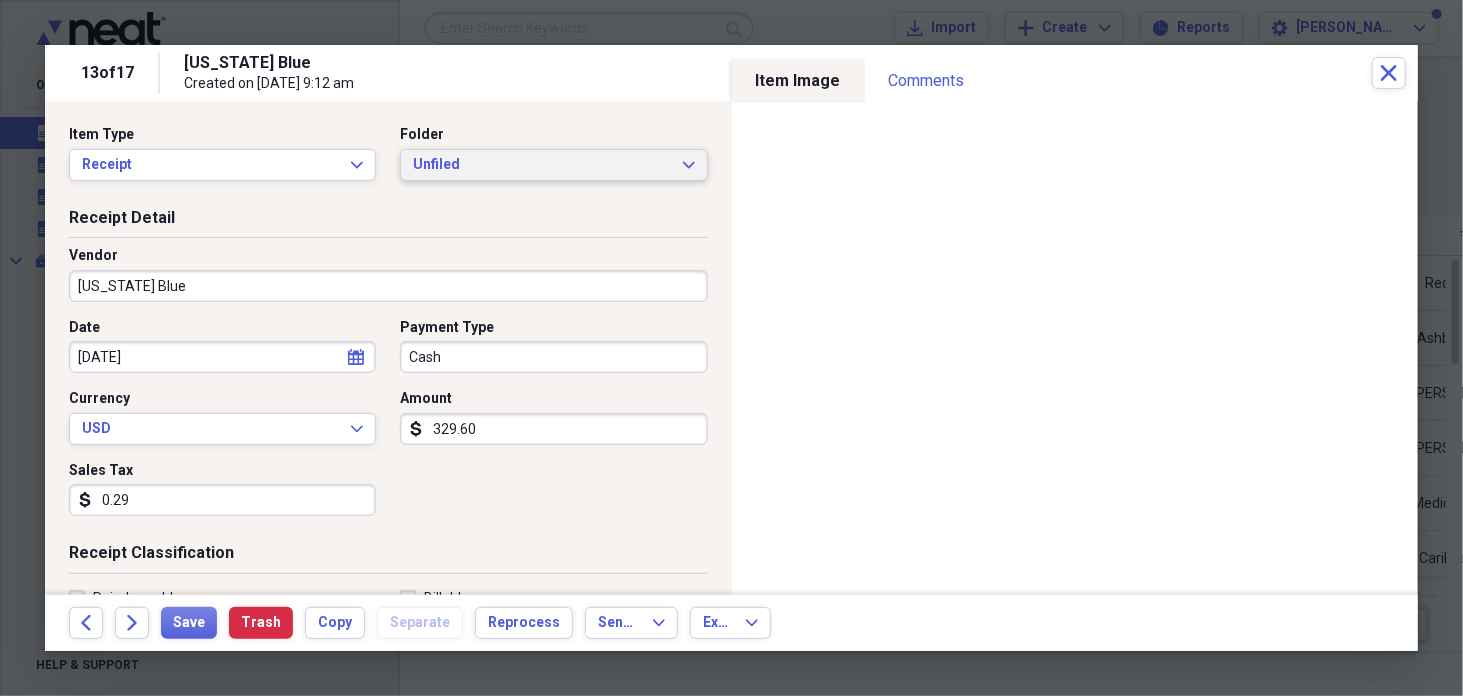 click on "Expand" 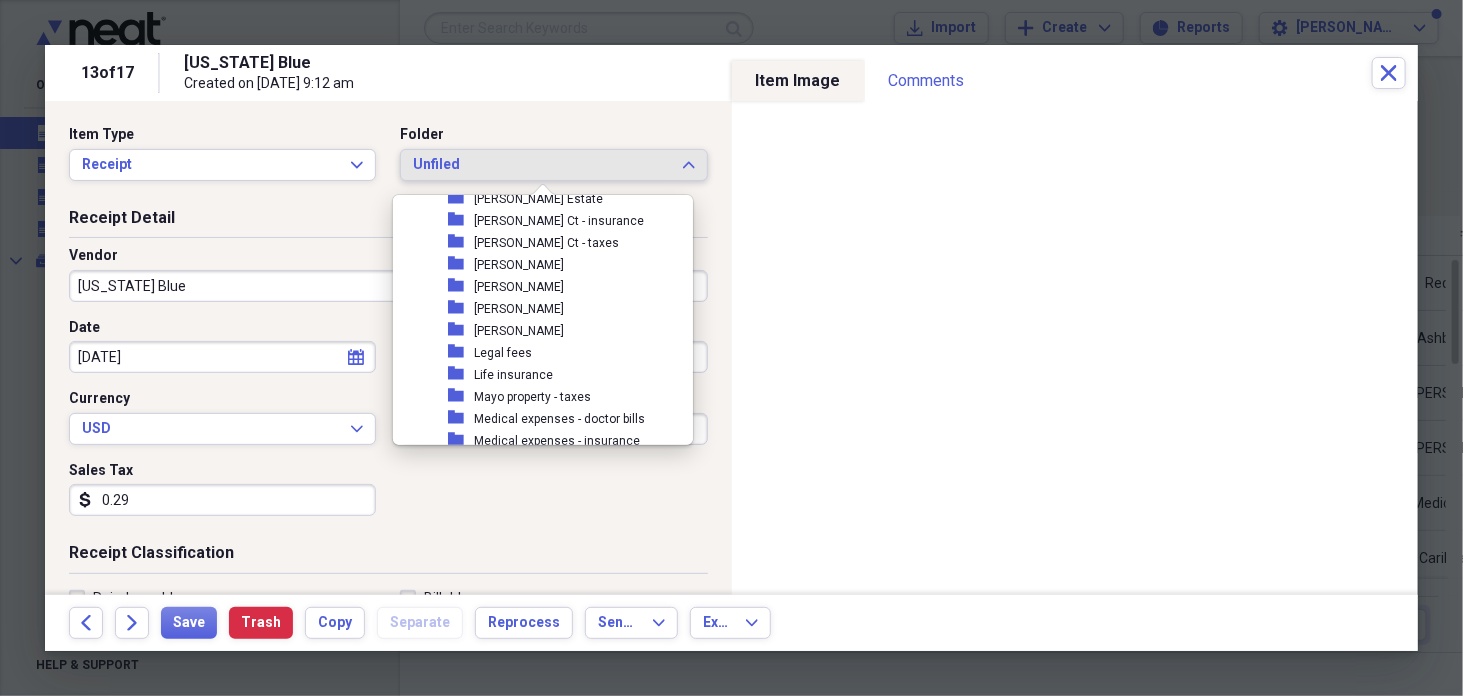 scroll, scrollTop: 5276, scrollLeft: 0, axis: vertical 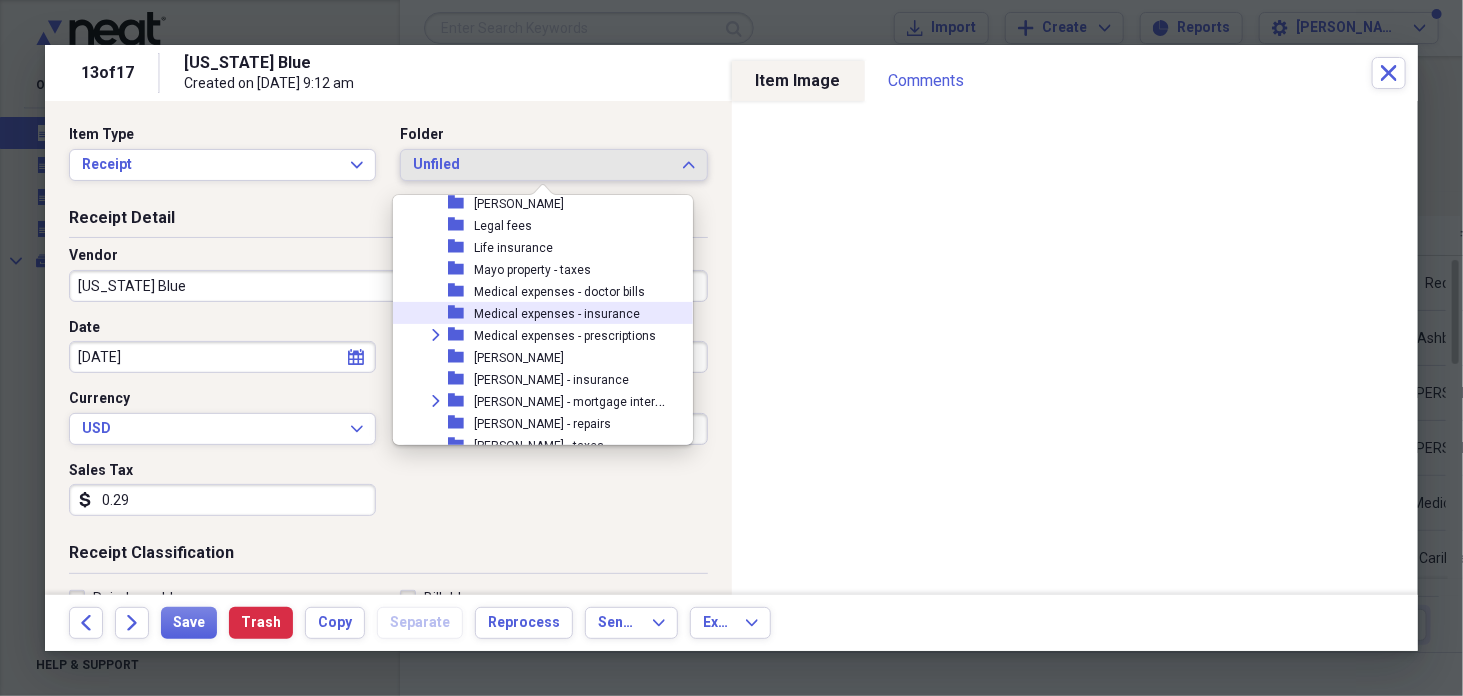 click on "Medical expenses - insurance" at bounding box center [557, 314] 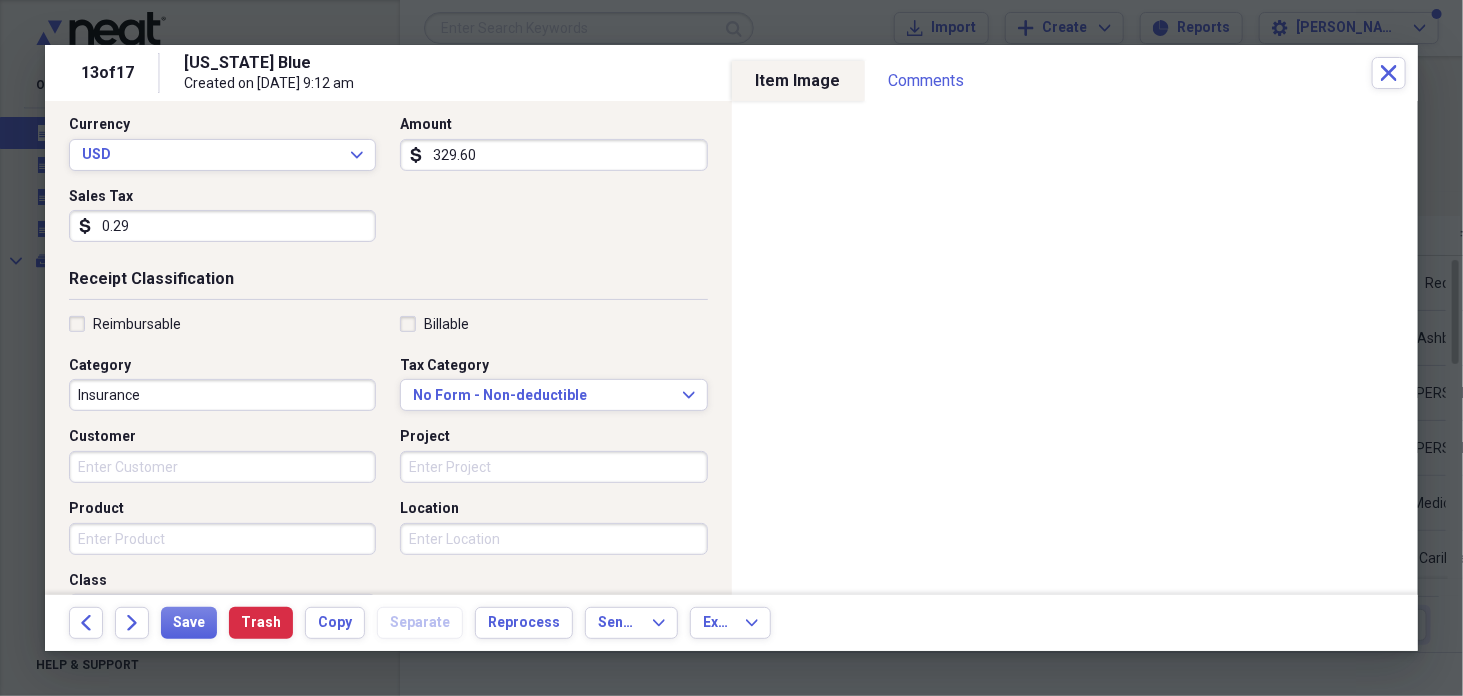 scroll, scrollTop: 282, scrollLeft: 0, axis: vertical 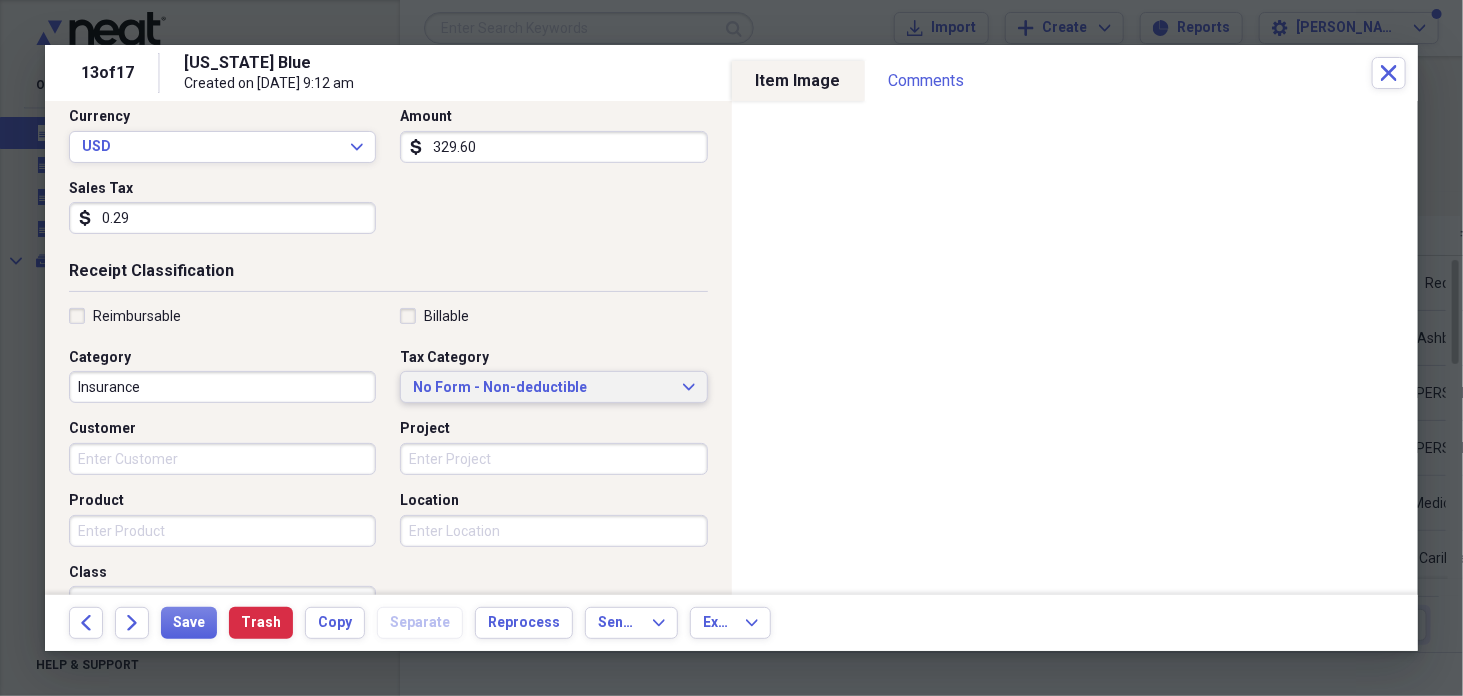 click on "No Form - Non-deductible" at bounding box center (541, 388) 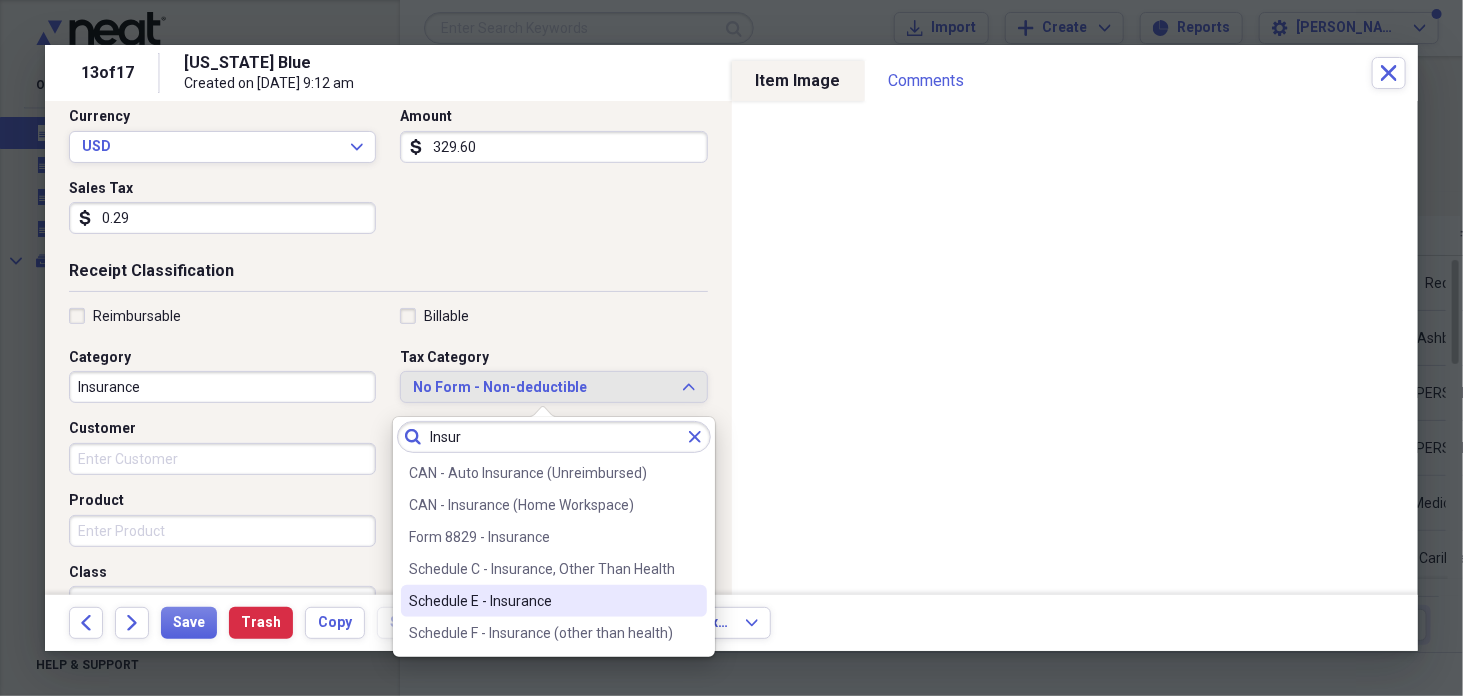 type on "Insur" 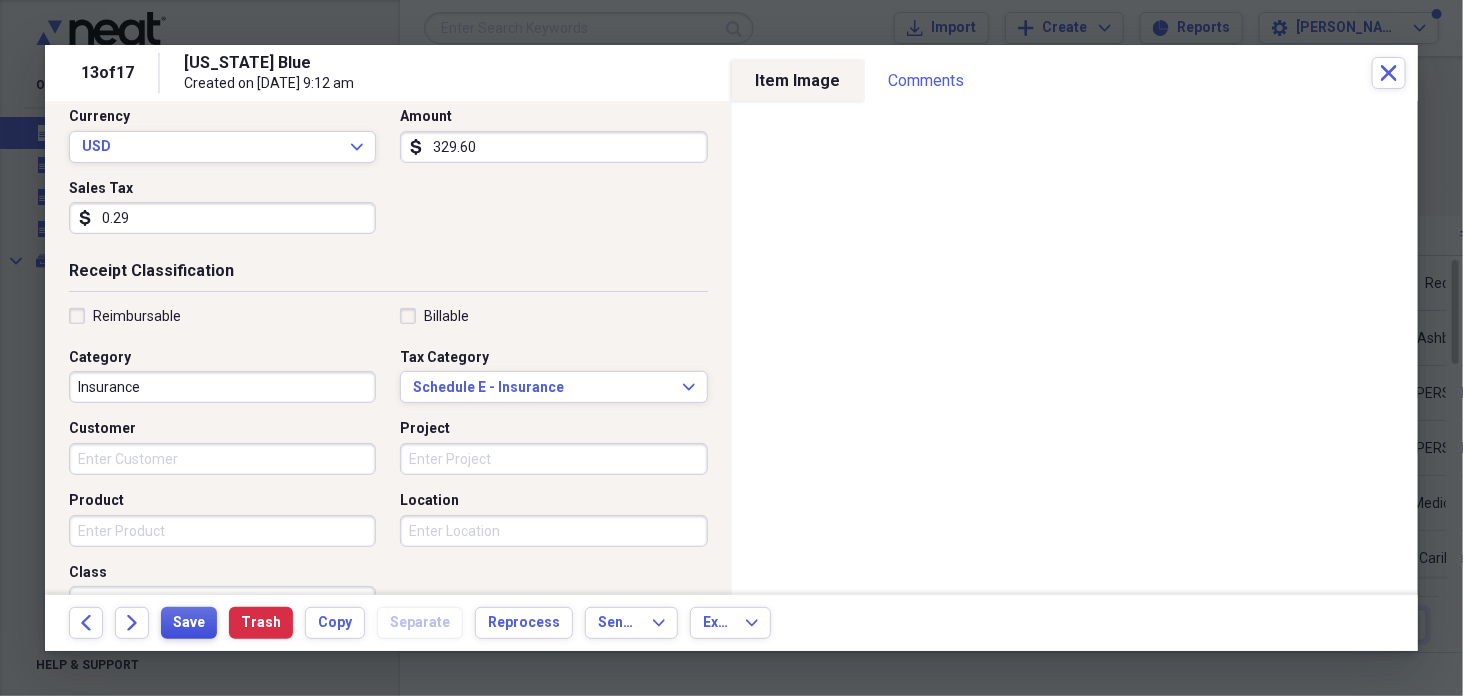 click on "Save" at bounding box center [189, 623] 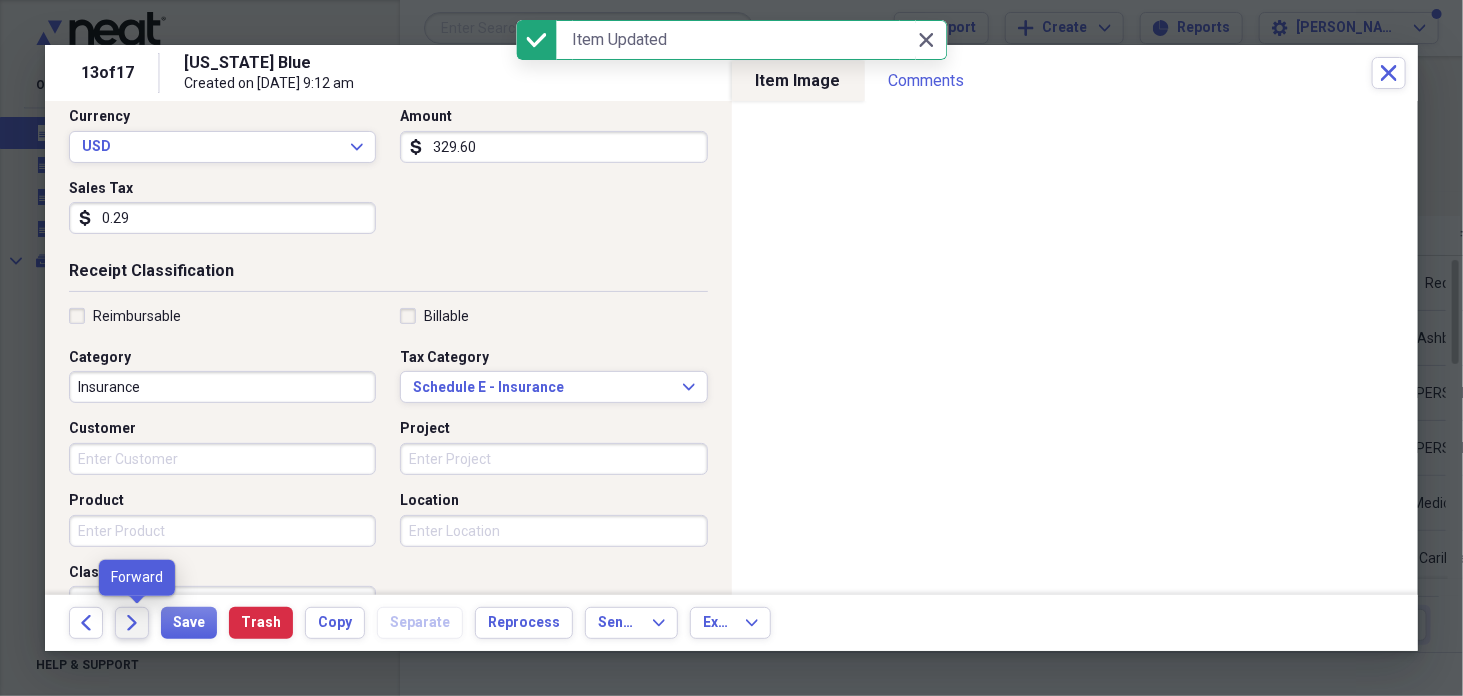 click on "Forward" 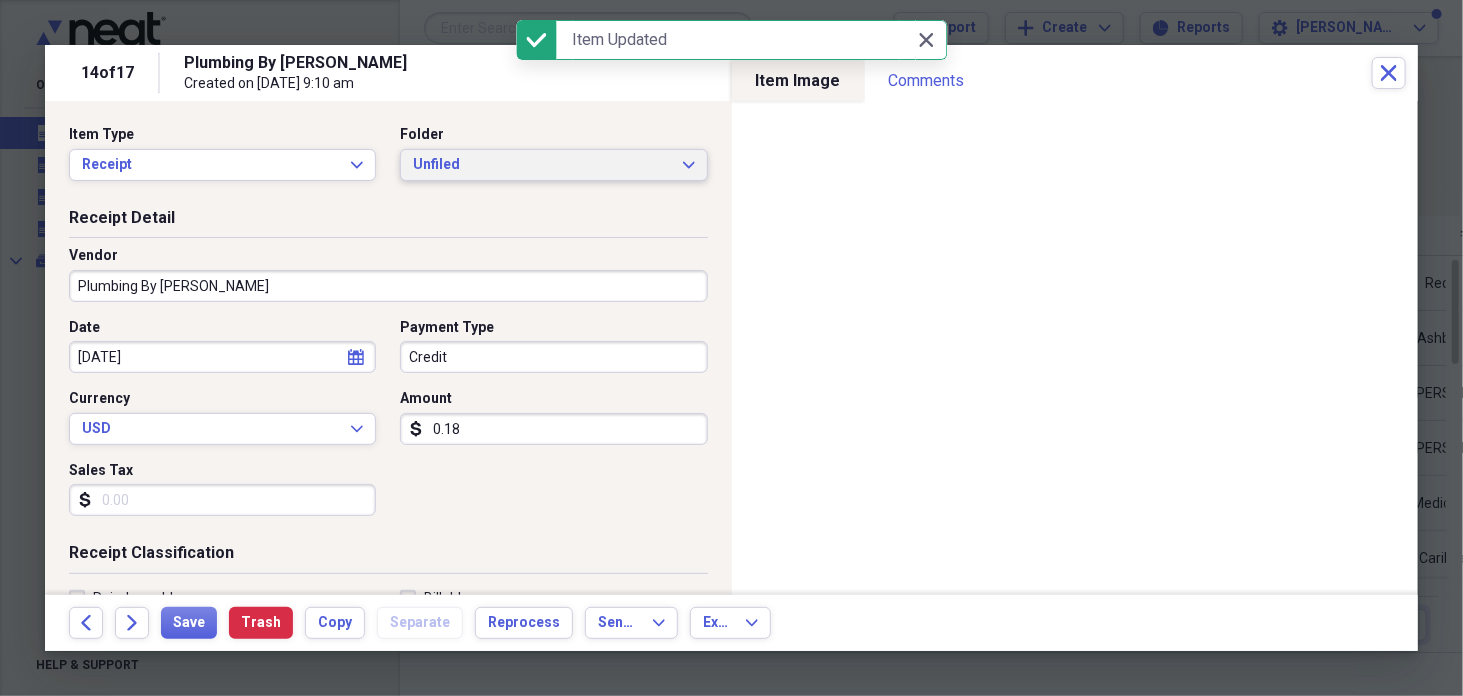 click on "Expand" 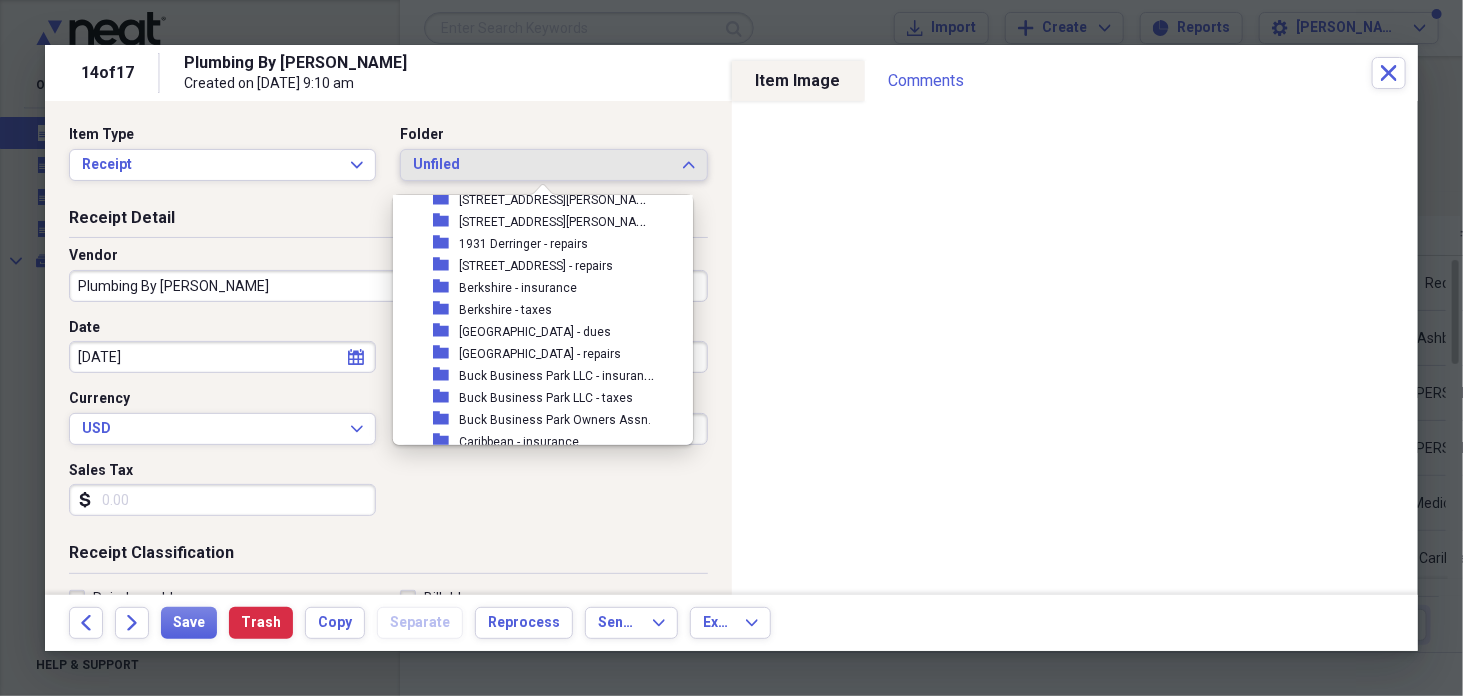 scroll, scrollTop: 194, scrollLeft: 0, axis: vertical 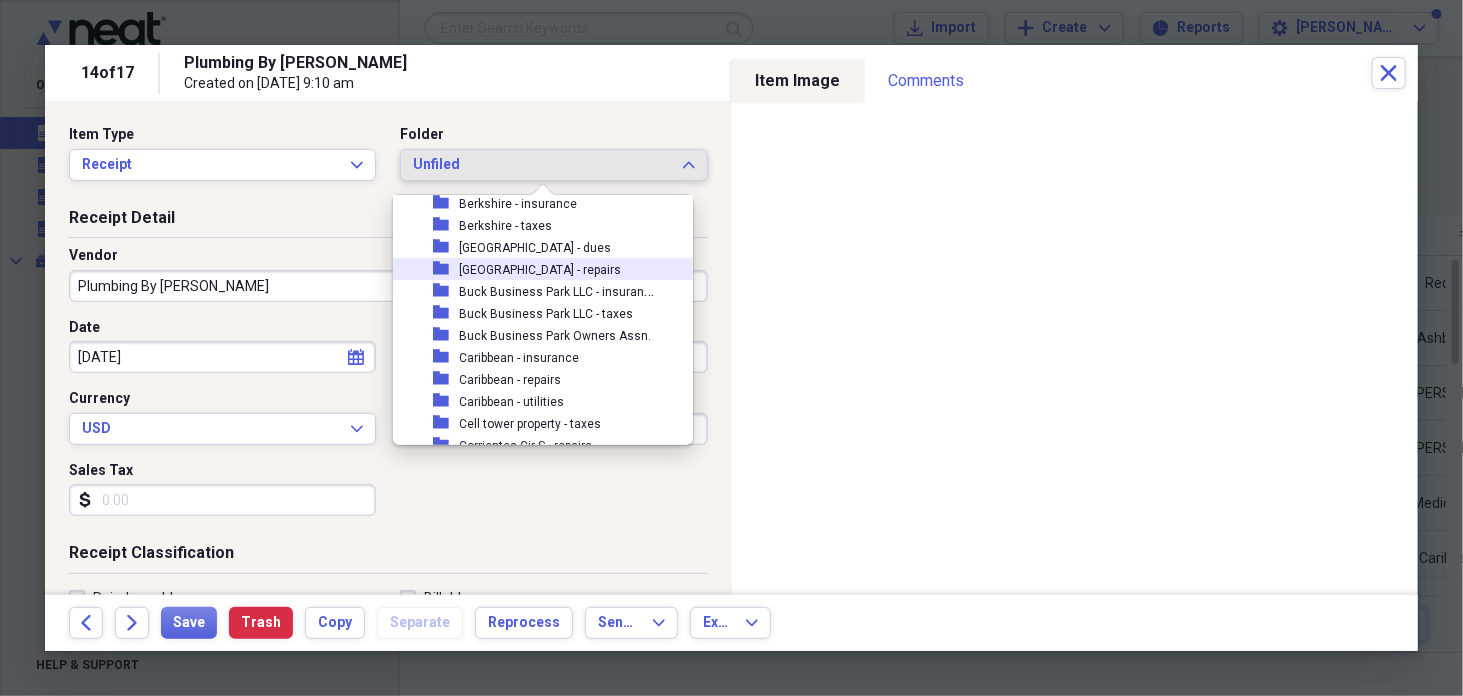 click on "[GEOGRAPHIC_DATA] - repairs" at bounding box center [540, 270] 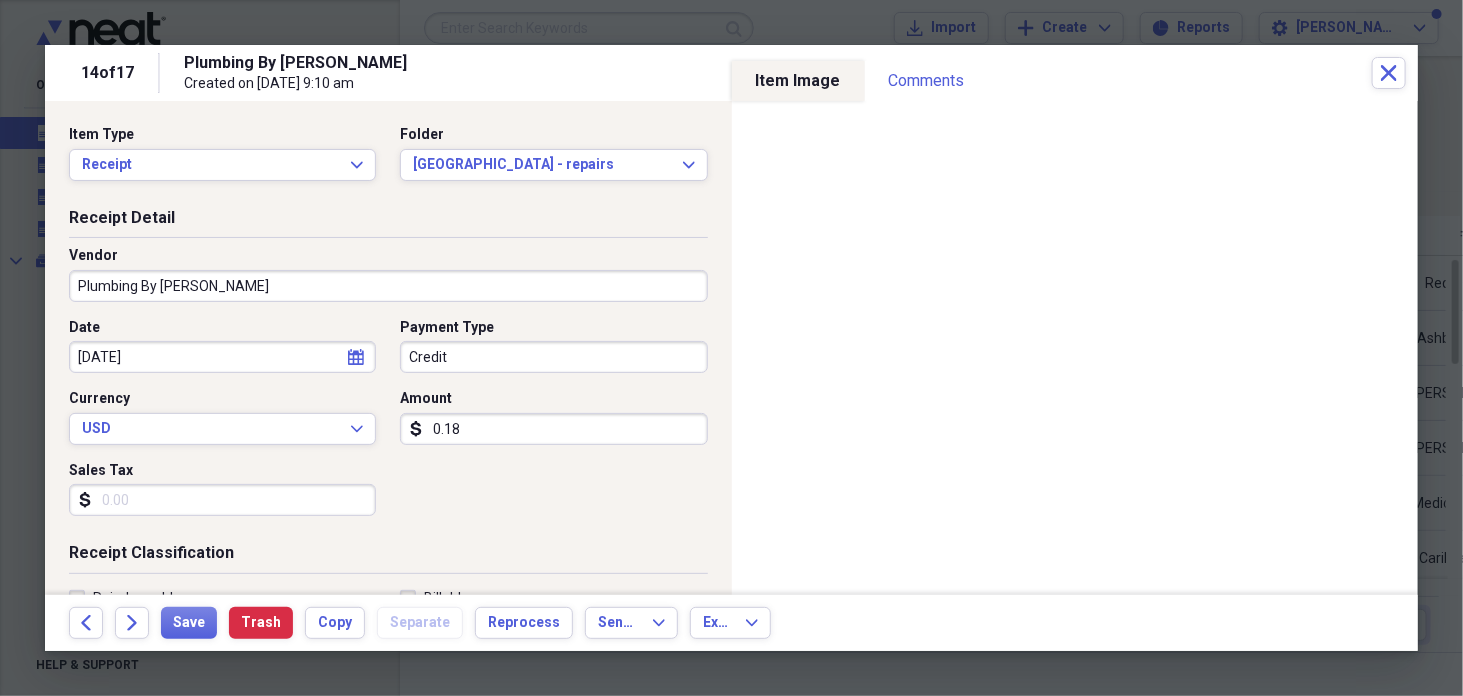 click on "0.18" at bounding box center (553, 429) 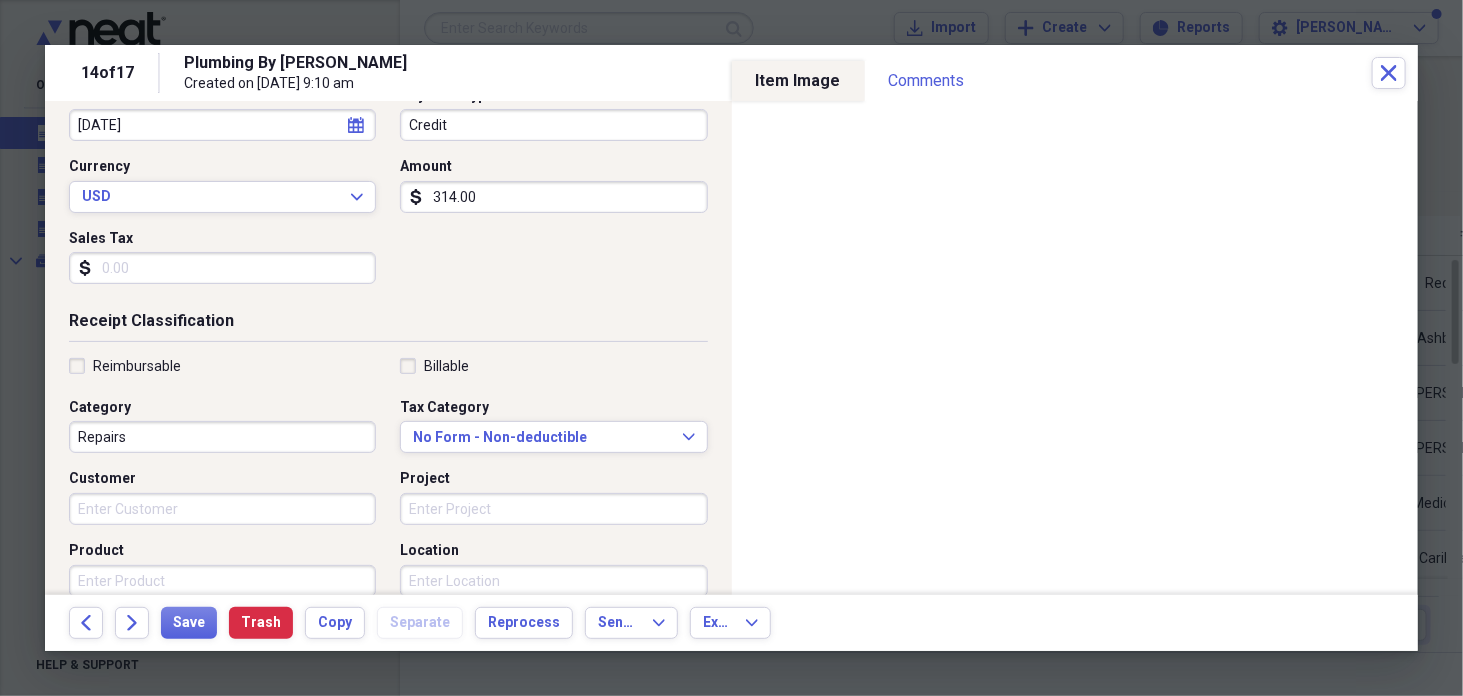 scroll, scrollTop: 233, scrollLeft: 0, axis: vertical 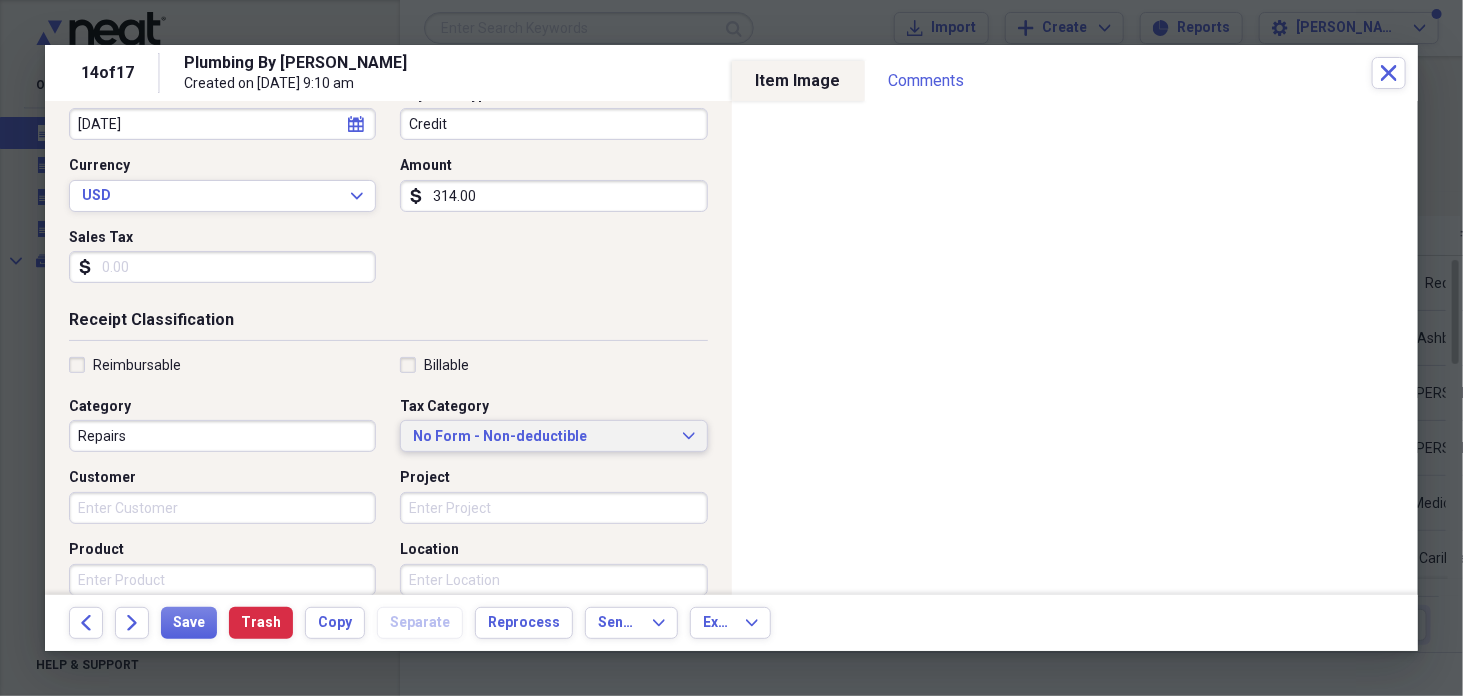 type on "314.00" 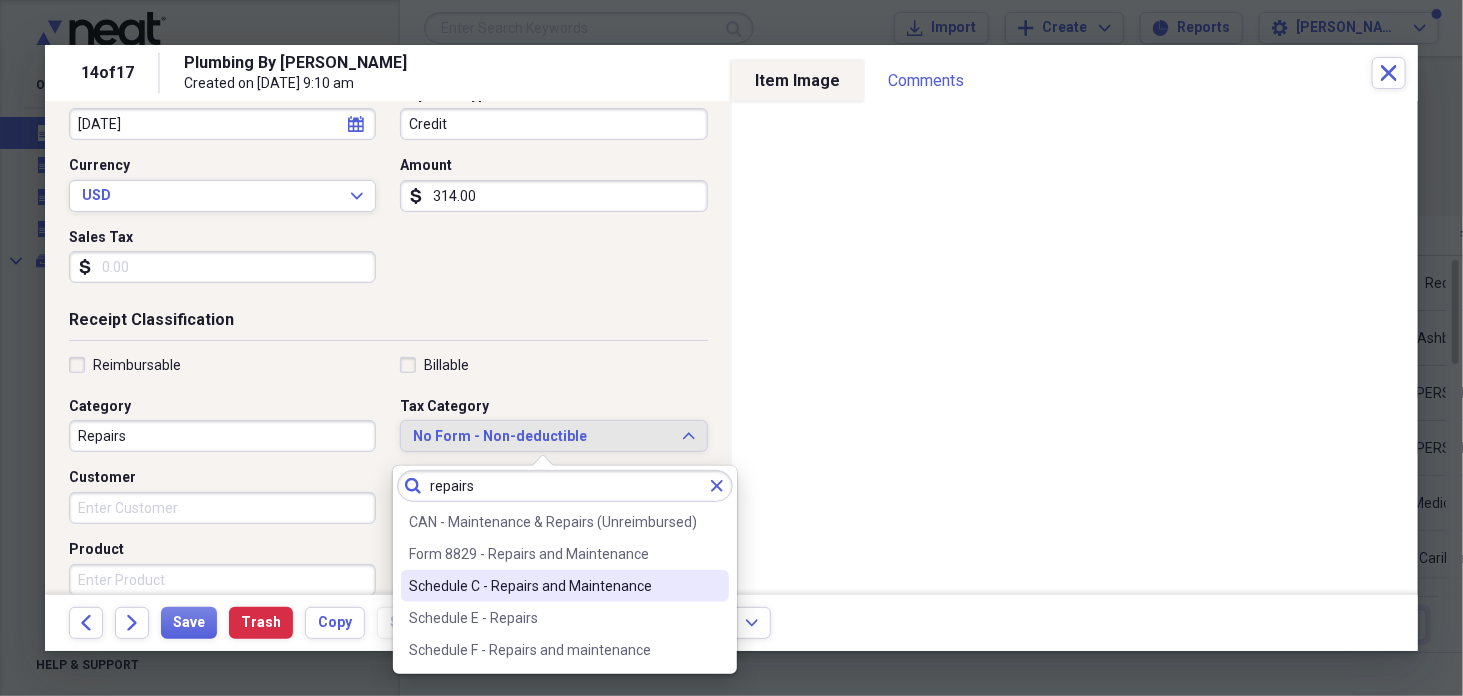 type on "repairs" 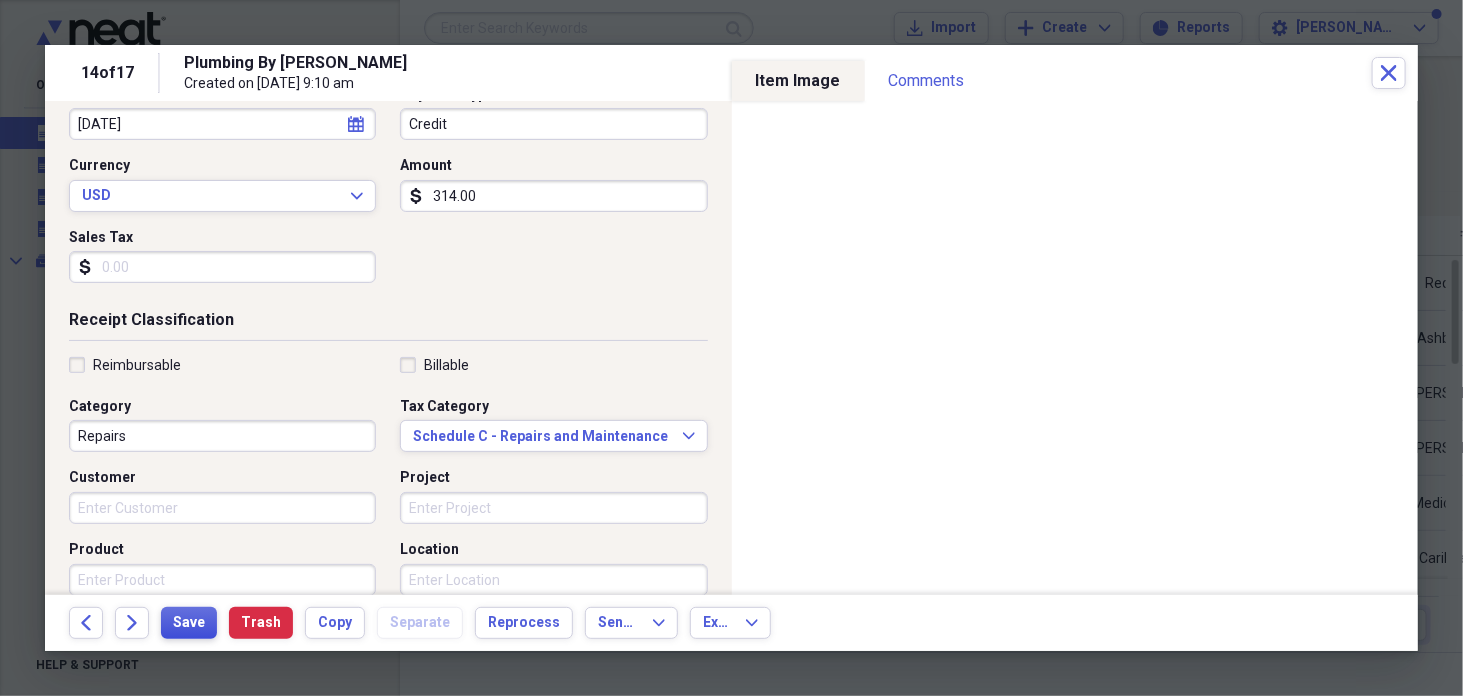 click on "Save" at bounding box center [189, 623] 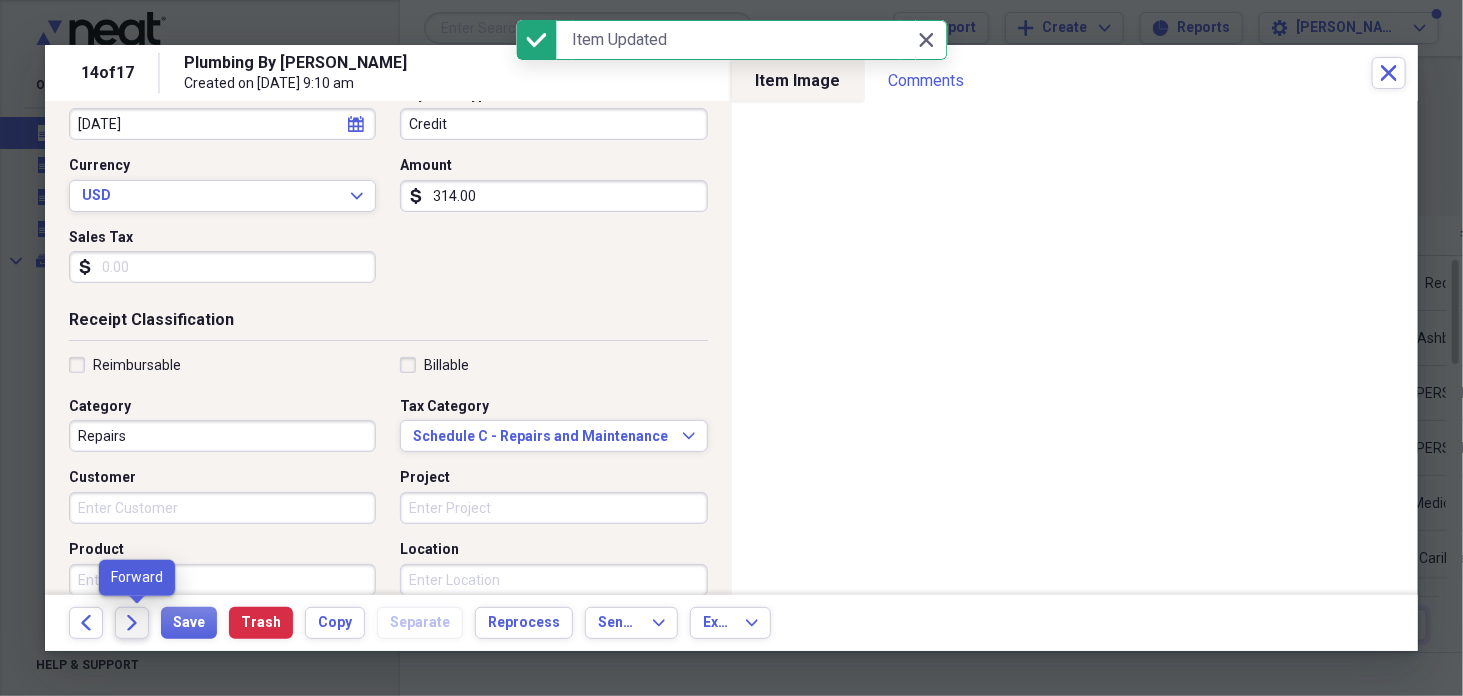 click on "Forward" 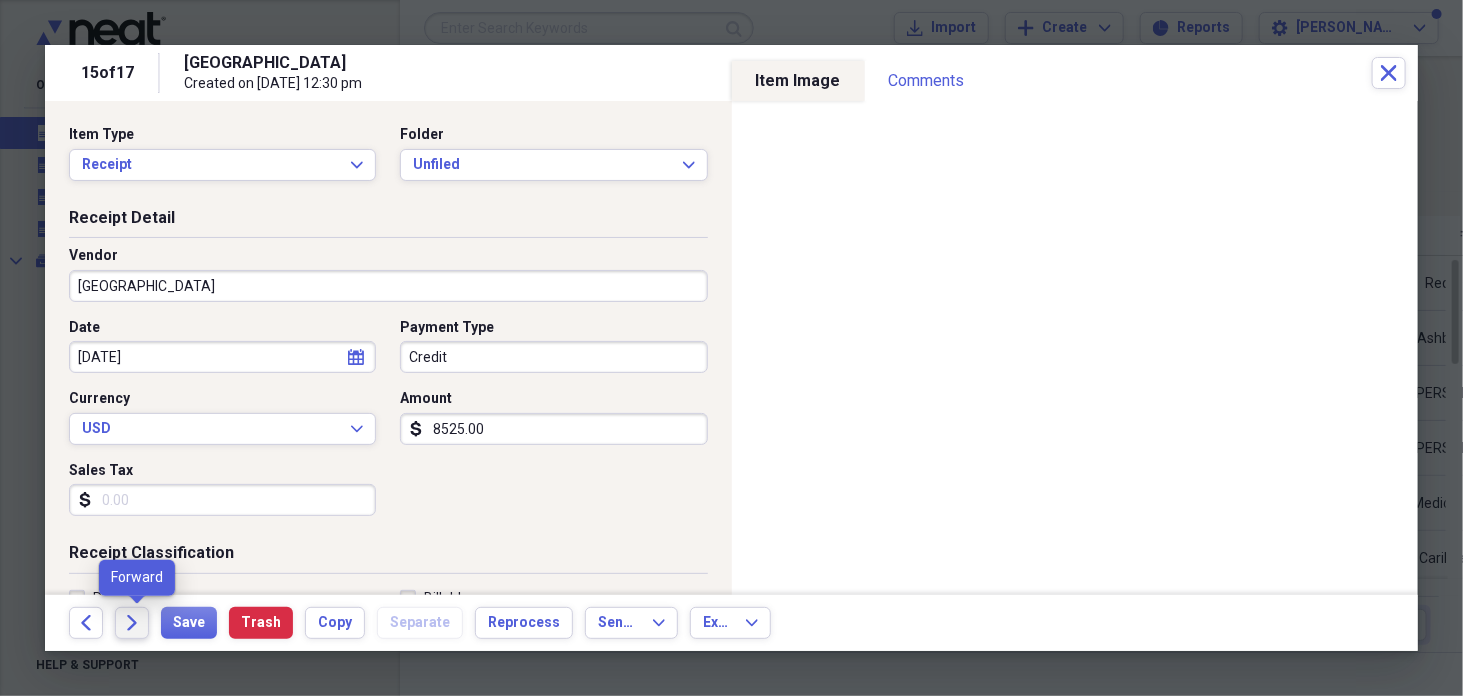 click on "Forward" 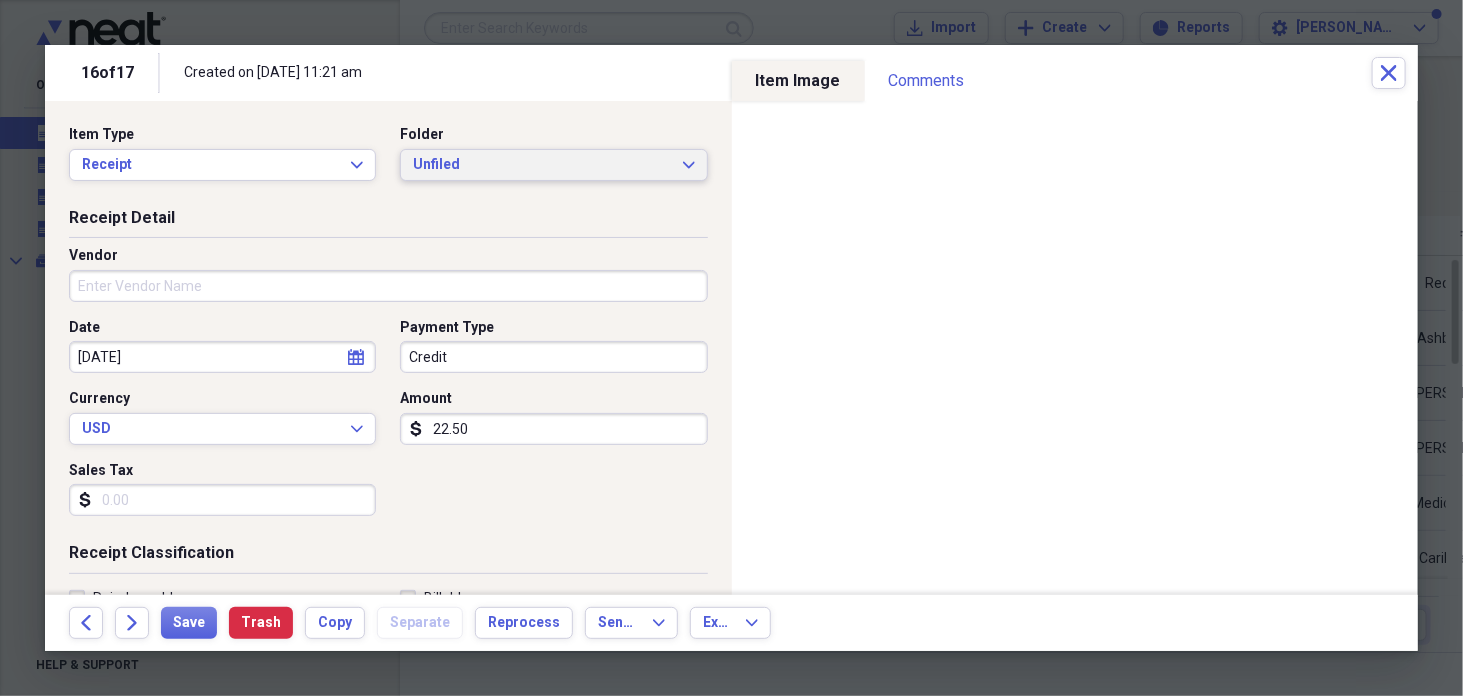 click on "Expand" 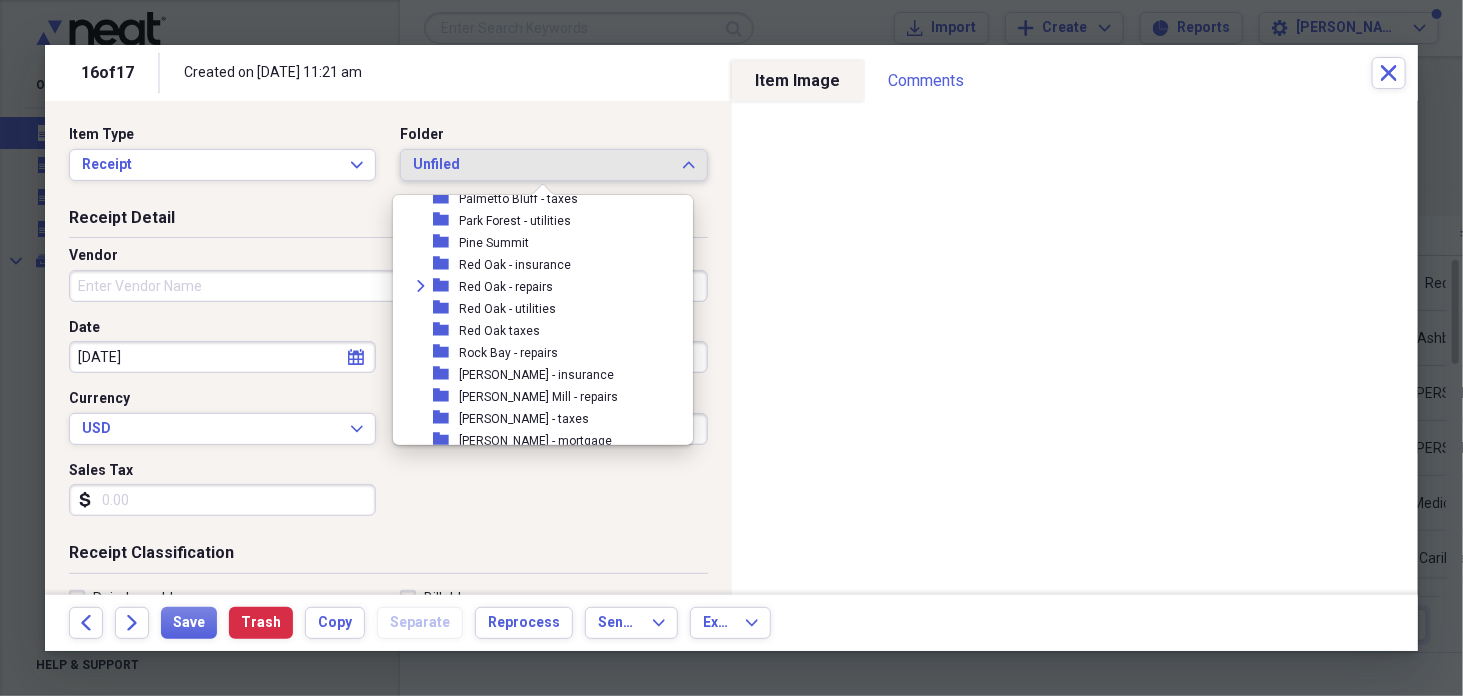 scroll, scrollTop: 6598, scrollLeft: 0, axis: vertical 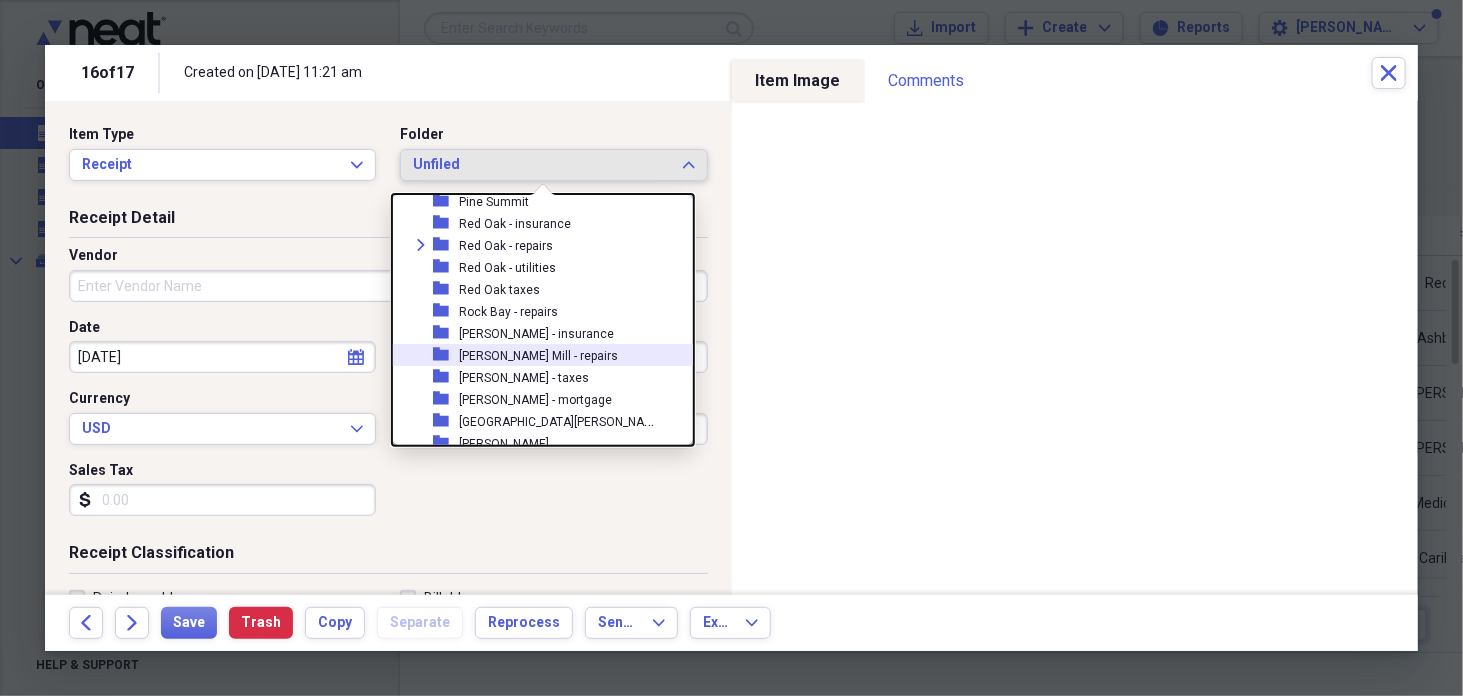 click on "[PERSON_NAME] Mill - repairs" at bounding box center [538, 356] 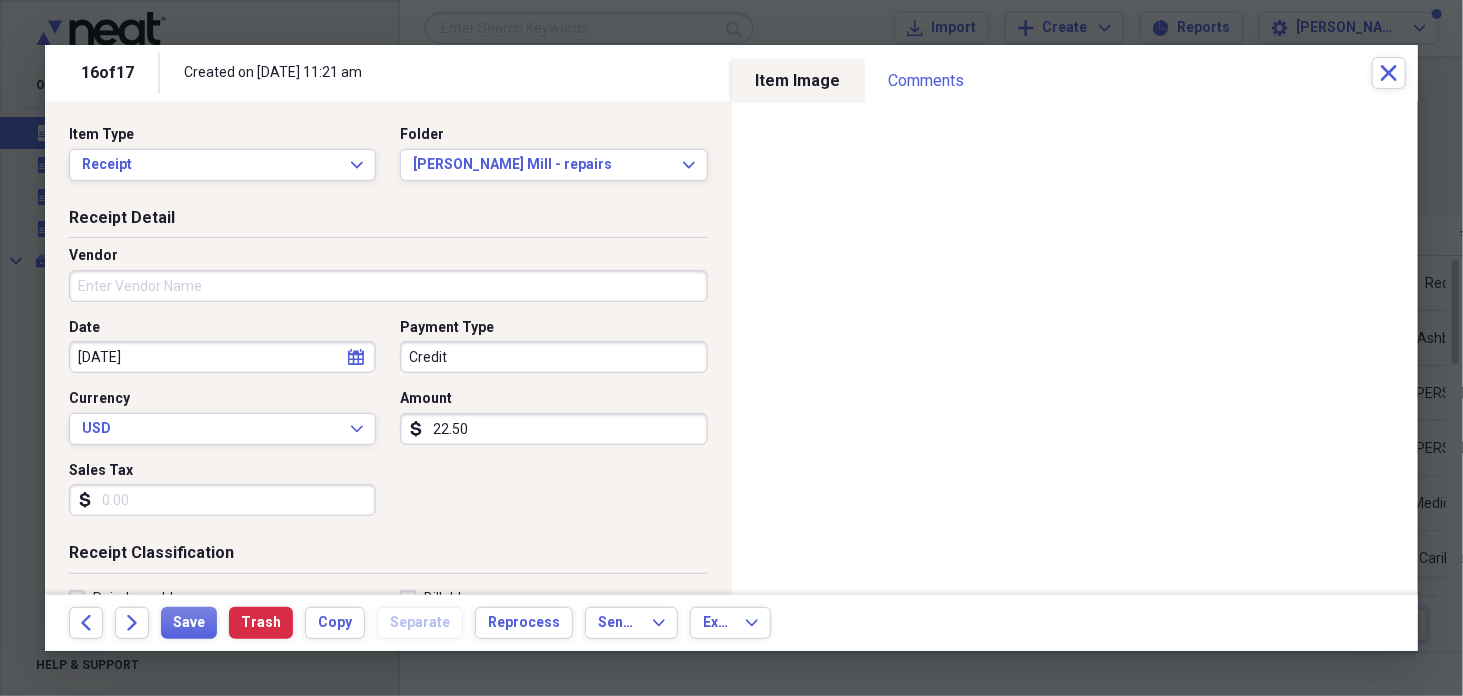 click on "Vendor" at bounding box center (388, 286) 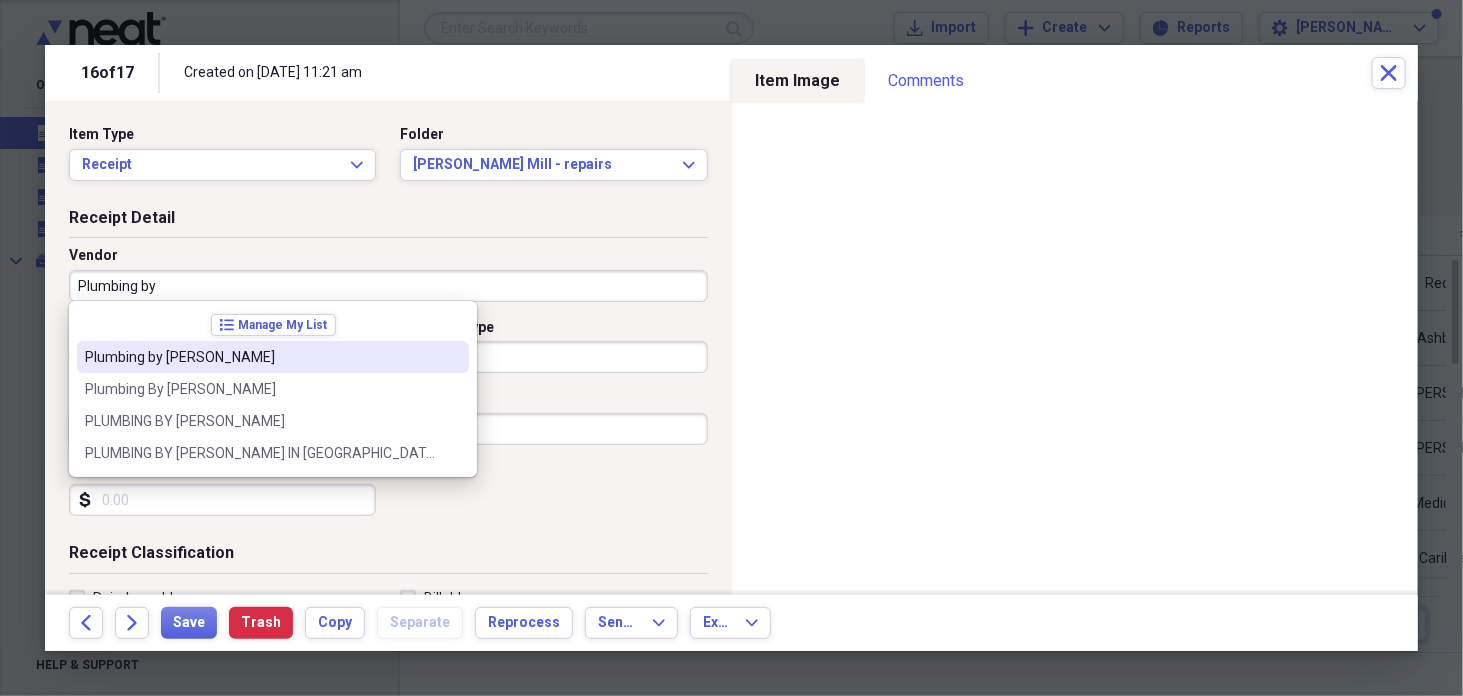 click on "Plumbing by [PERSON_NAME]" at bounding box center [261, 357] 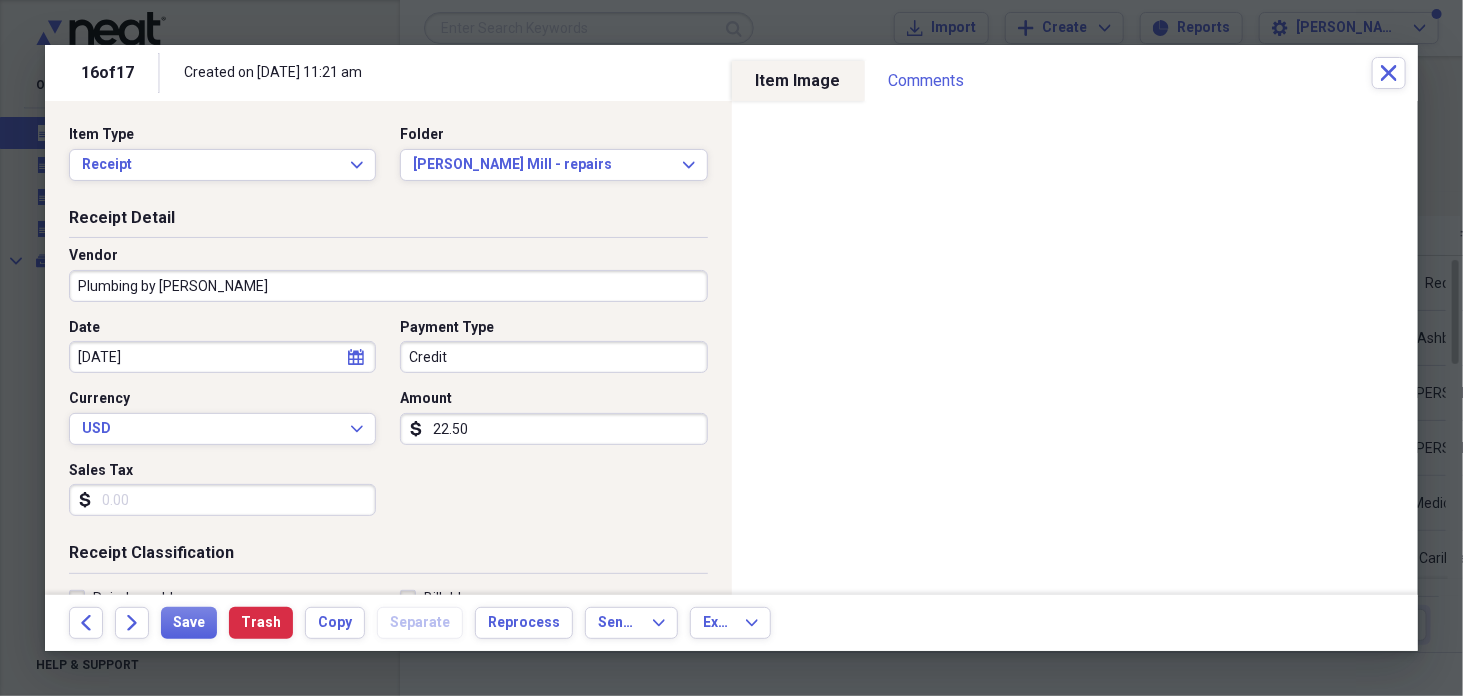 type on "Repairs" 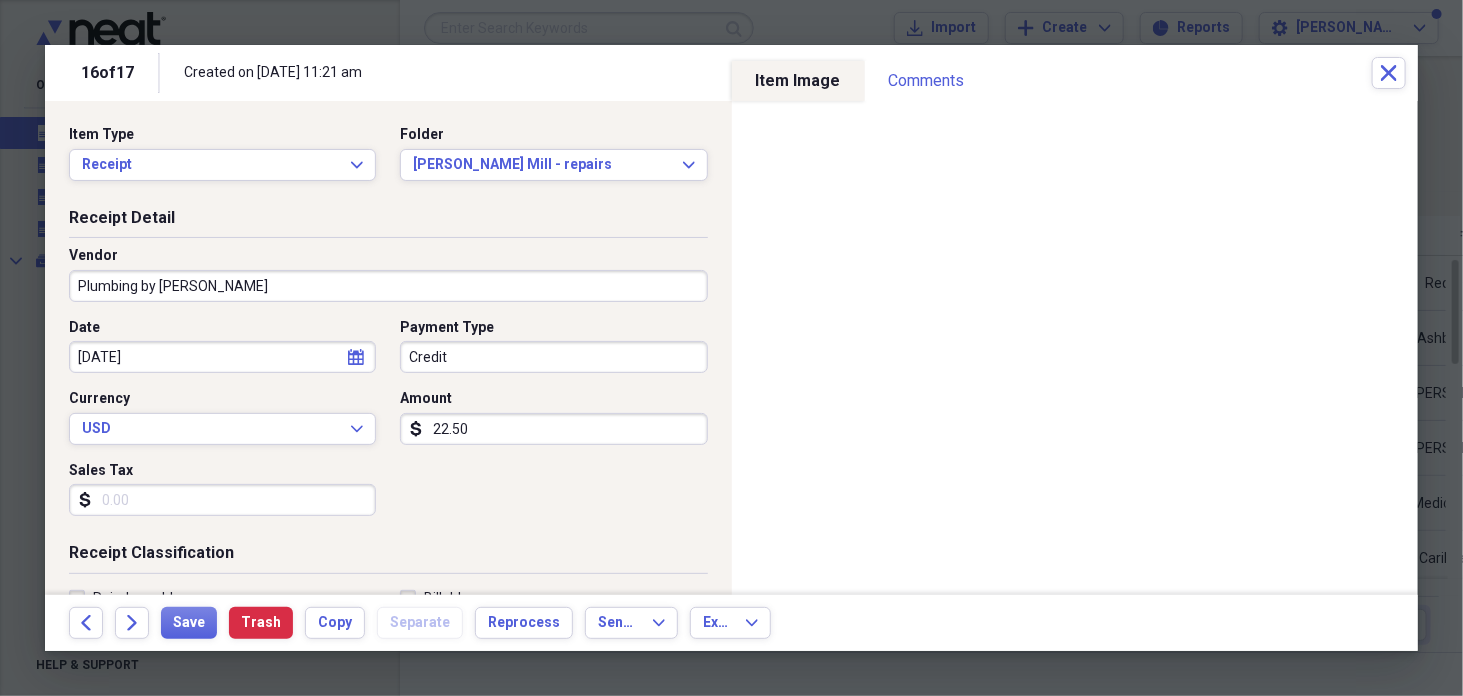 click on "22.50" at bounding box center (553, 429) 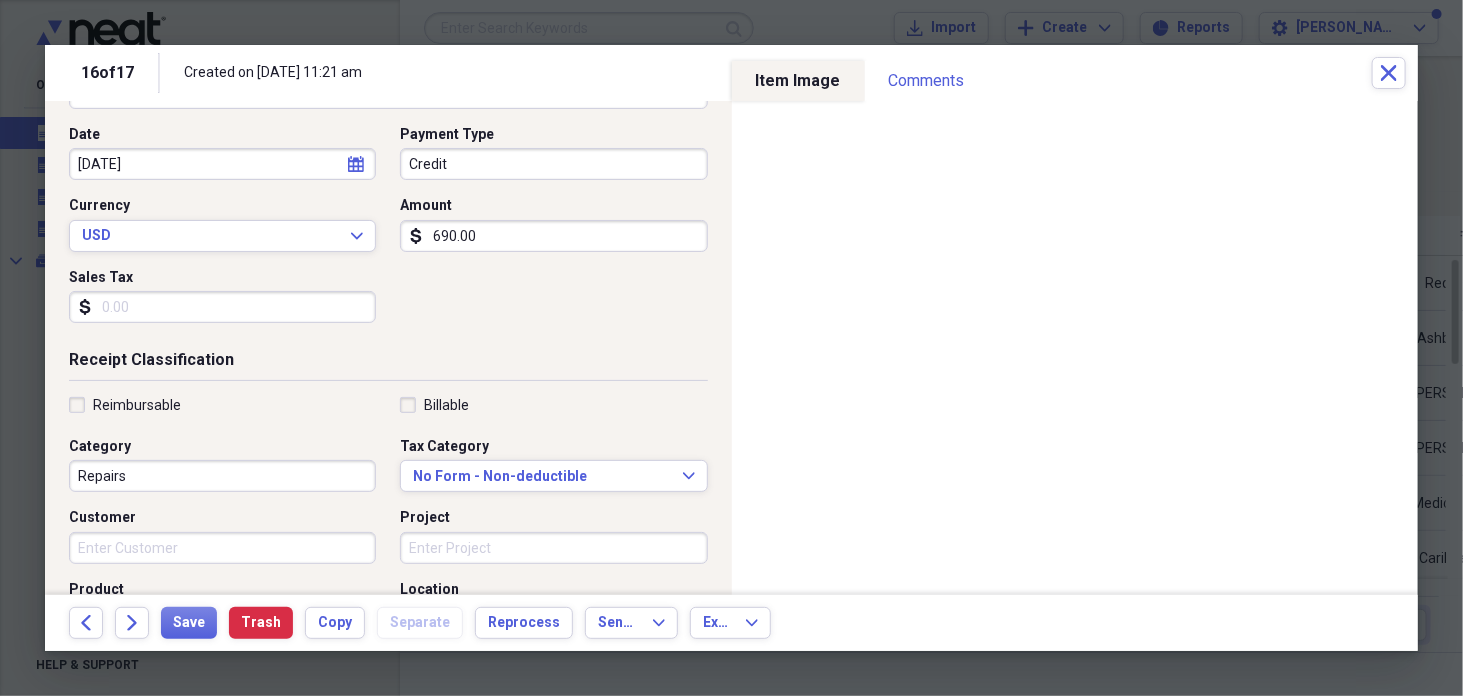scroll, scrollTop: 220, scrollLeft: 0, axis: vertical 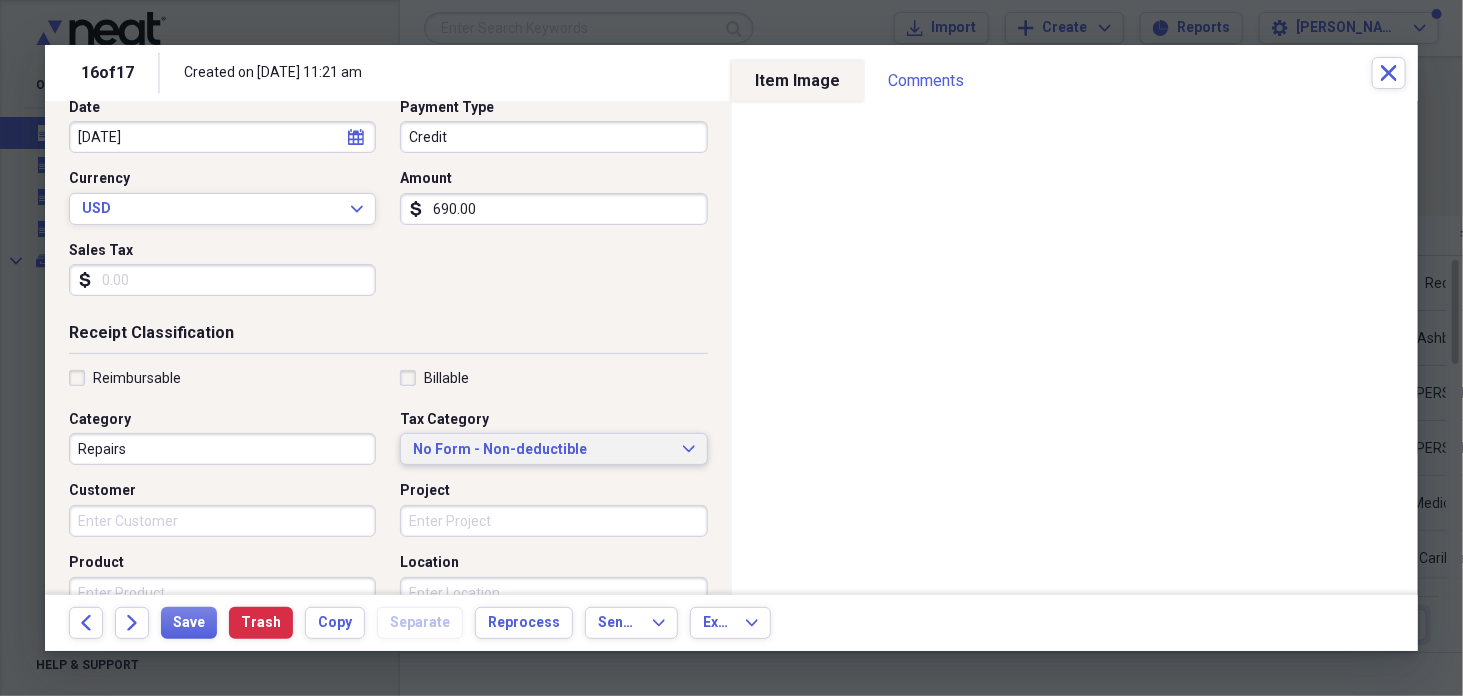 type on "690.00" 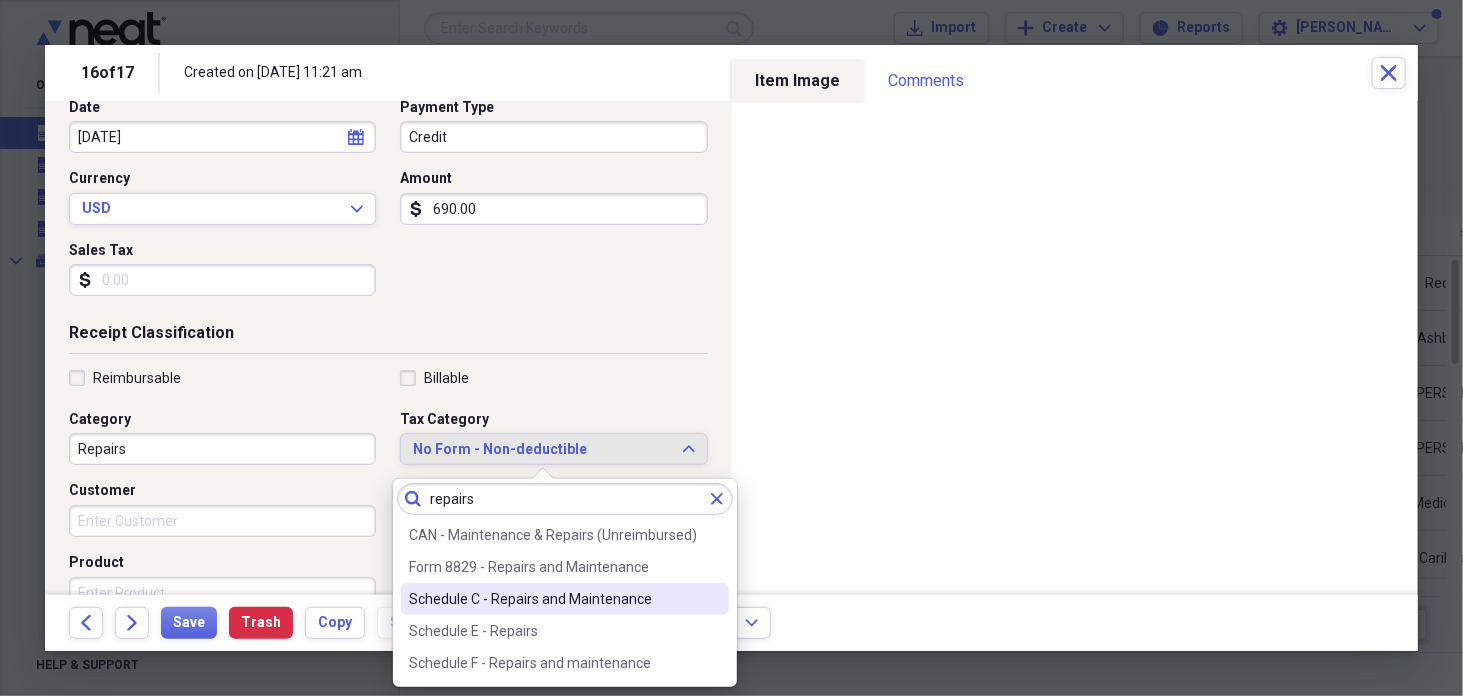 type on "repairs" 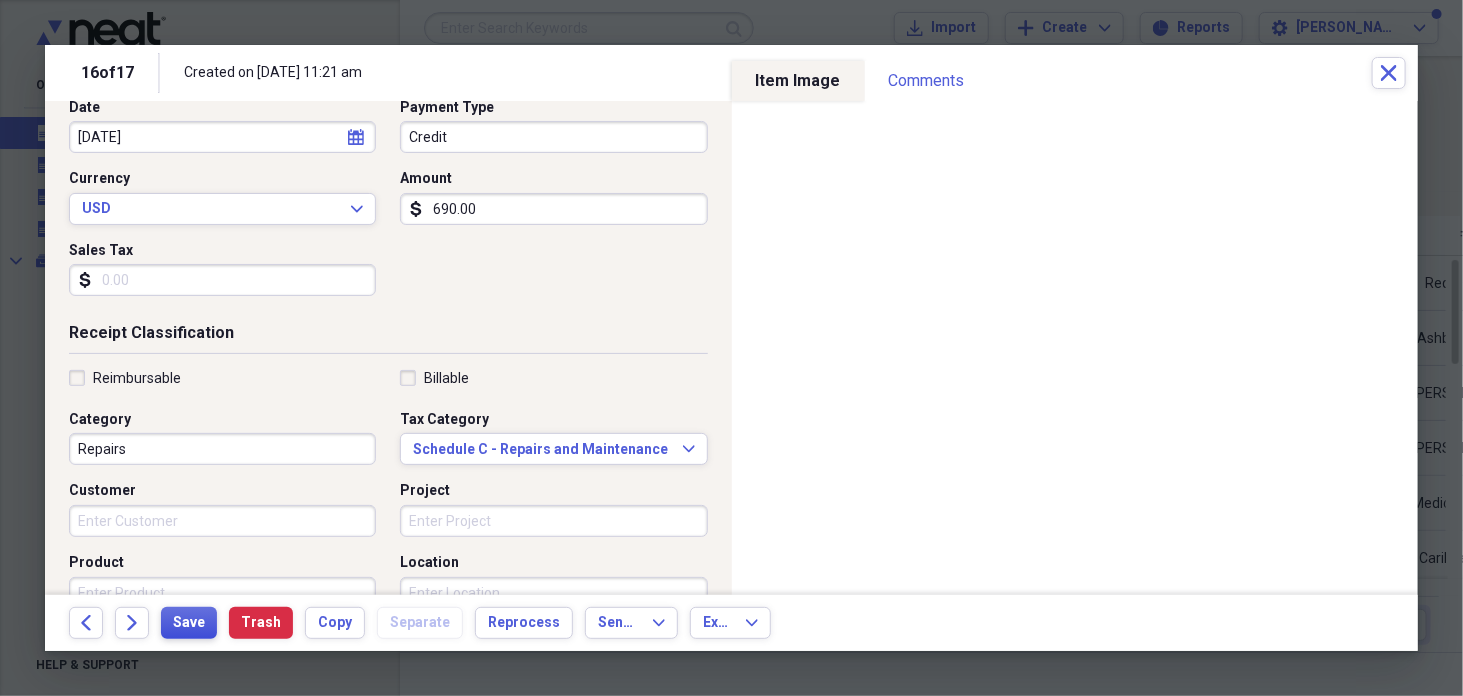 click on "Save" at bounding box center (189, 623) 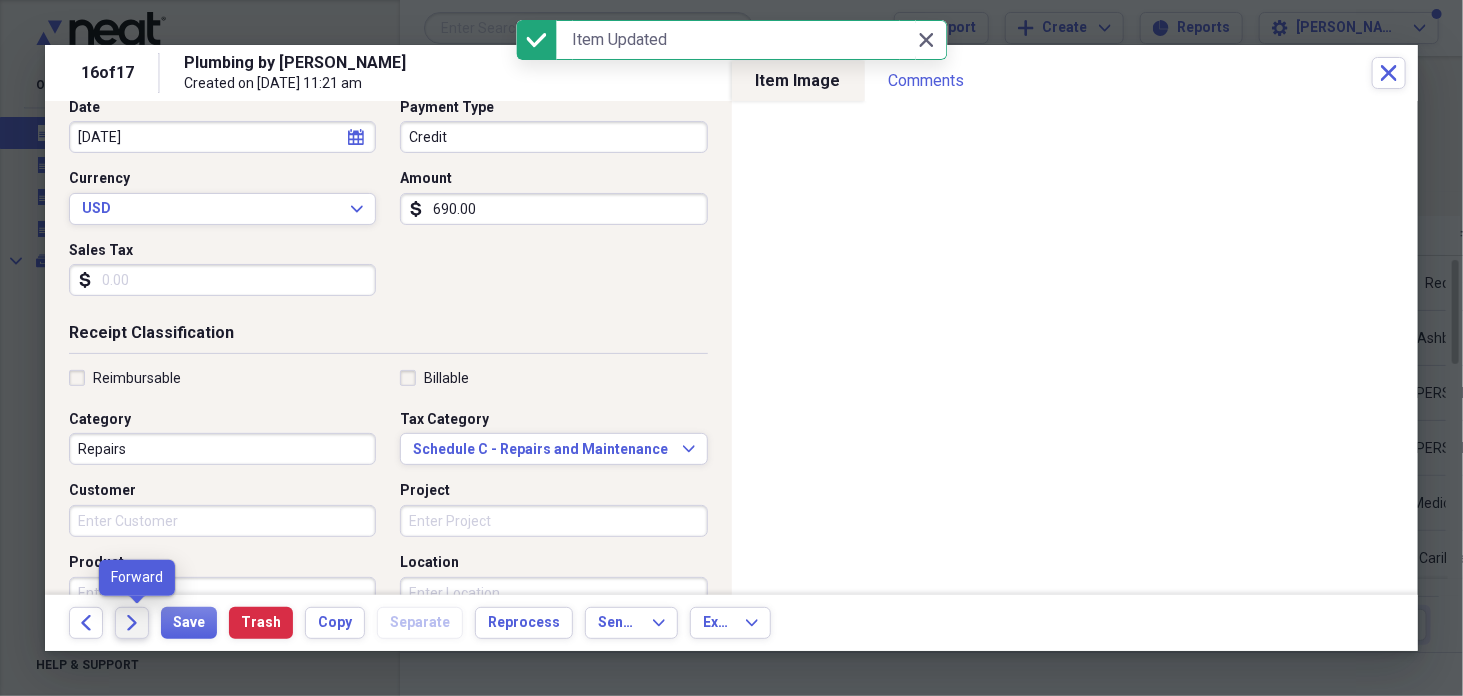 click 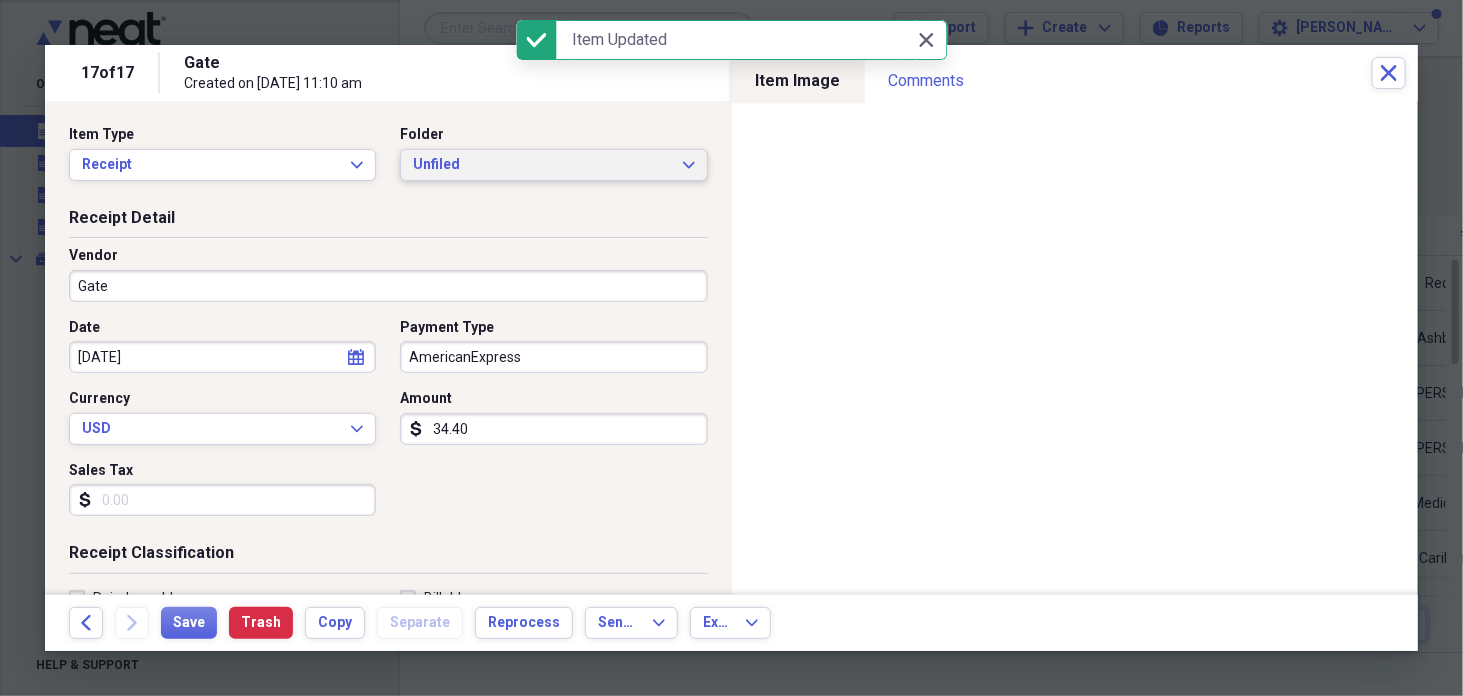 click on "Unfiled Expand" at bounding box center [553, 165] 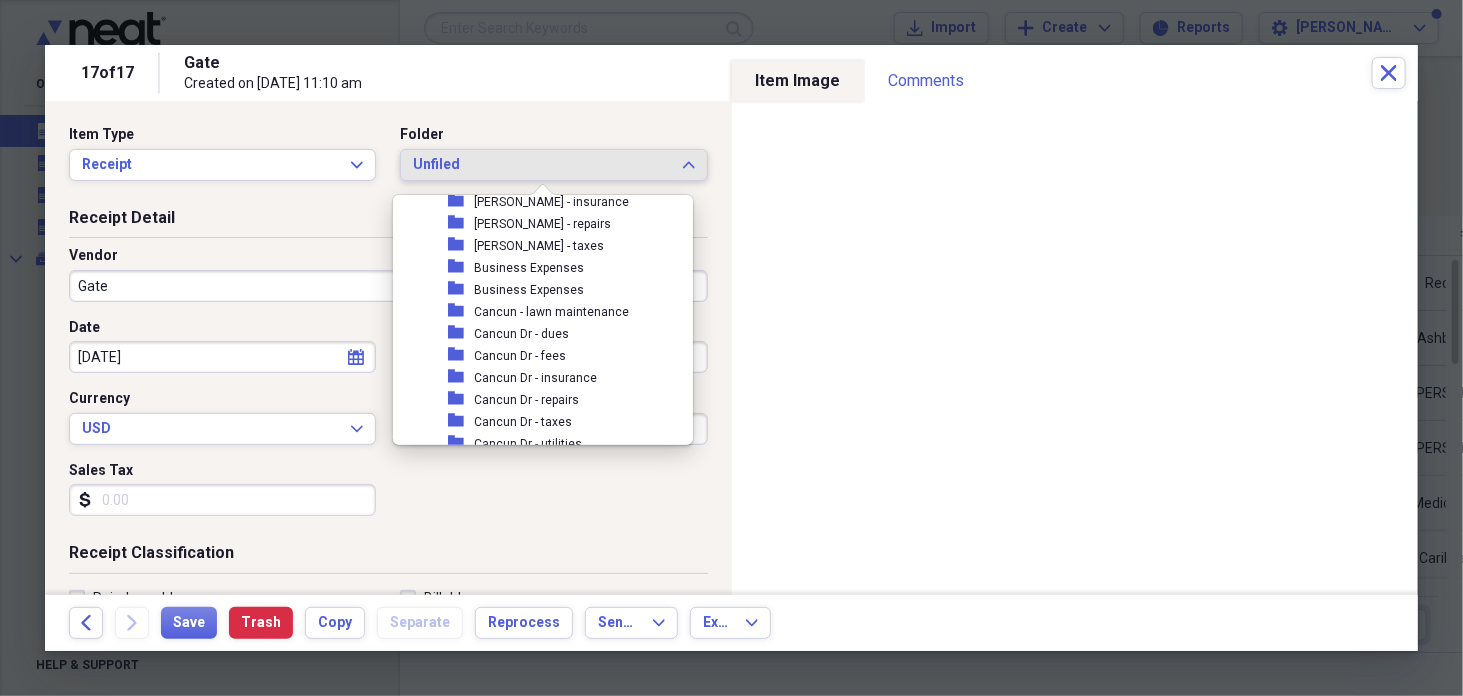 scroll, scrollTop: 3113, scrollLeft: 0, axis: vertical 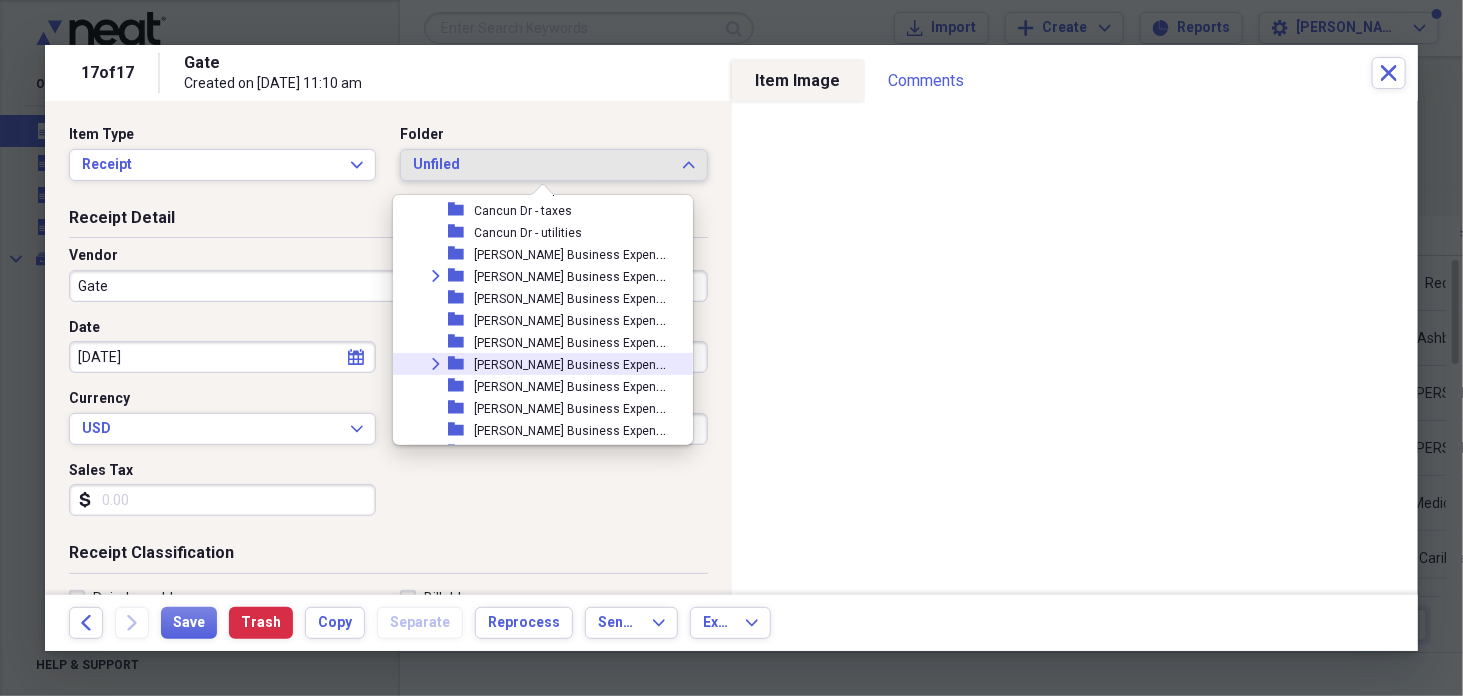 click on "[PERSON_NAME] Business Expense - fuel/auto" at bounding box center [602, 363] 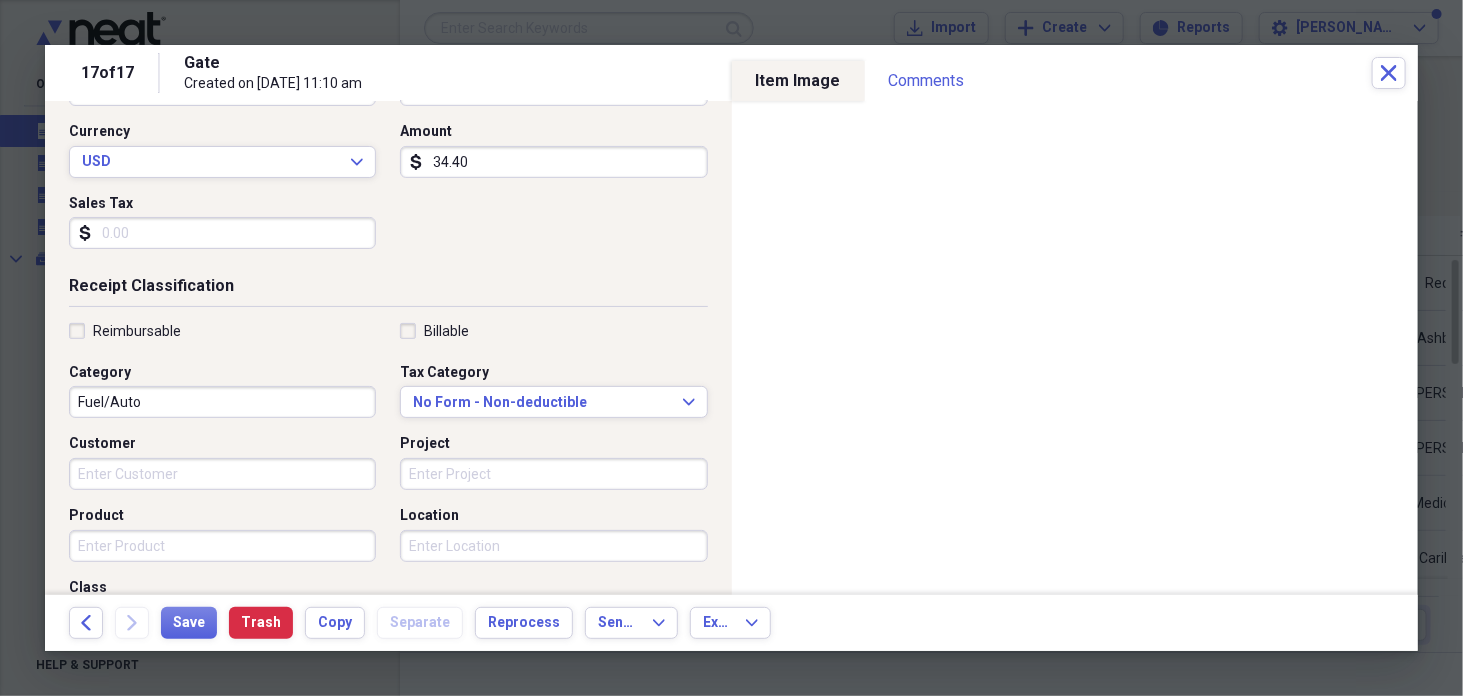 scroll, scrollTop: 276, scrollLeft: 0, axis: vertical 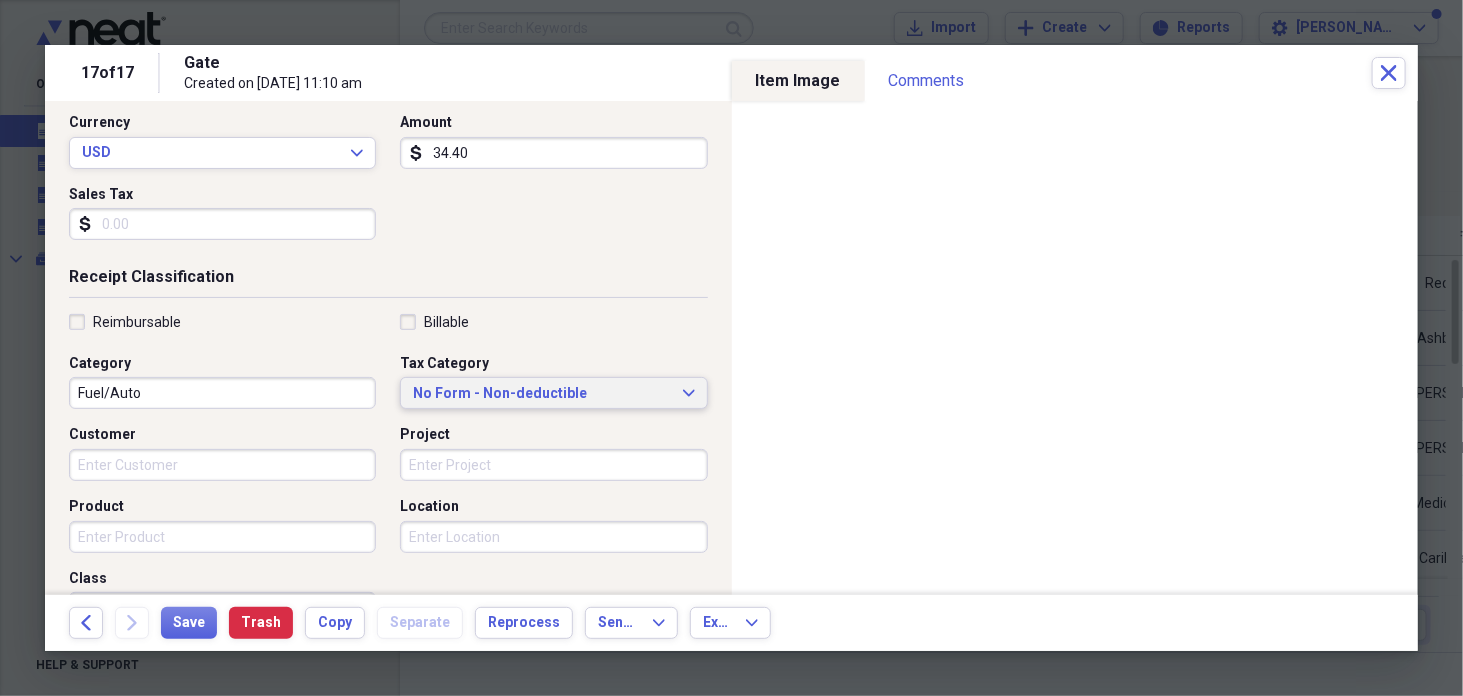 click on "No Form - Non-deductible" at bounding box center (541, 394) 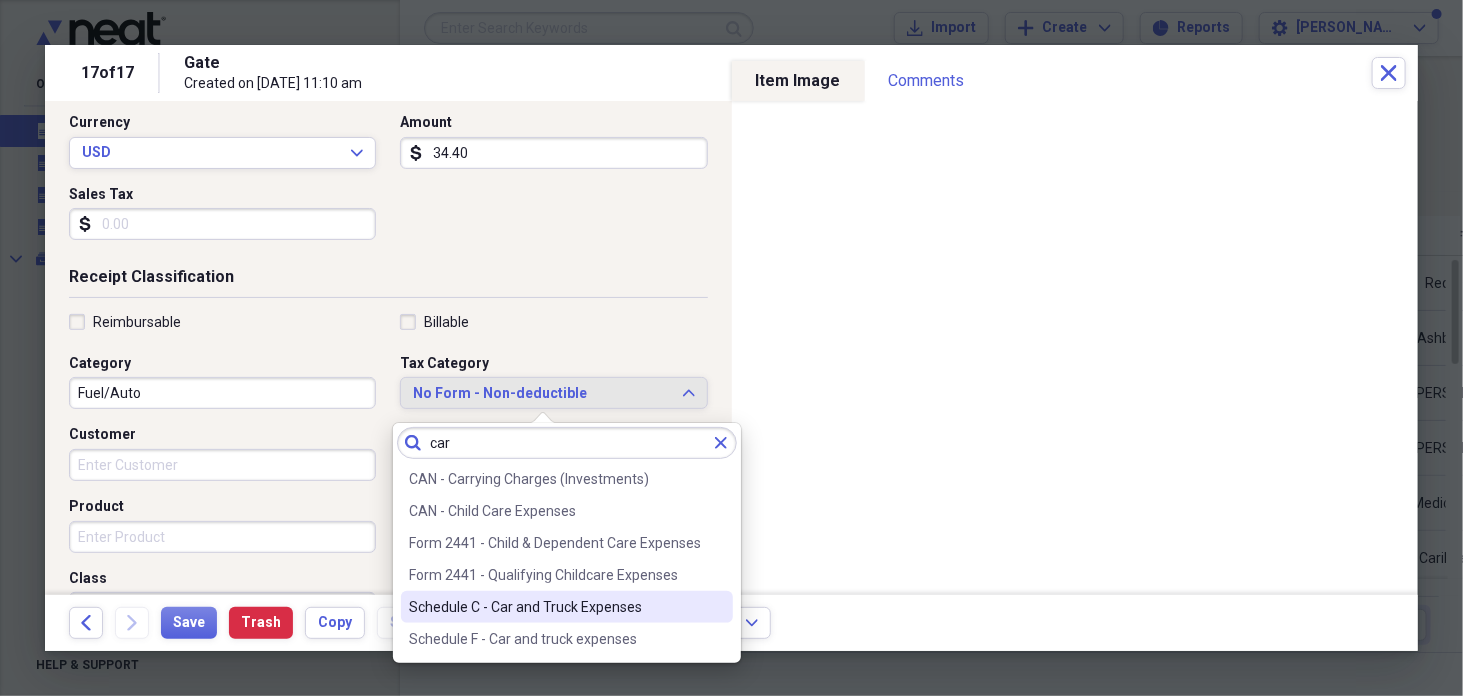 type on "car" 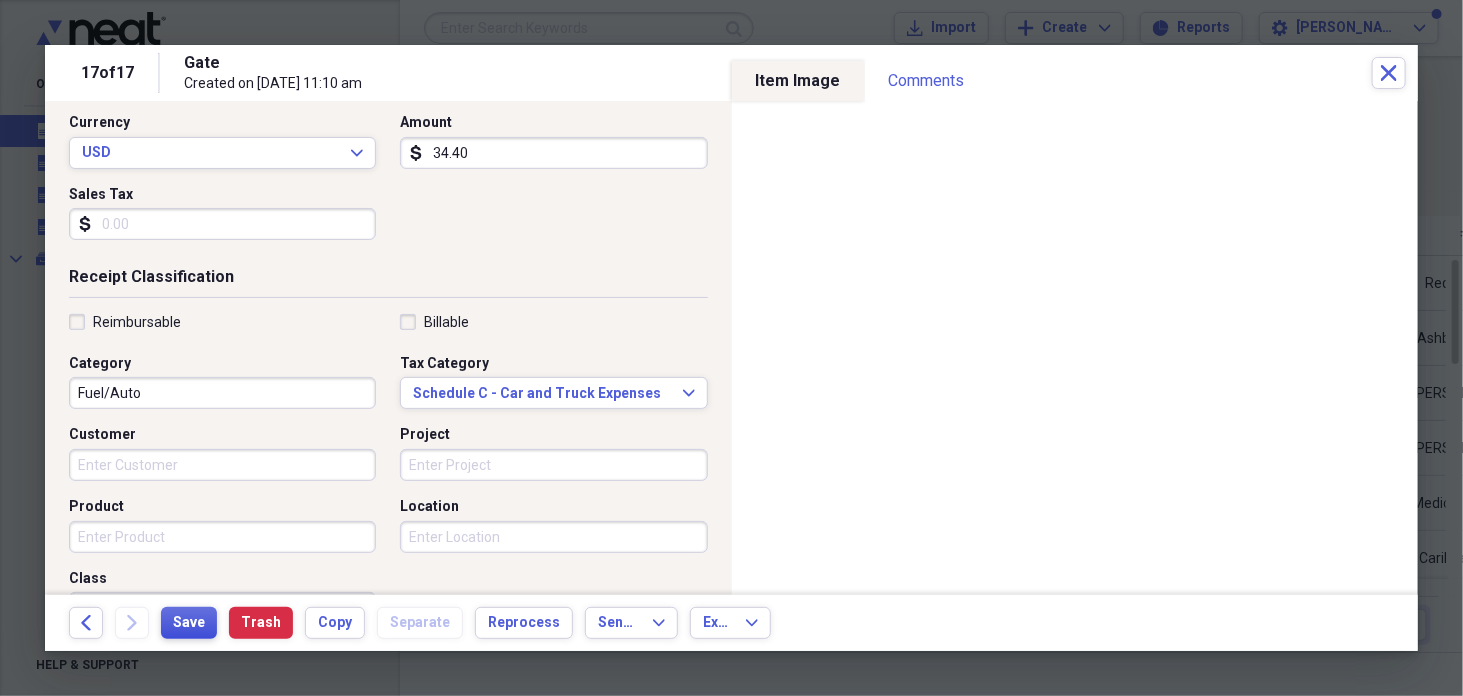 click on "Save" at bounding box center [189, 623] 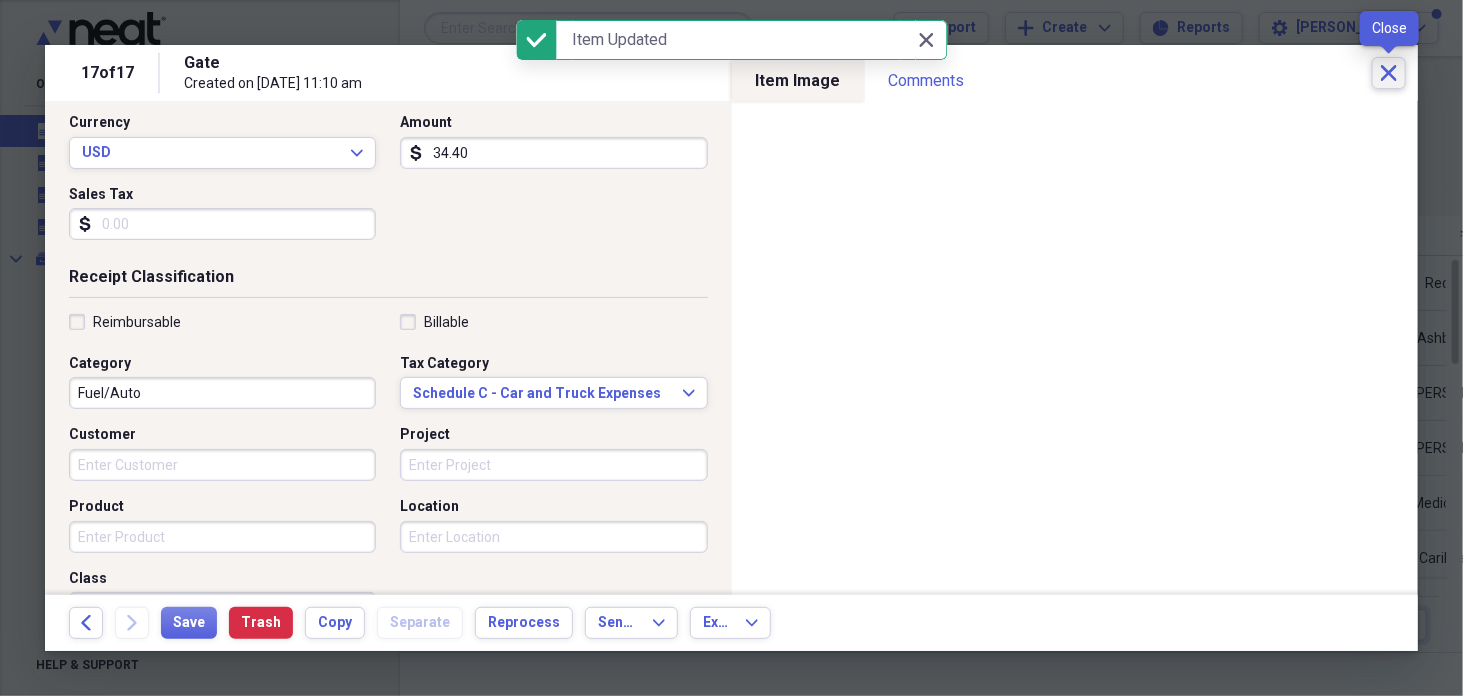 click 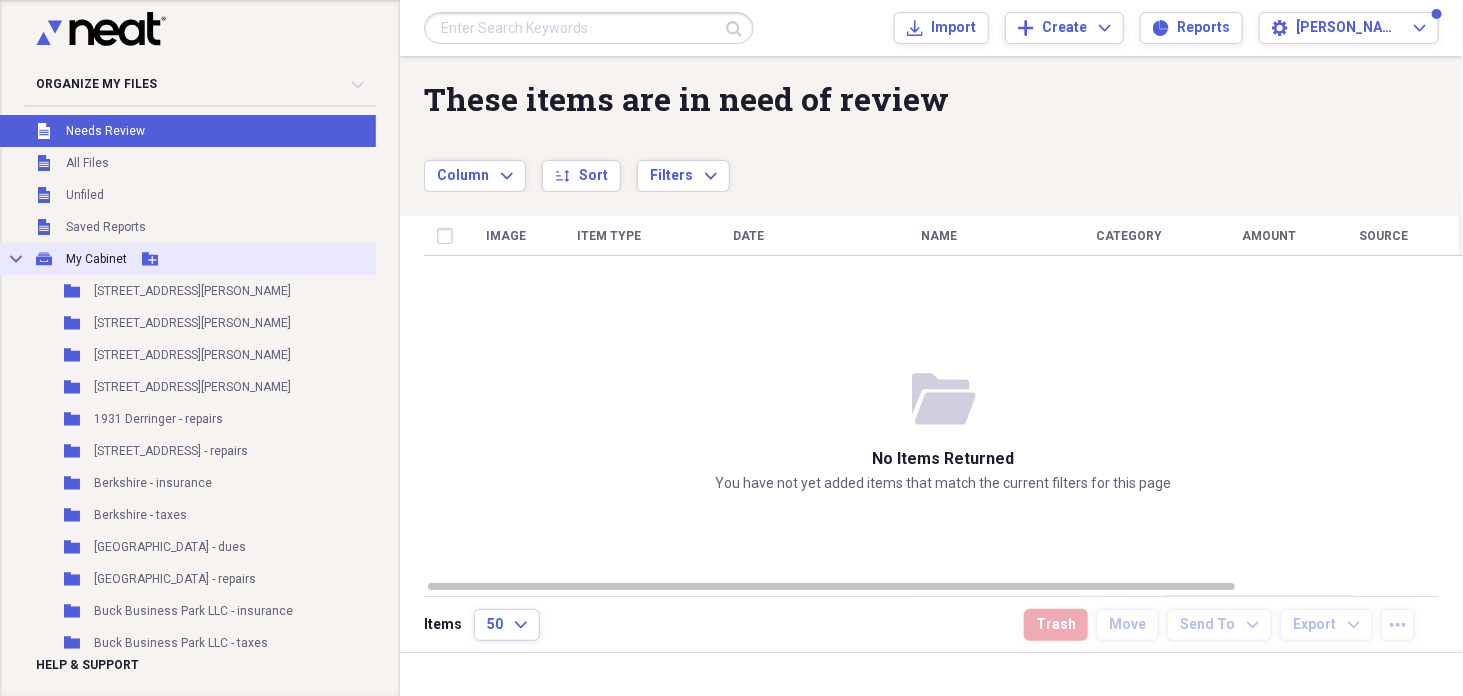 click on "Add Folder" 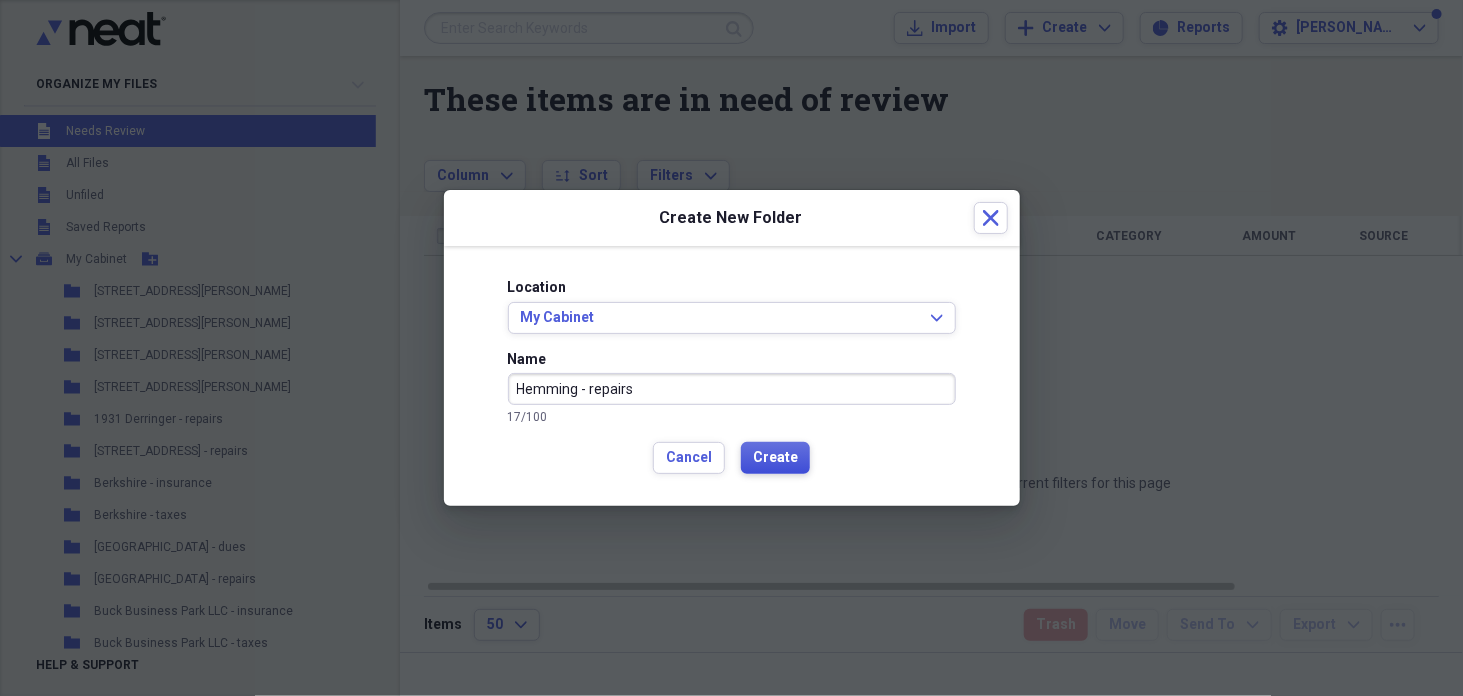type on "Hemming - repairs" 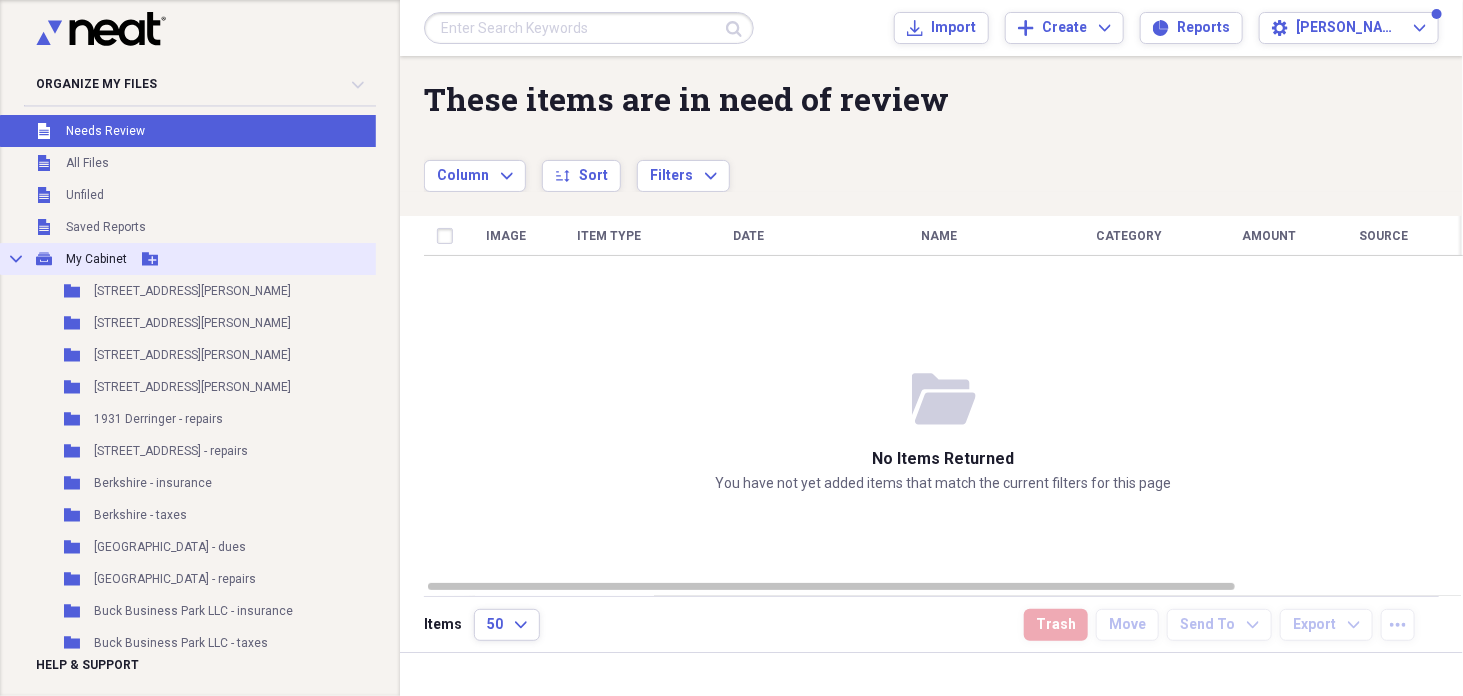 click 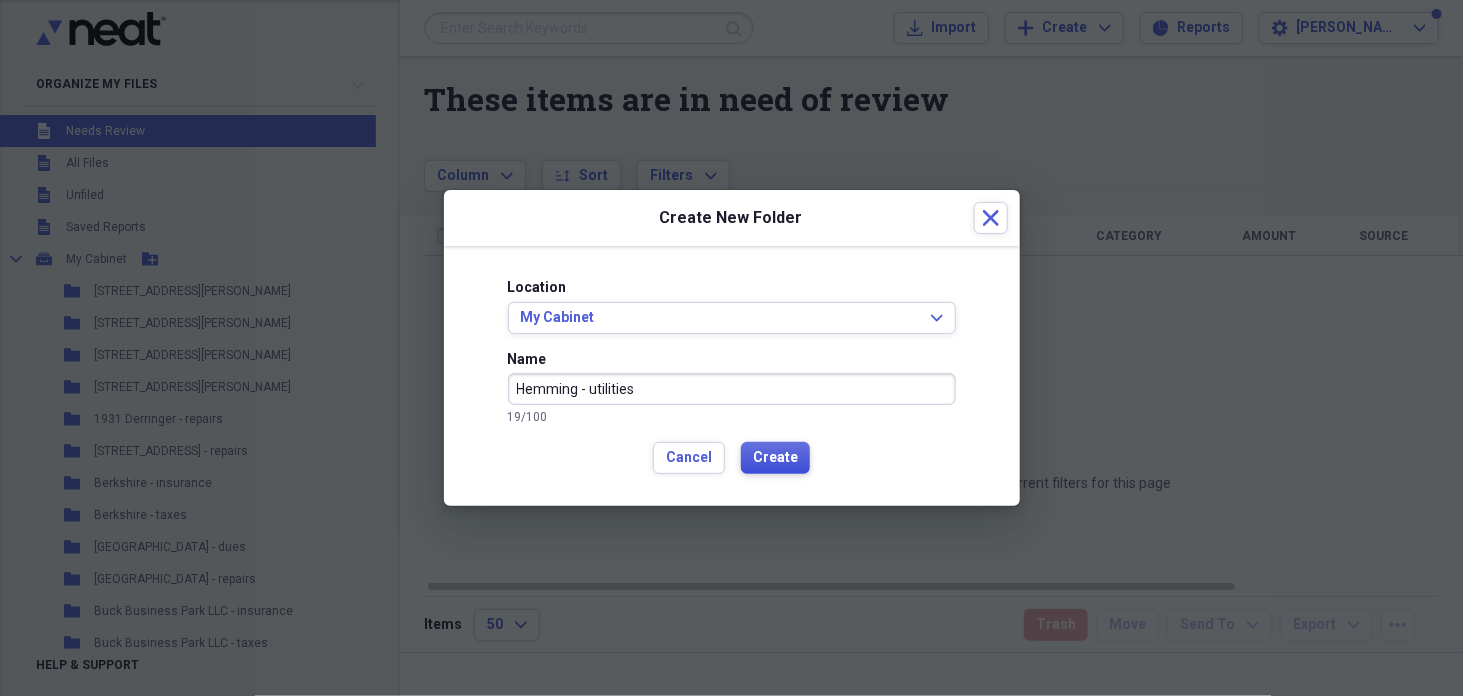 type on "Hemming - utilities" 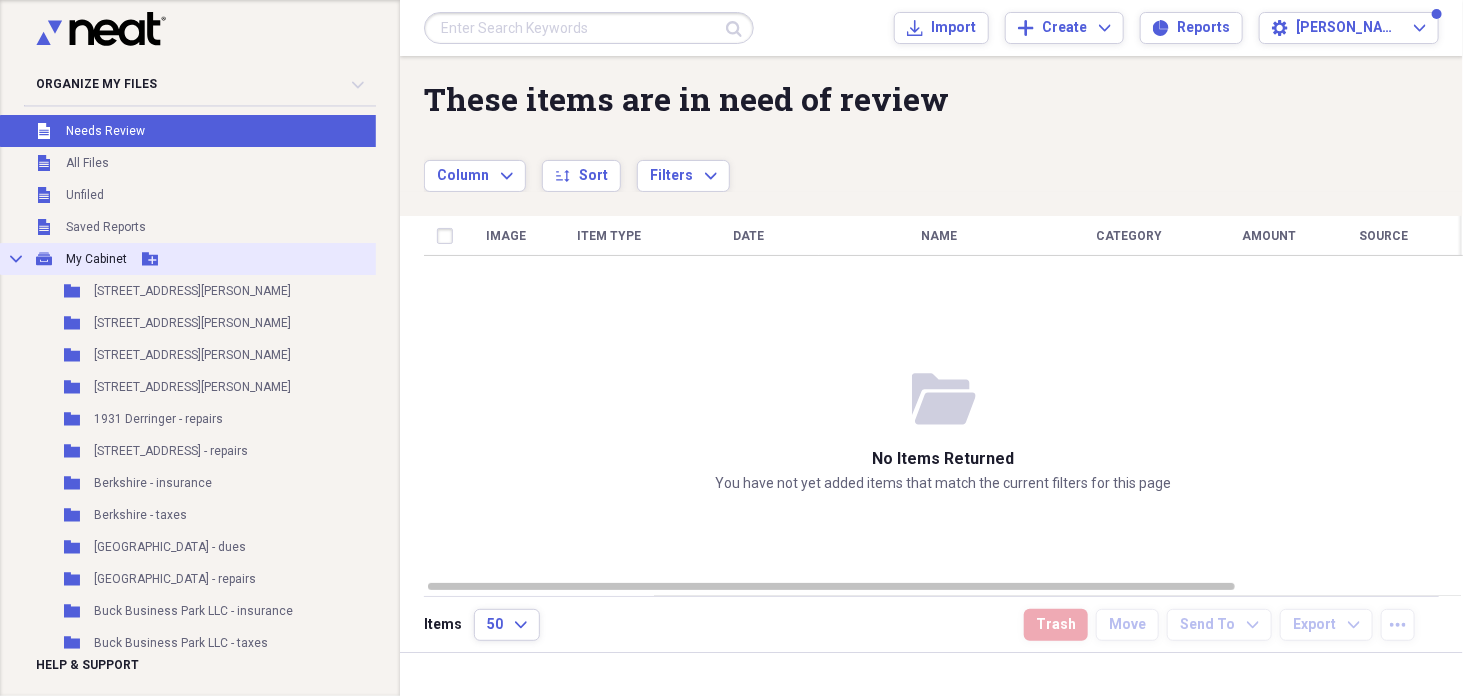 click on "Add Folder" 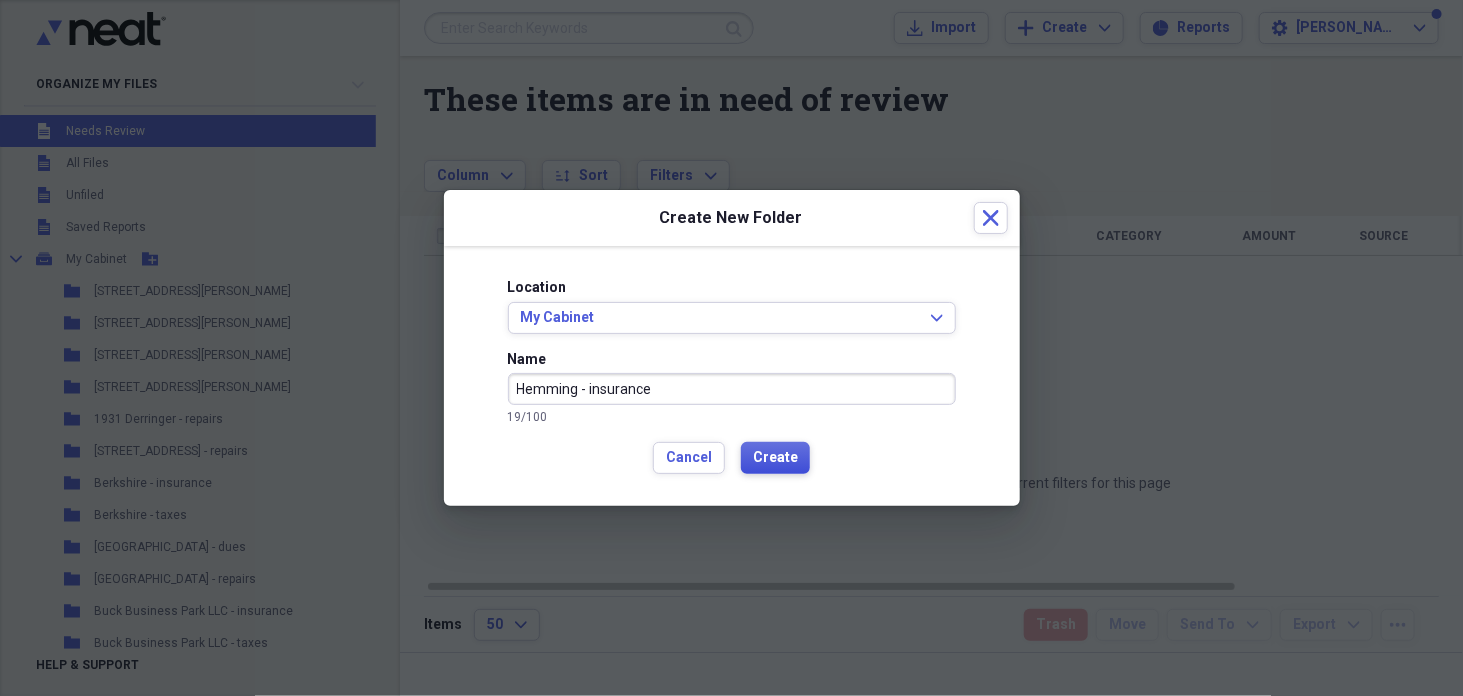 type on "Hemming - insurance" 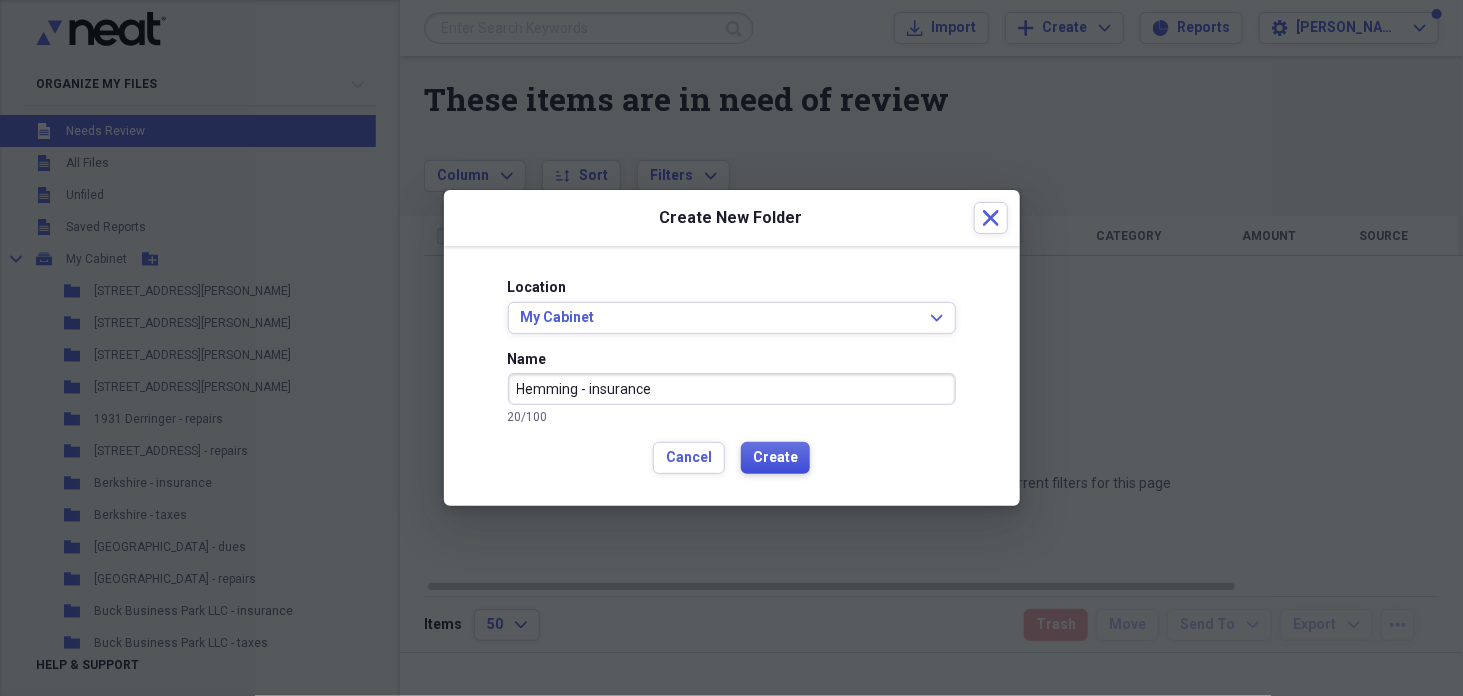 click on "Create" at bounding box center (775, 458) 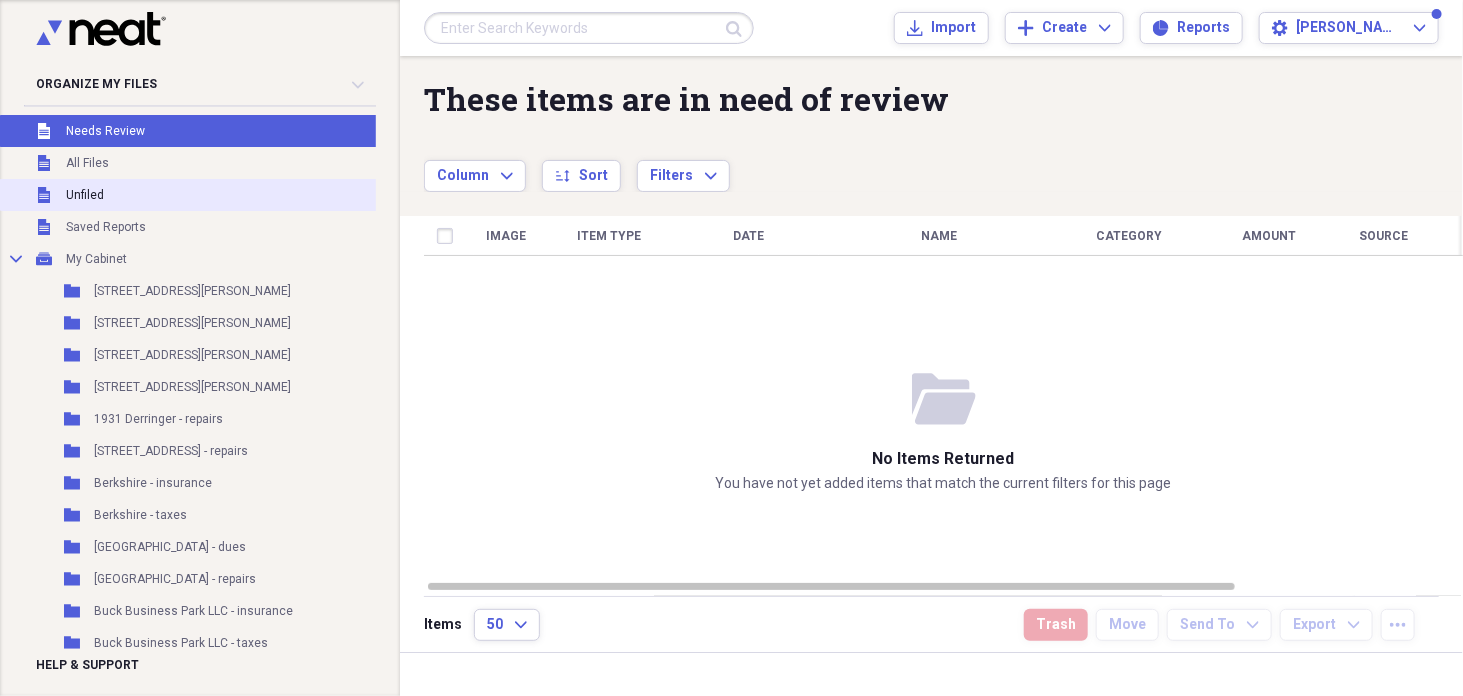 click on "Unfiled" at bounding box center (85, 195) 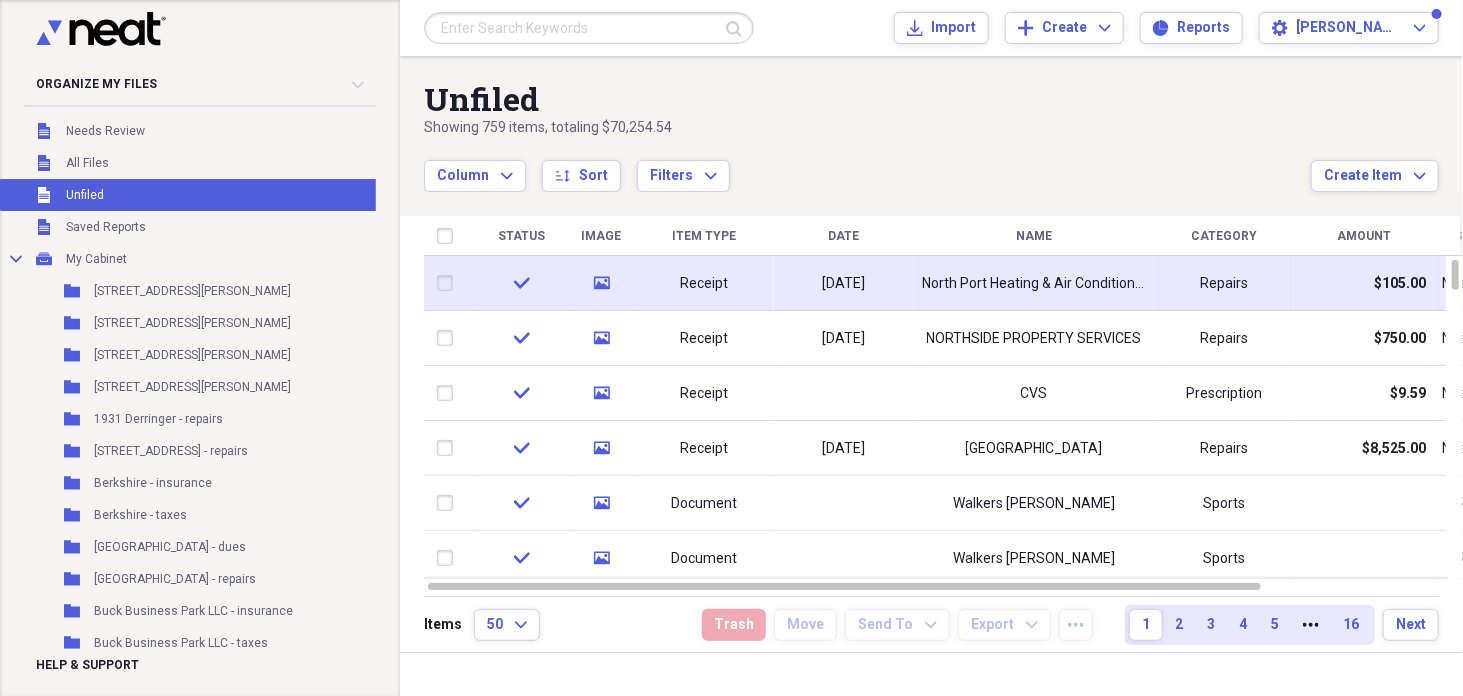 click on "[DATE]" at bounding box center [844, 283] 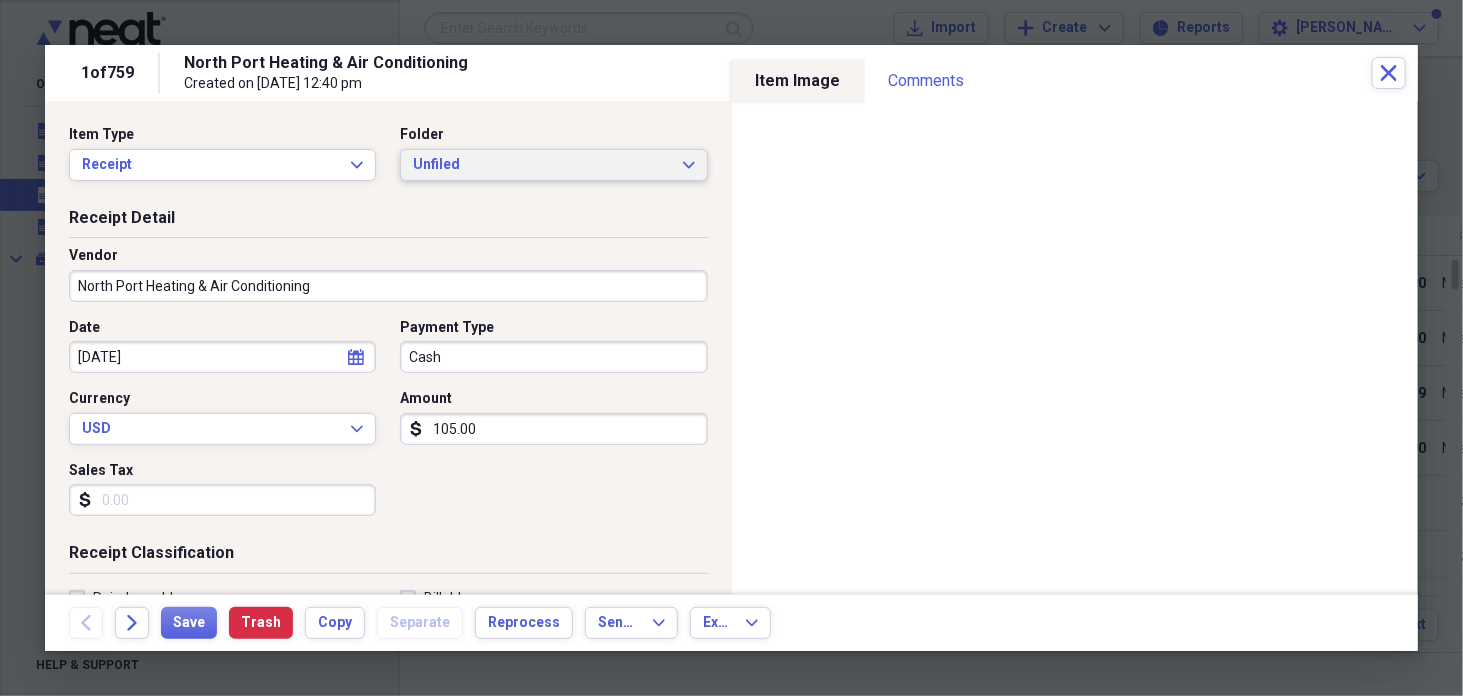 click on "Expand" 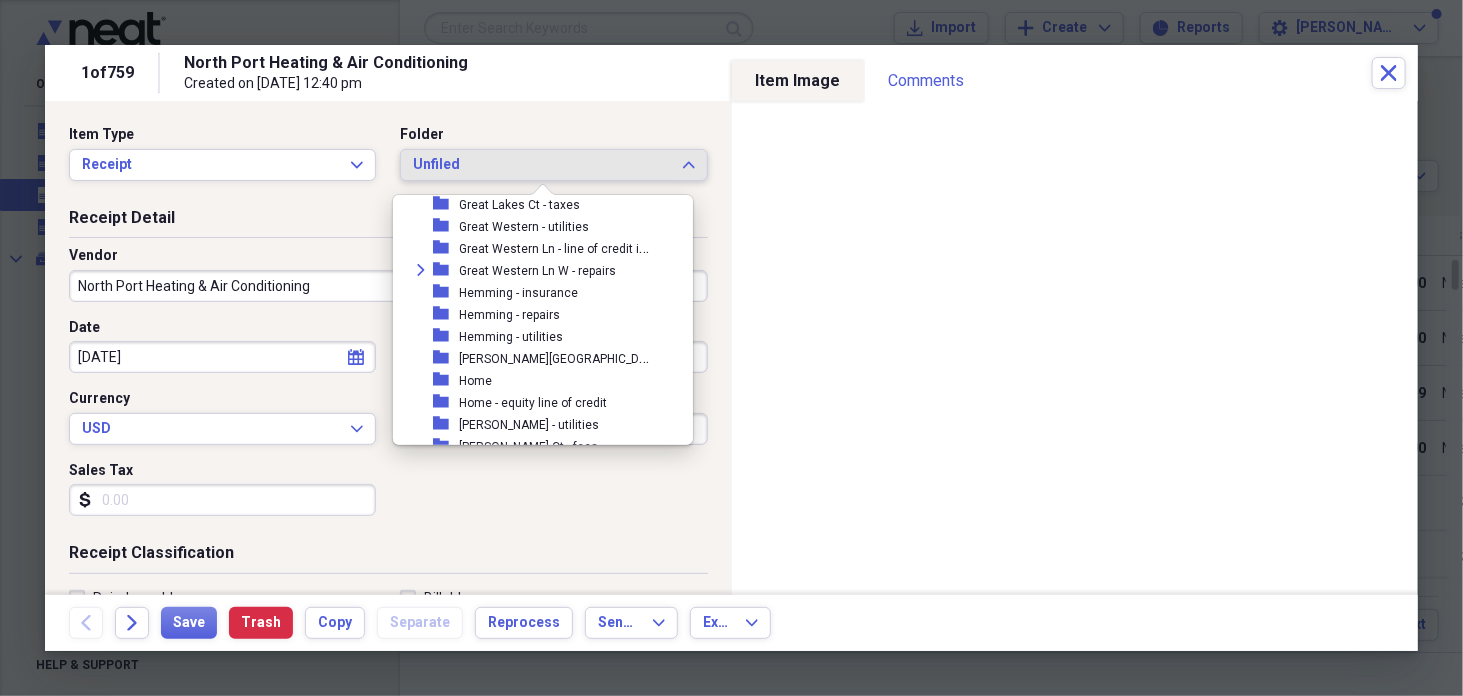 scroll, scrollTop: 916, scrollLeft: 0, axis: vertical 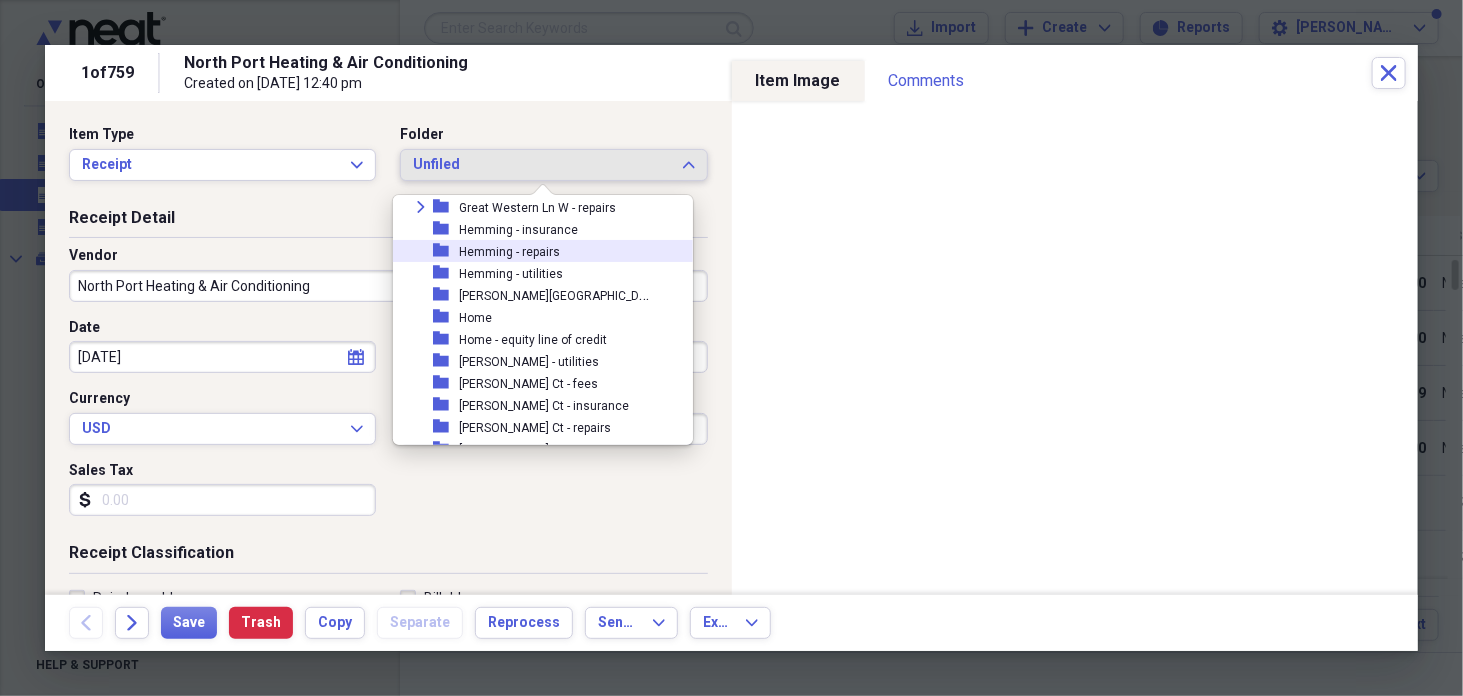 click on "Hemming - repairs" at bounding box center (509, 252) 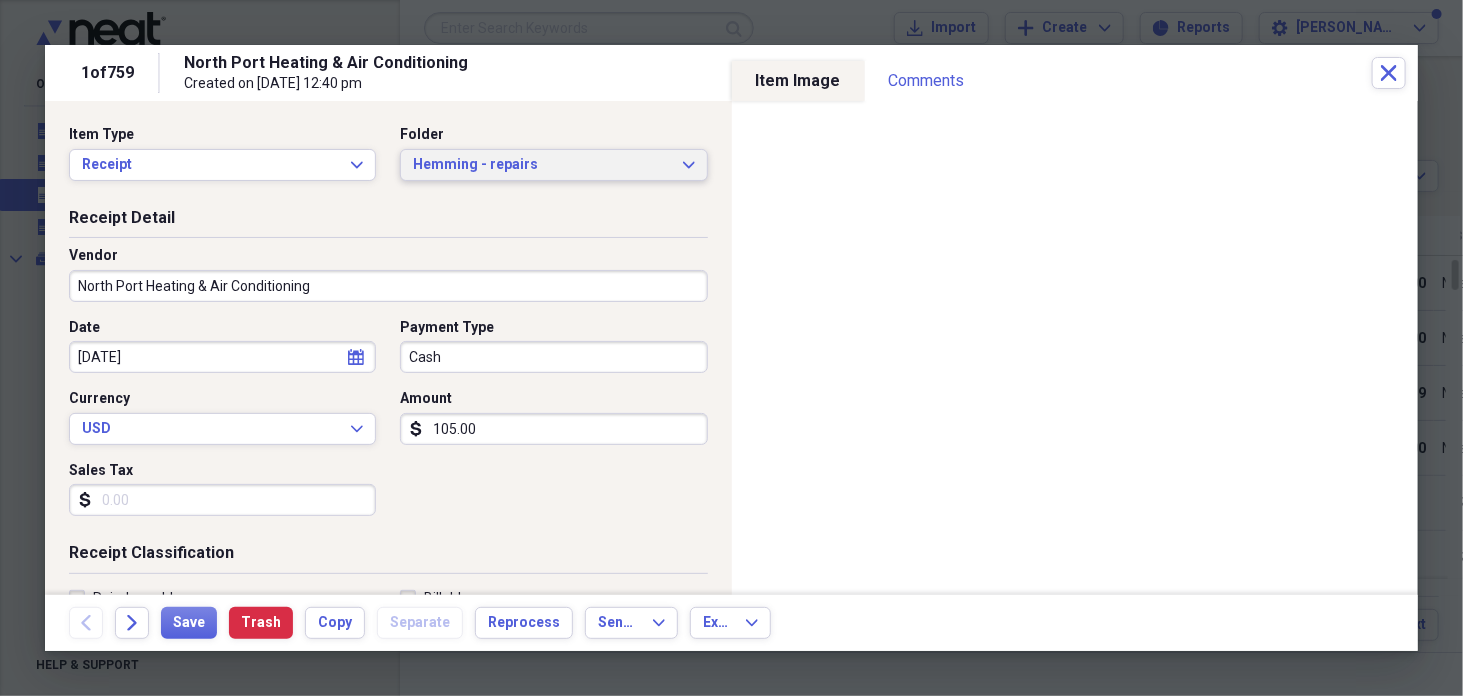 click on "Expand" 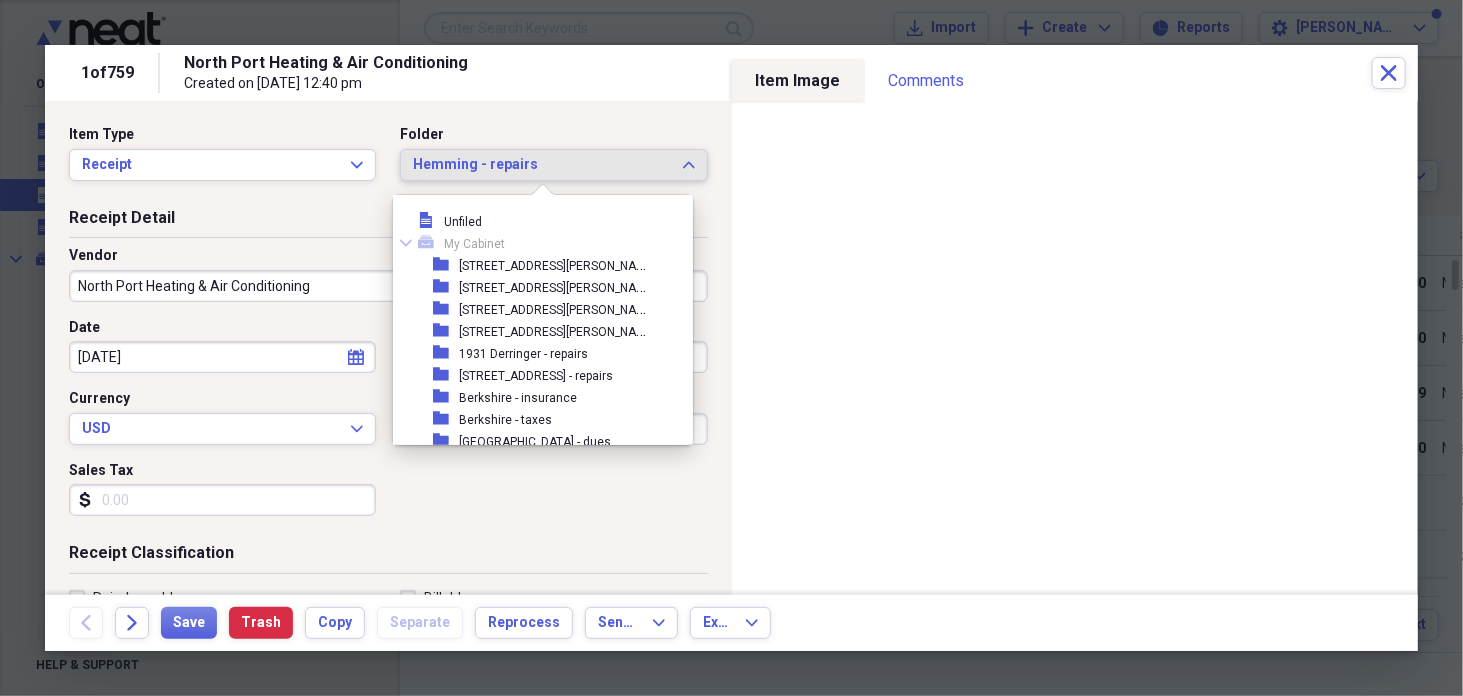 scroll, scrollTop: 846, scrollLeft: 0, axis: vertical 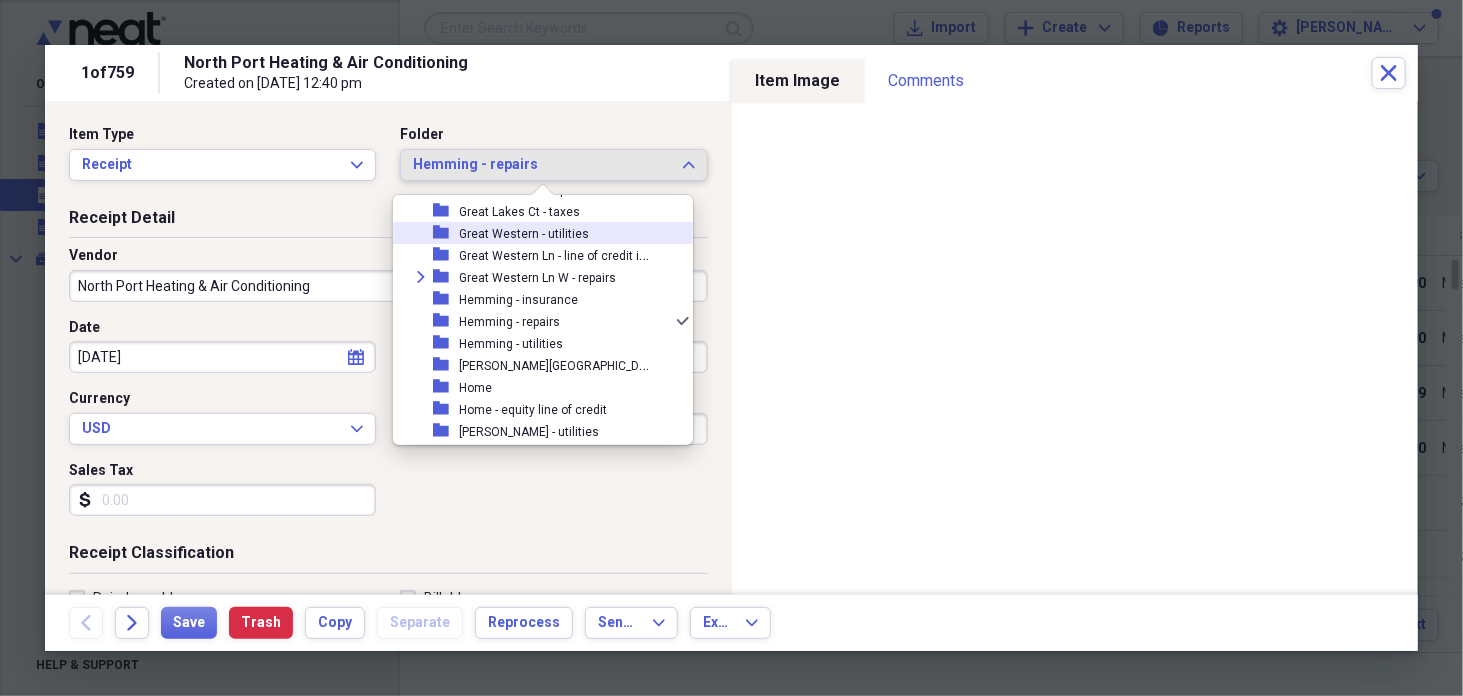 click on "Hemming - repairs Expand" at bounding box center (553, 165) 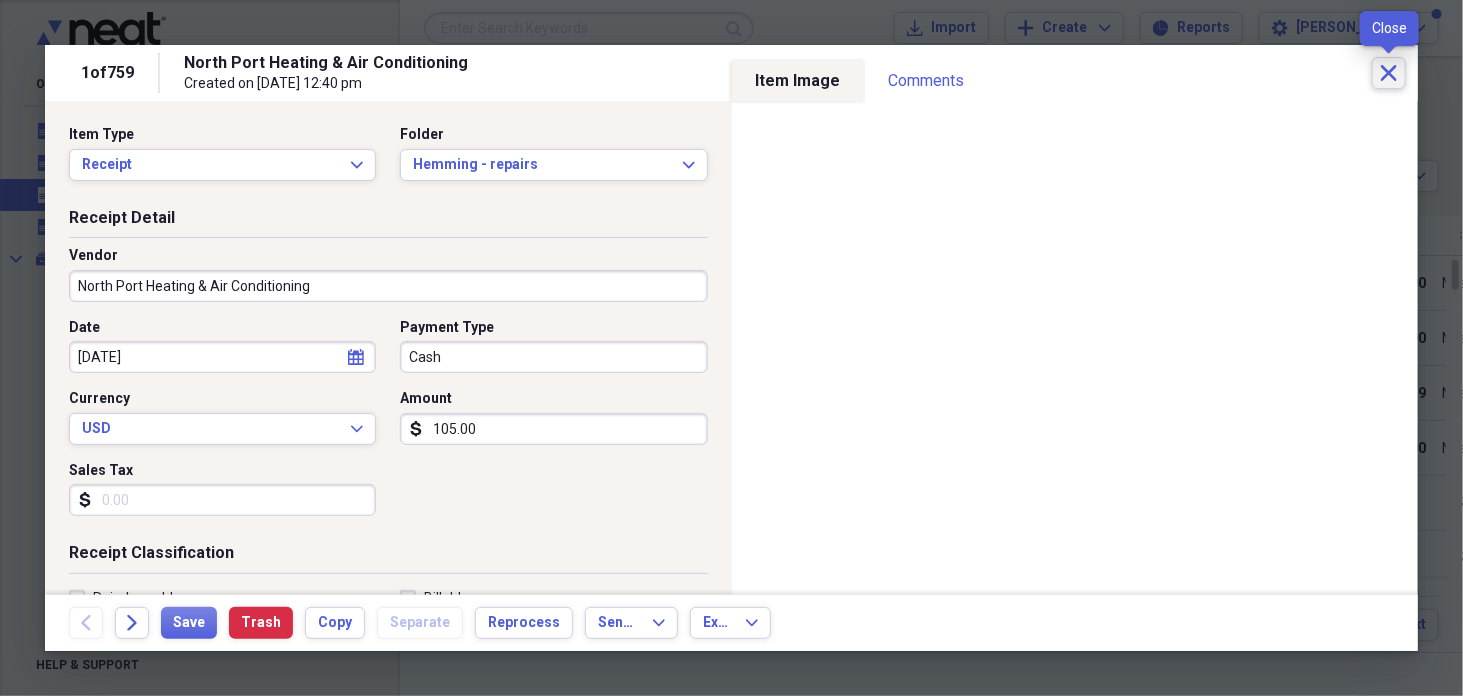 click 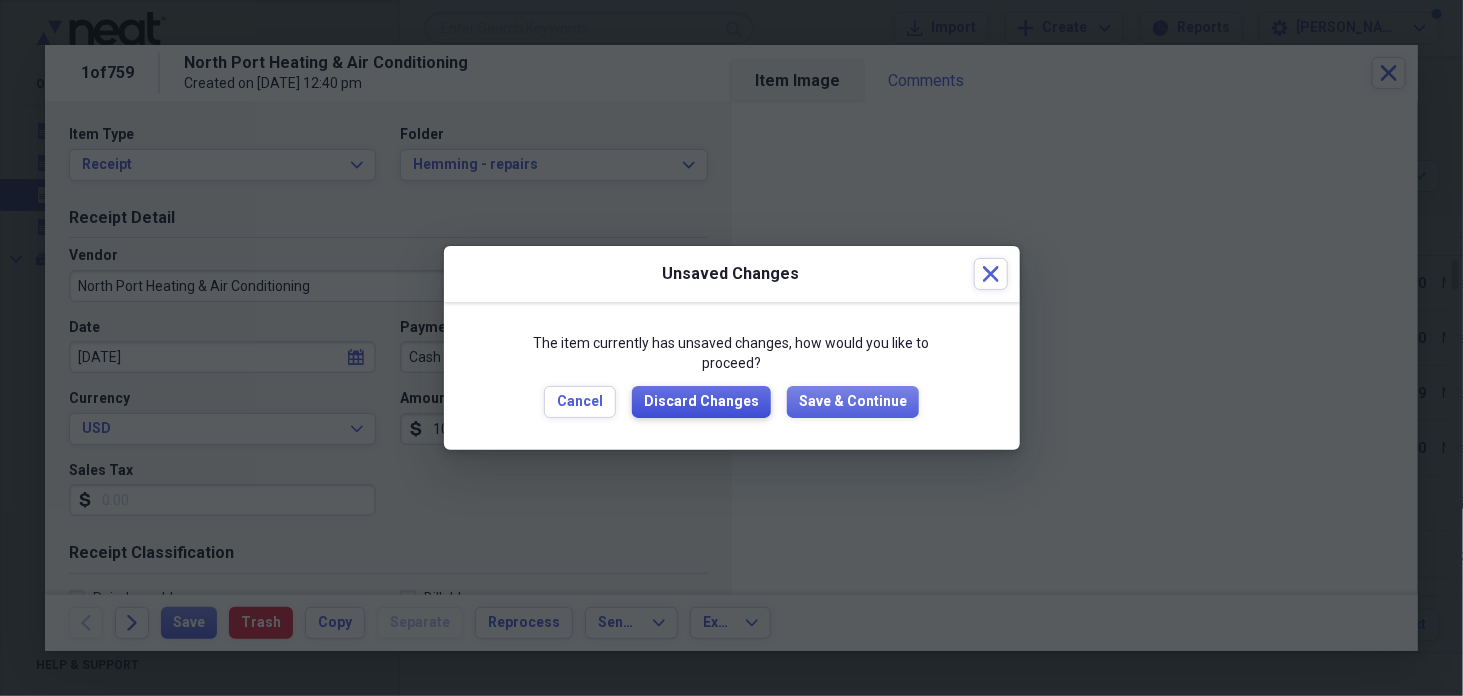 click on "Discard Changes" at bounding box center (701, 402) 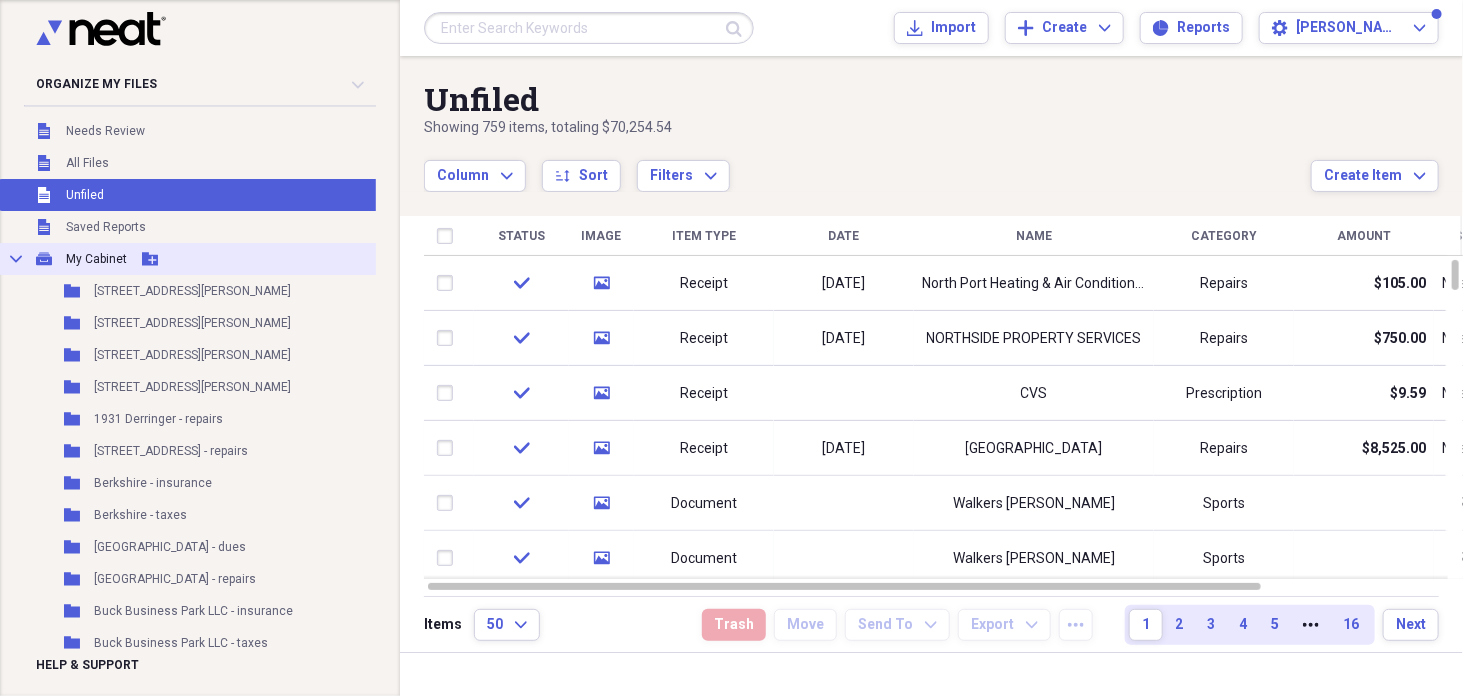 click 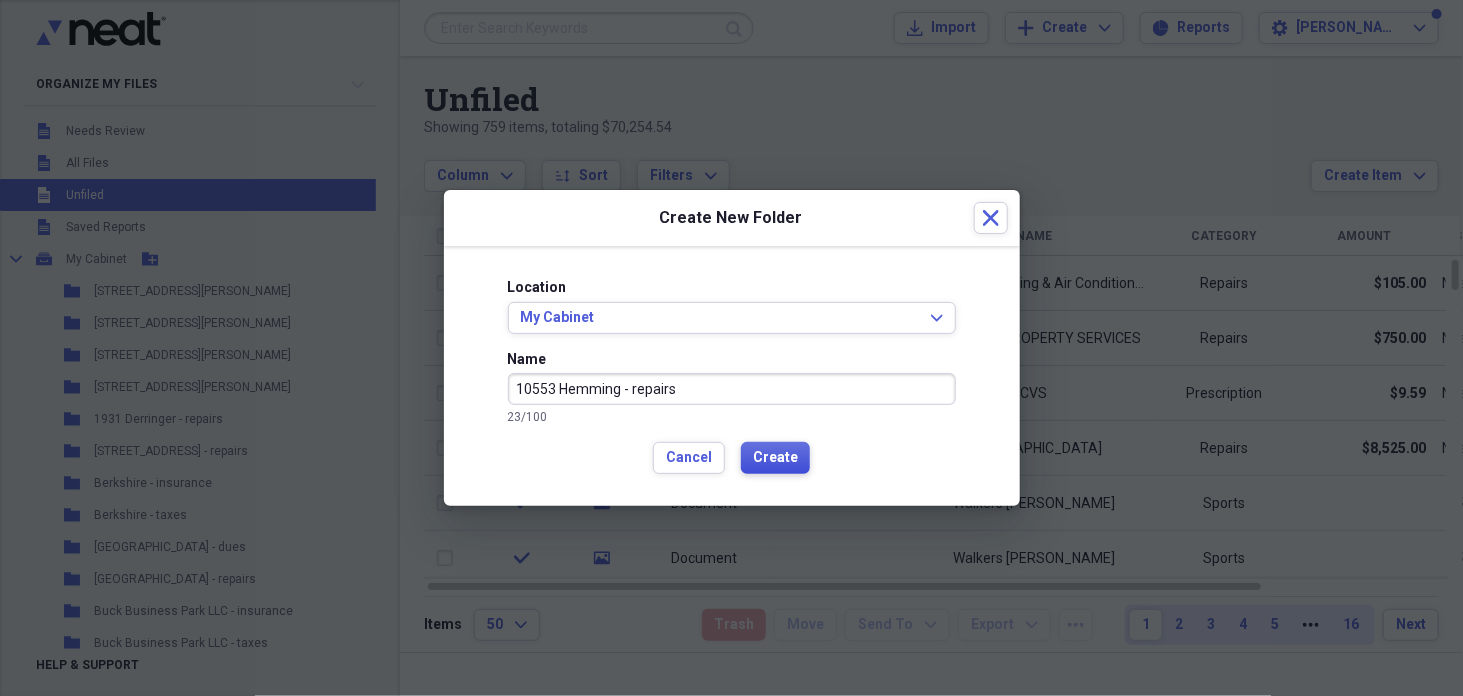 type on "10553 Hemming - repairs" 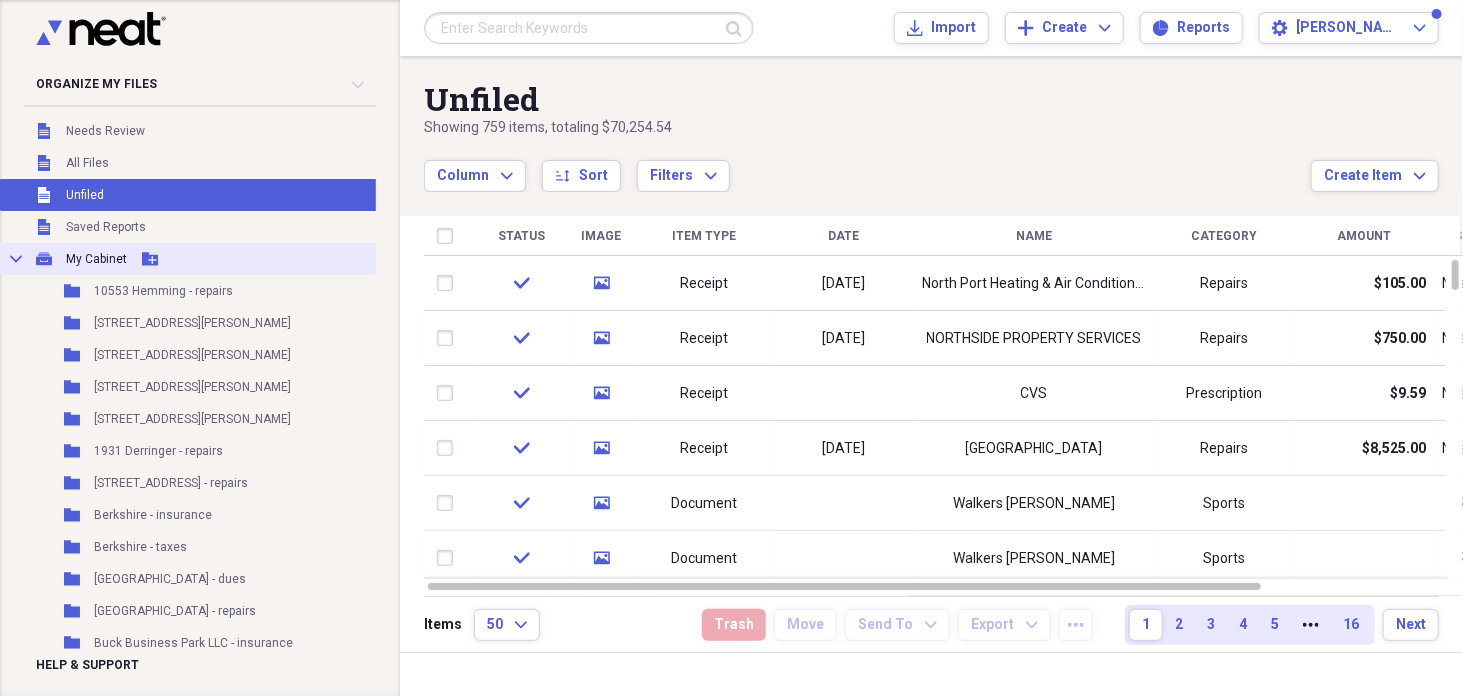 click 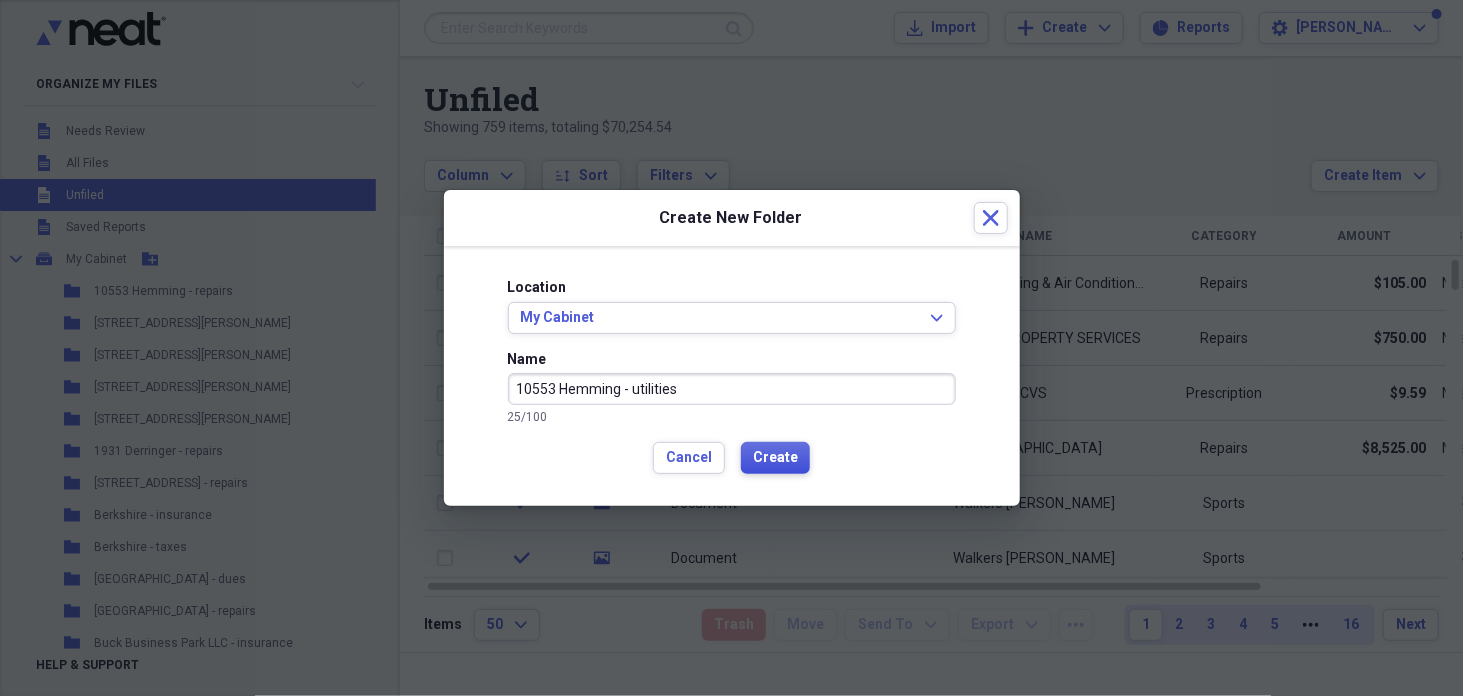 type on "10553 Hemming - utilities" 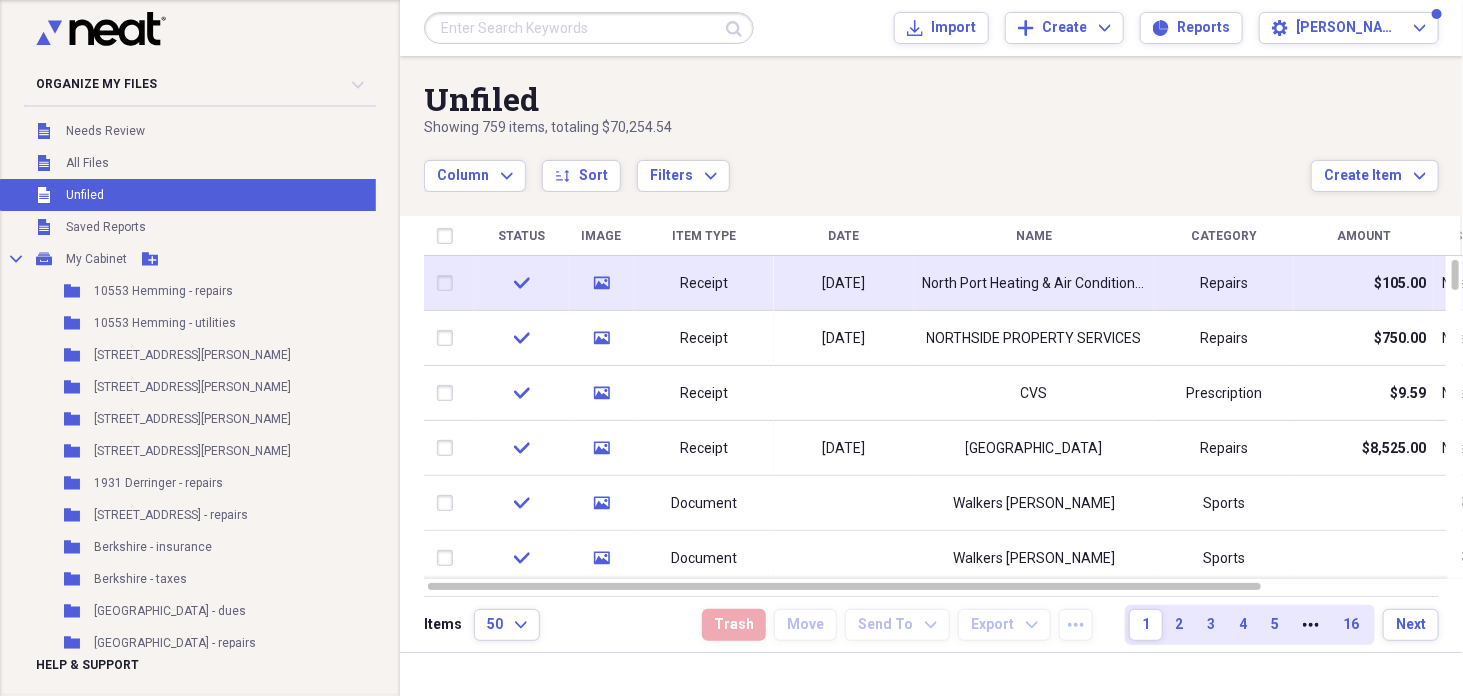 click on "Receipt" at bounding box center [704, 283] 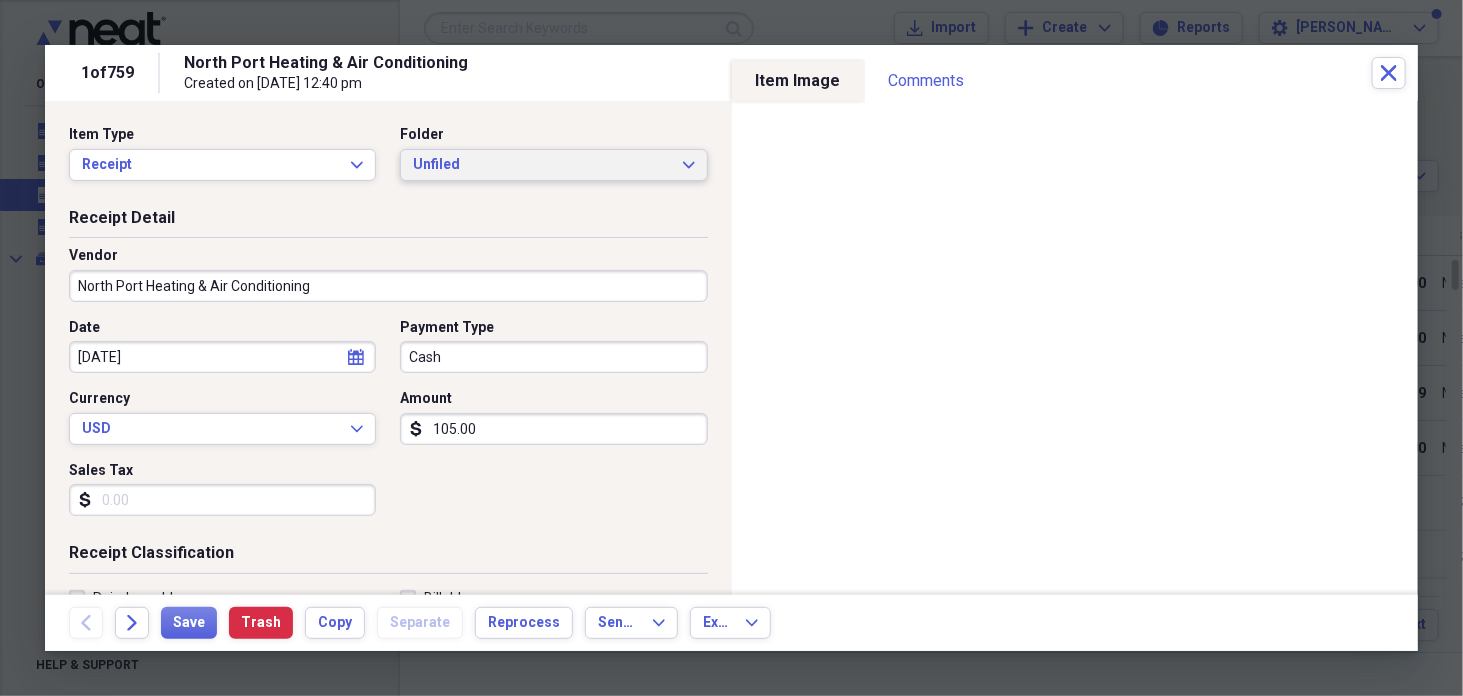 click on "Expand" 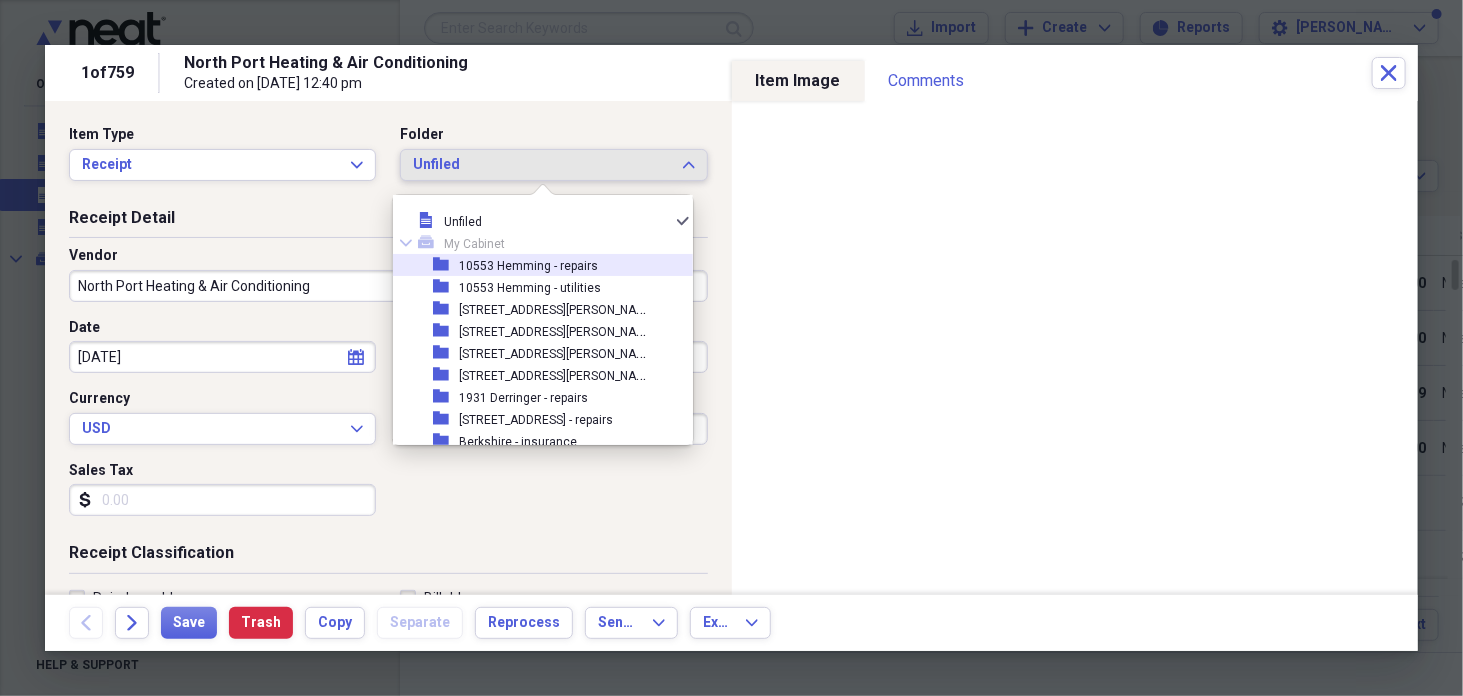 click on "10553 Hemming - repairs" at bounding box center (528, 266) 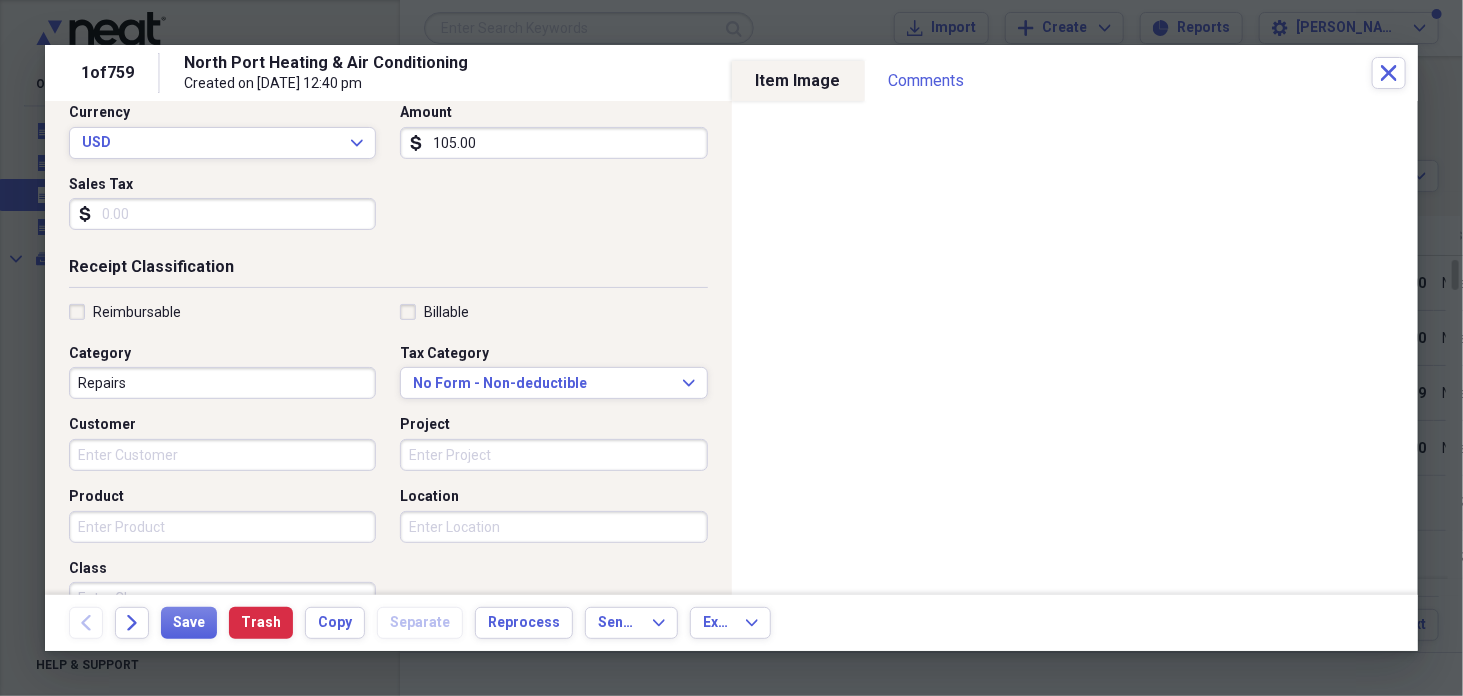 scroll, scrollTop: 337, scrollLeft: 0, axis: vertical 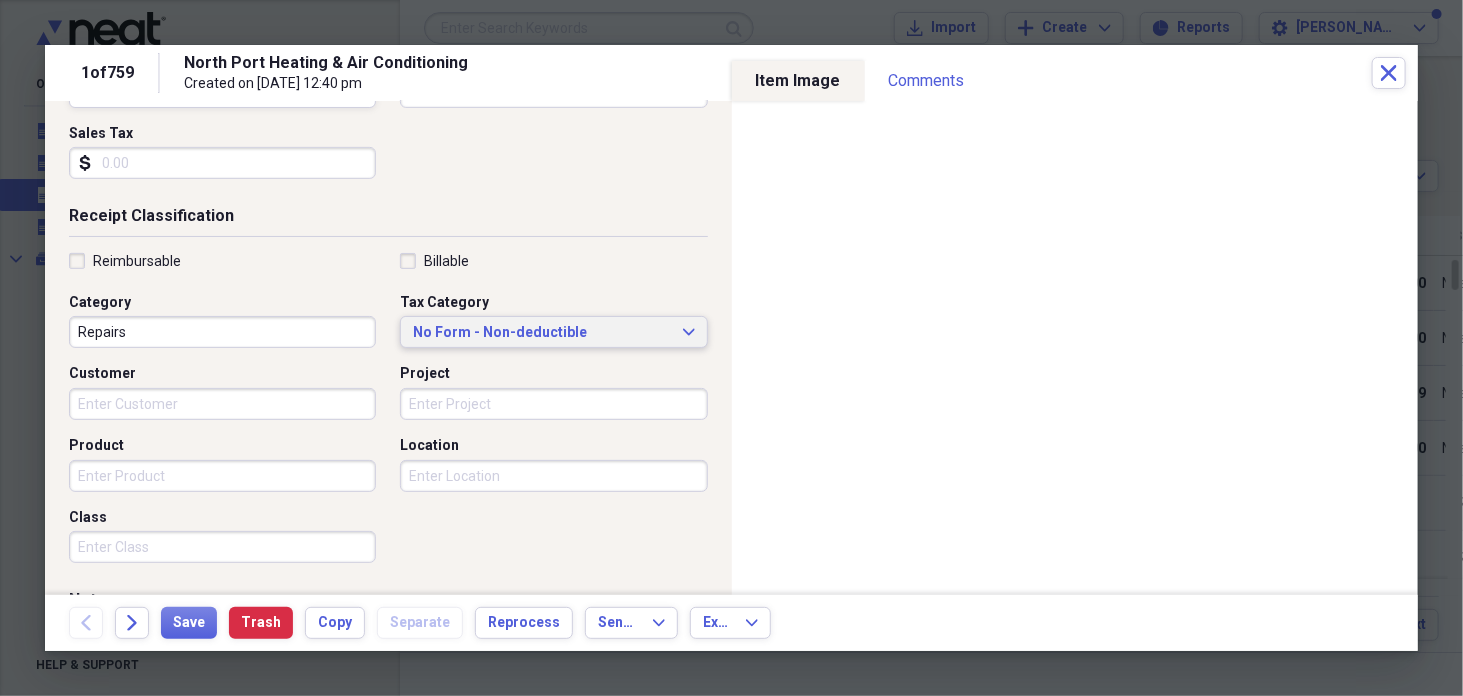 click on "No Form - Non-deductible" at bounding box center (541, 333) 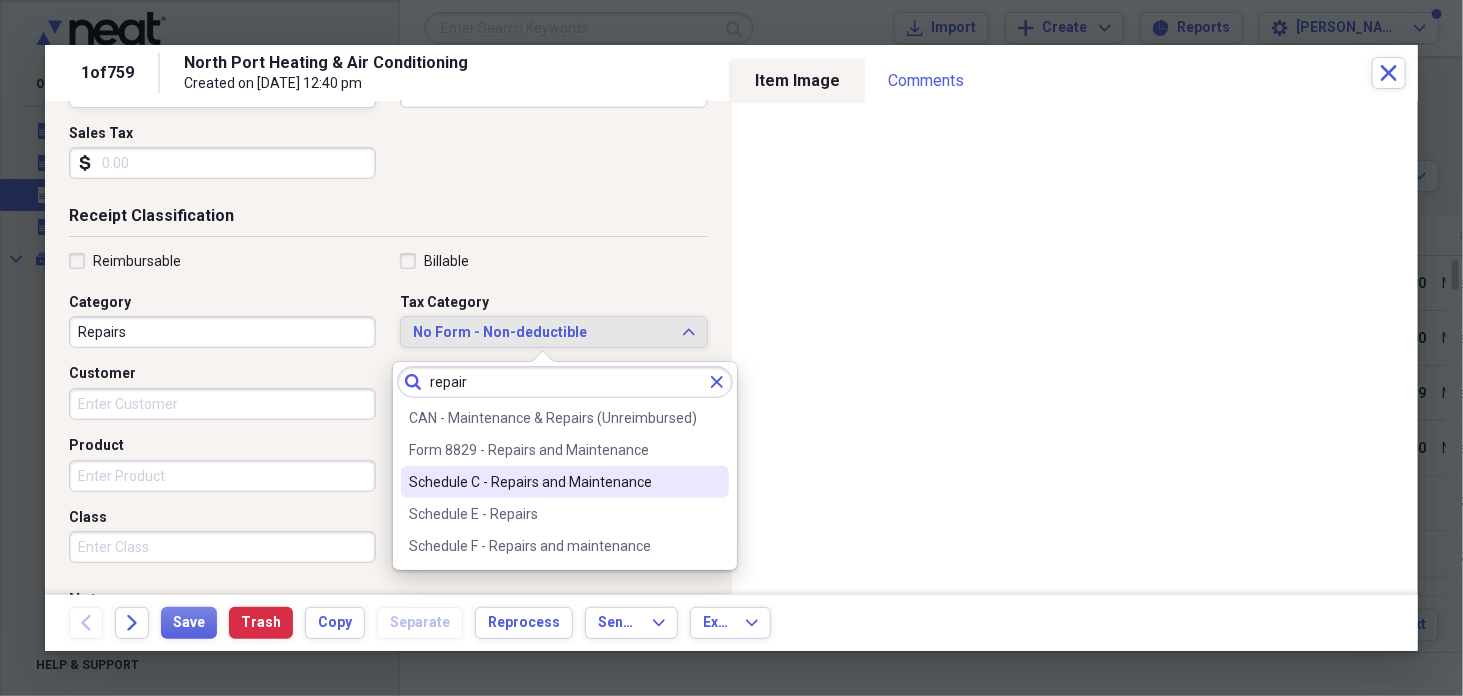 type on "repair" 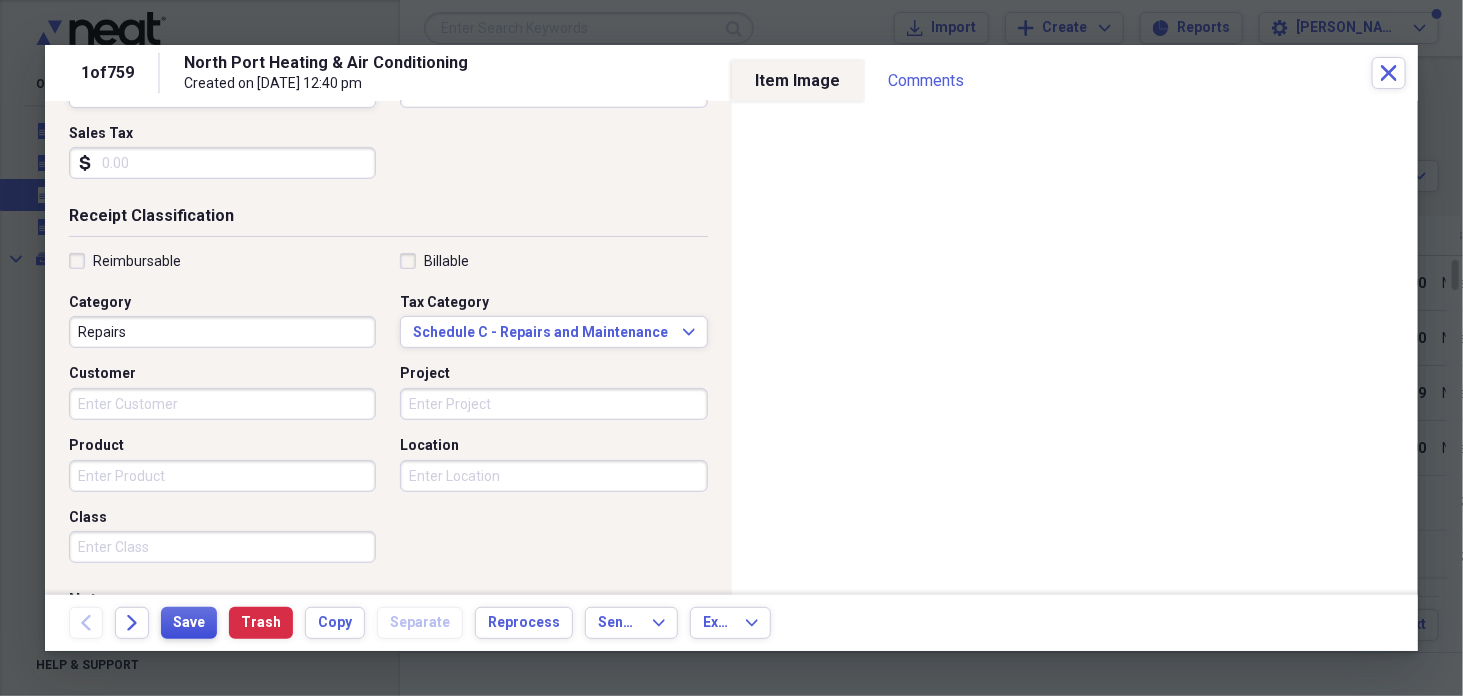 click on "Save" at bounding box center (189, 623) 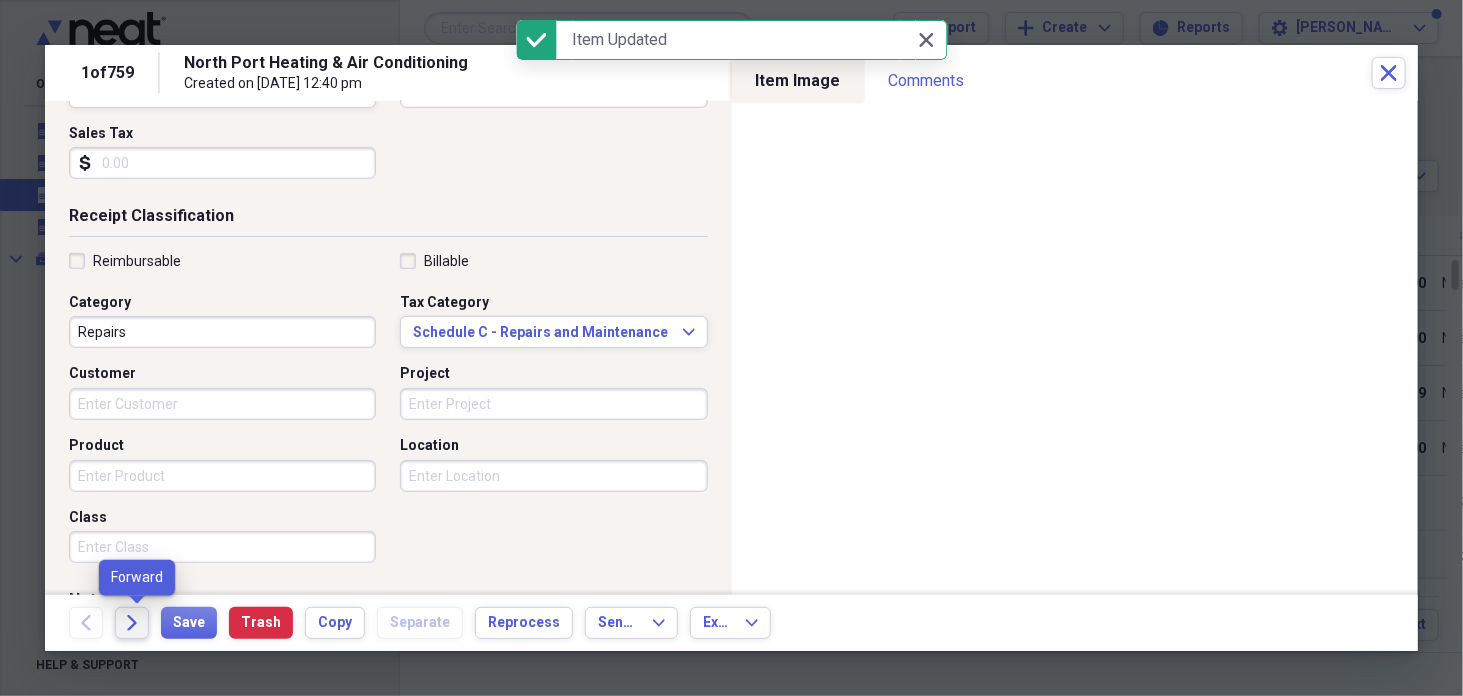 click on "Forward" 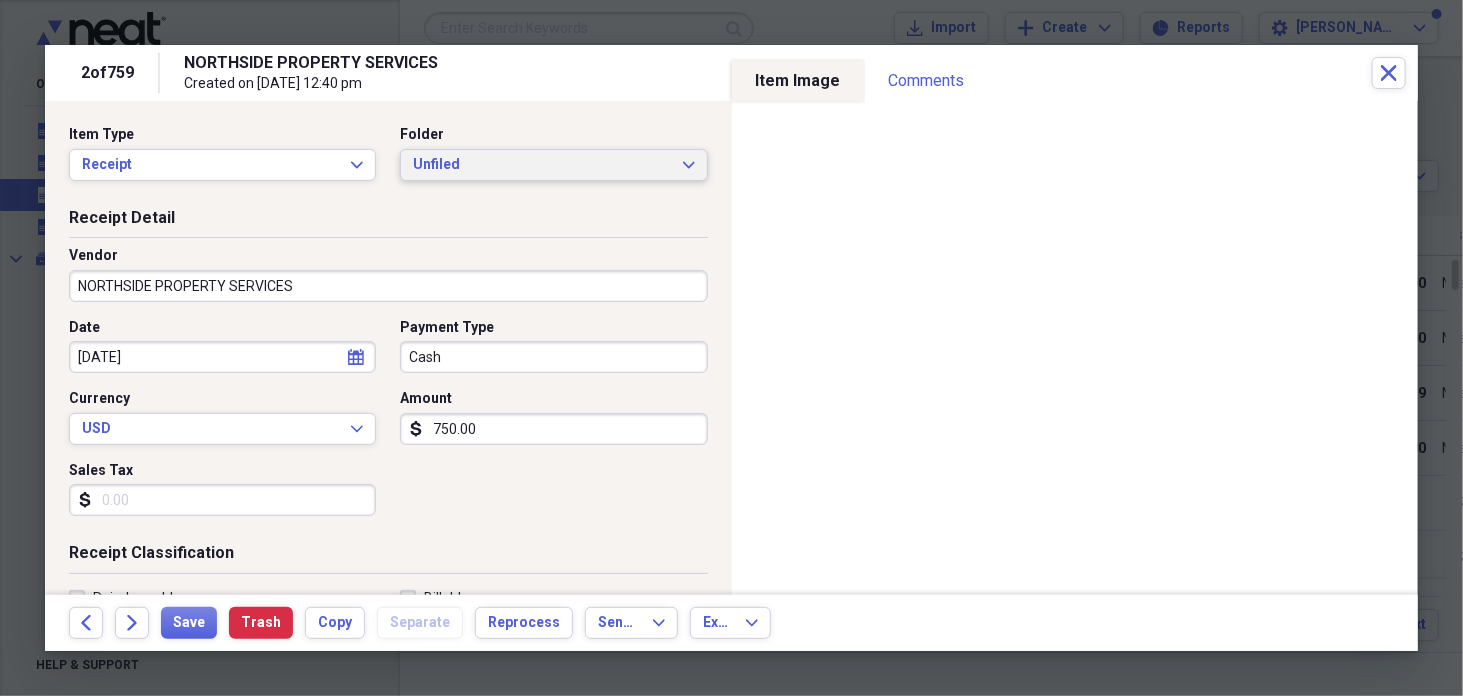 click on "Expand" 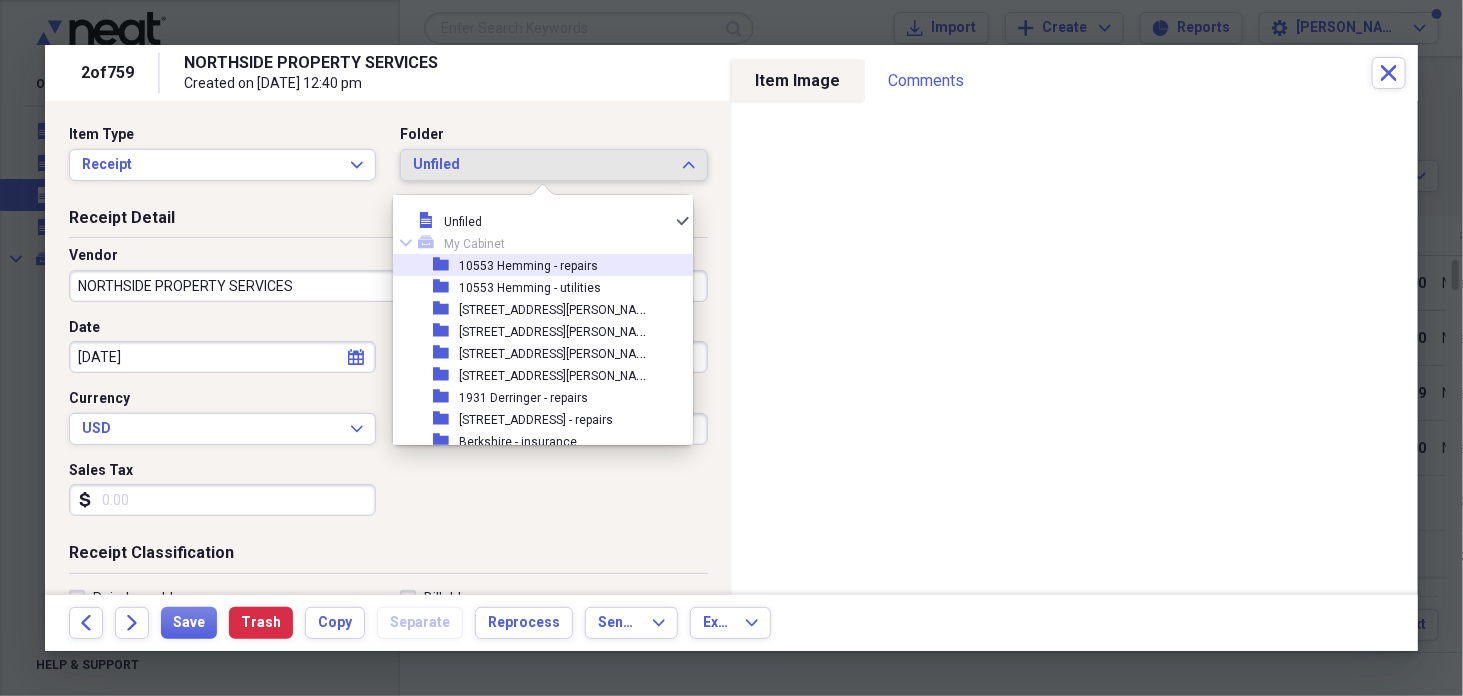 click on "10553 Hemming - repairs" at bounding box center [528, 266] 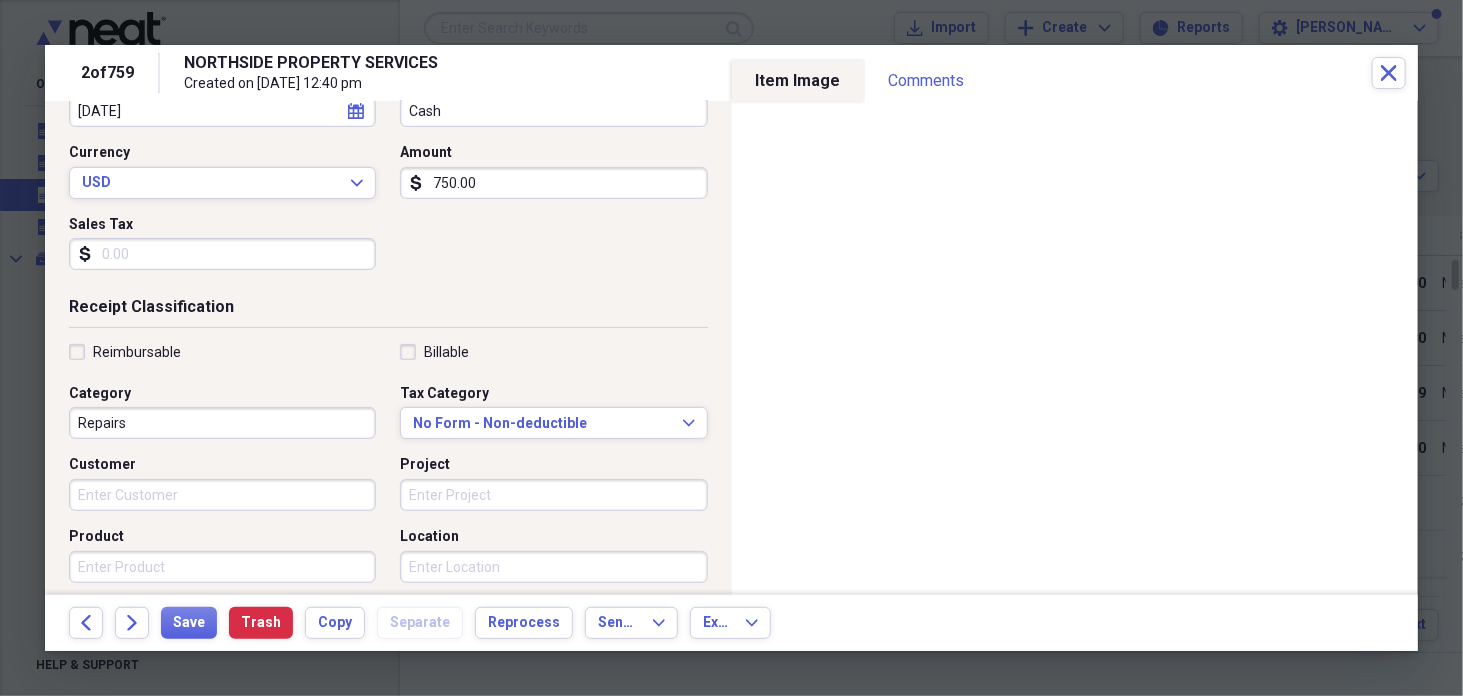 scroll, scrollTop: 338, scrollLeft: 0, axis: vertical 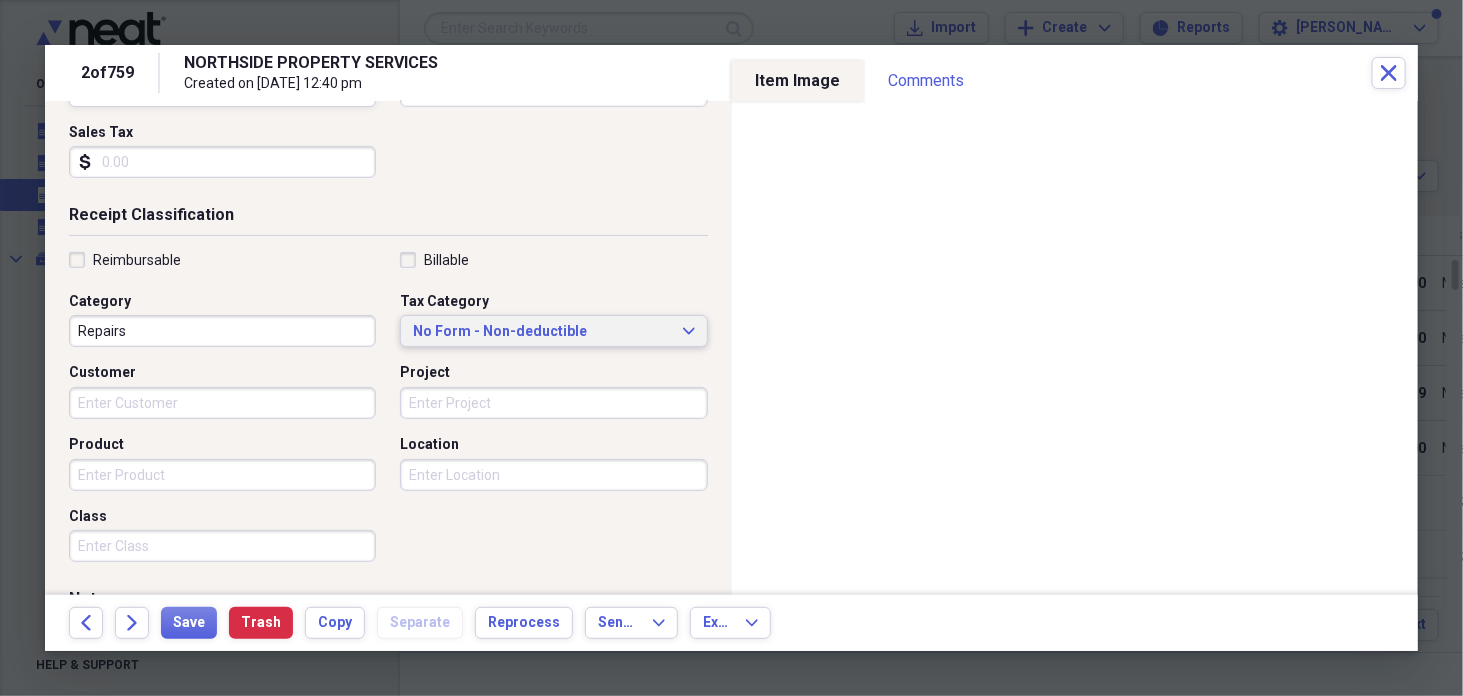 click on "No Form - Non-deductible" at bounding box center (541, 332) 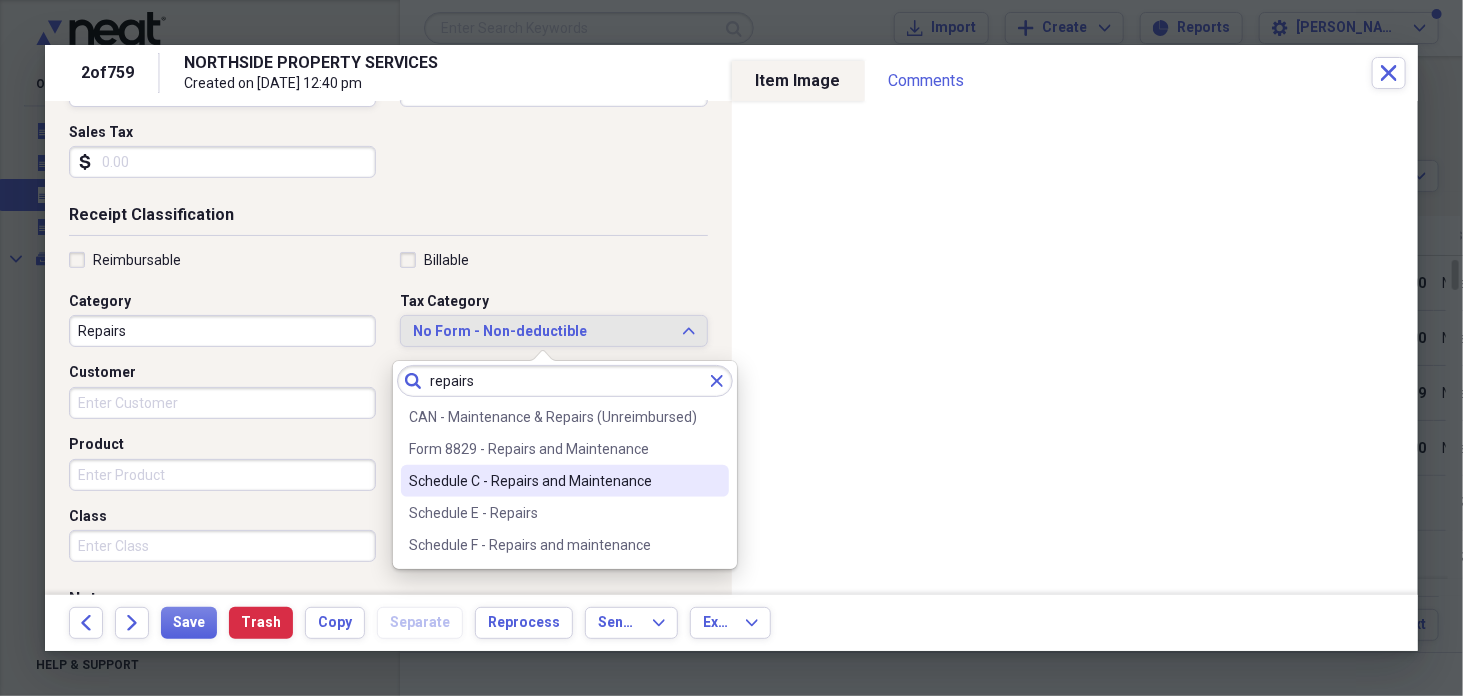 type on "repairs" 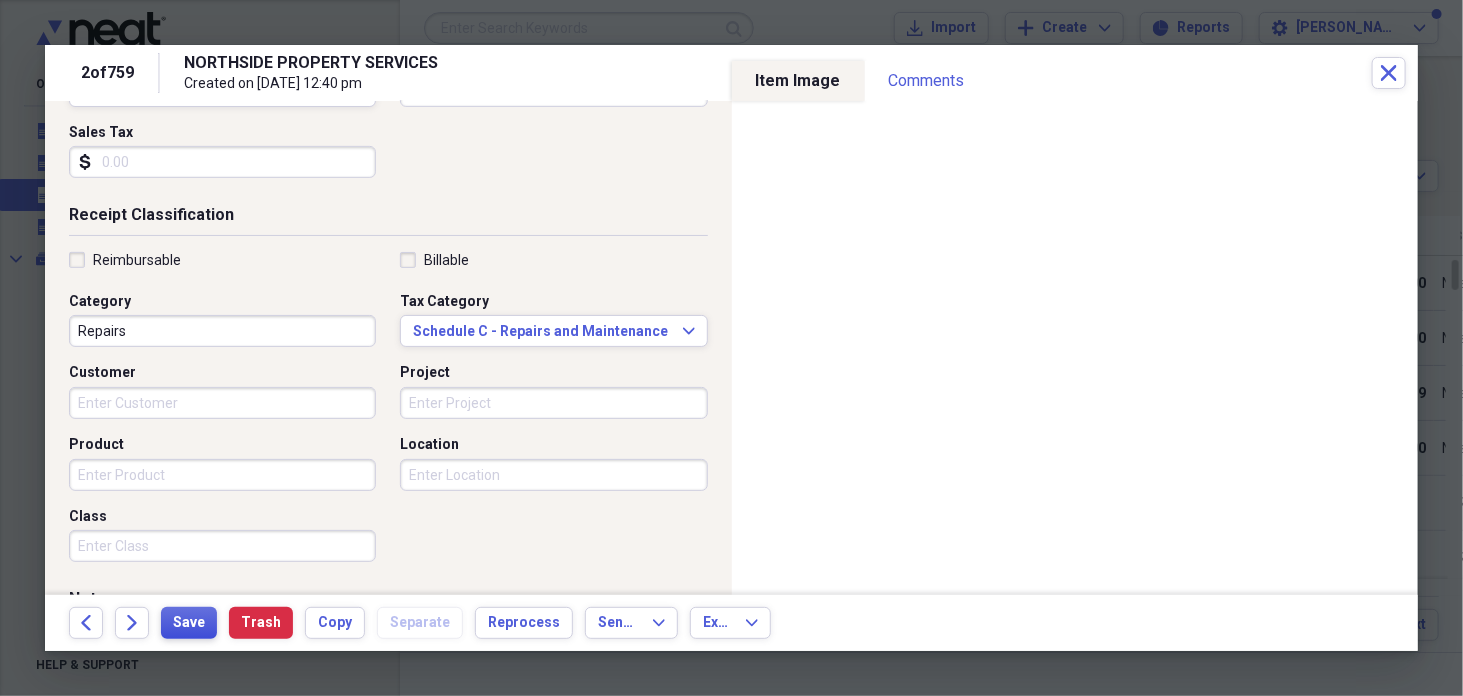 click on "Save" at bounding box center (189, 623) 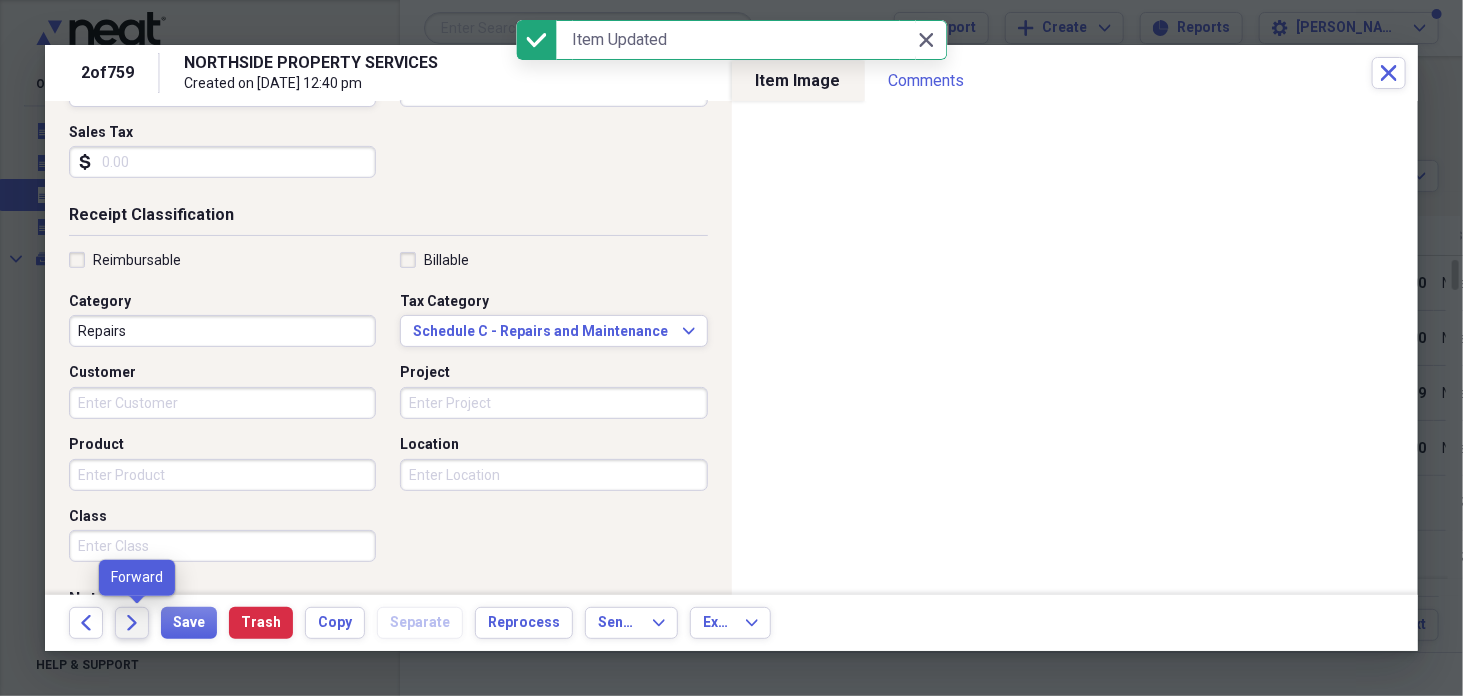click 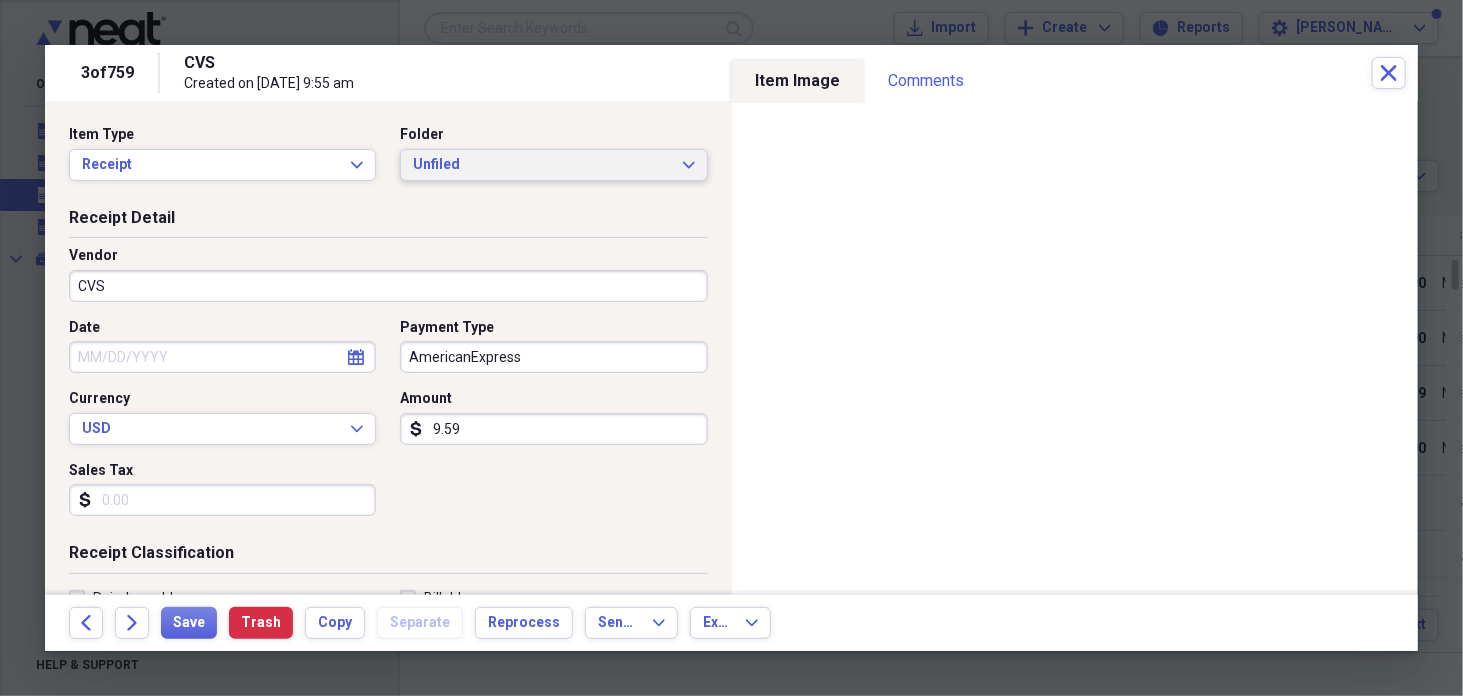 click on "Unfiled Expand" at bounding box center [553, 165] 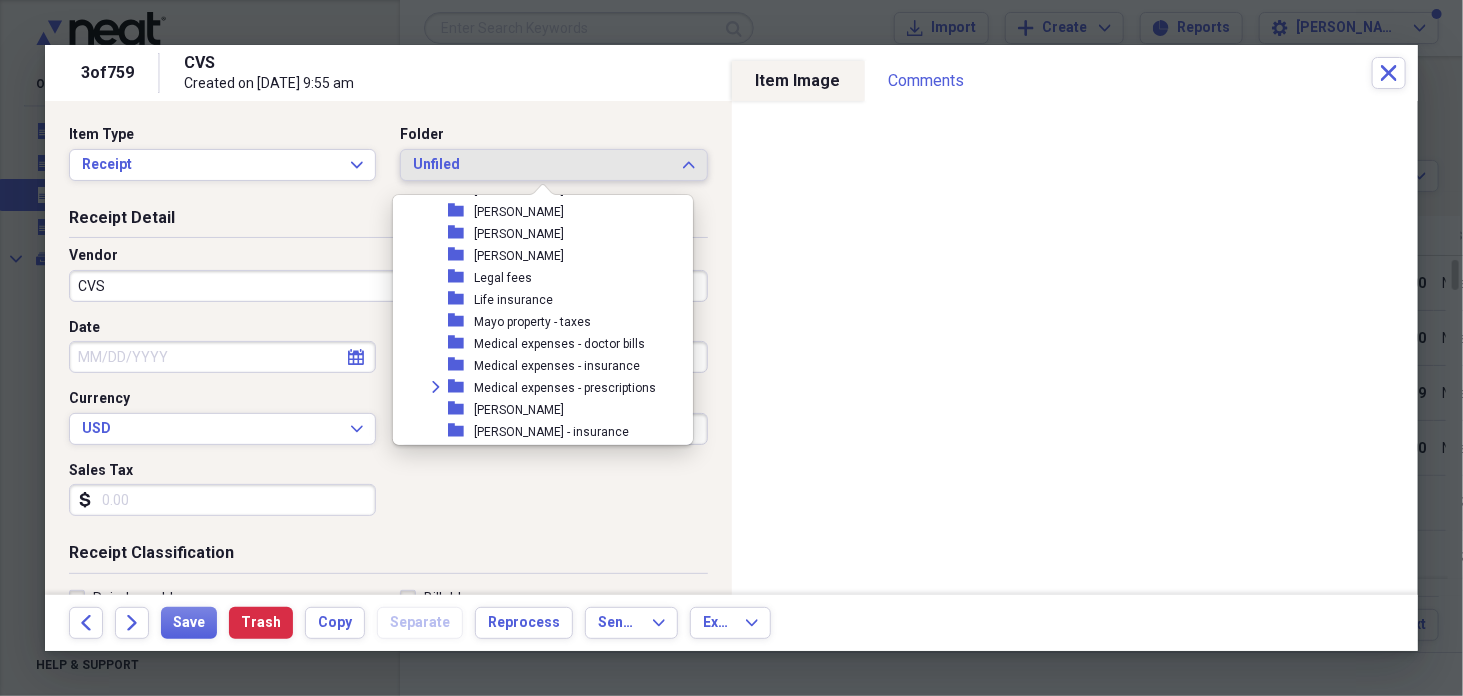 scroll, scrollTop: 5377, scrollLeft: 0, axis: vertical 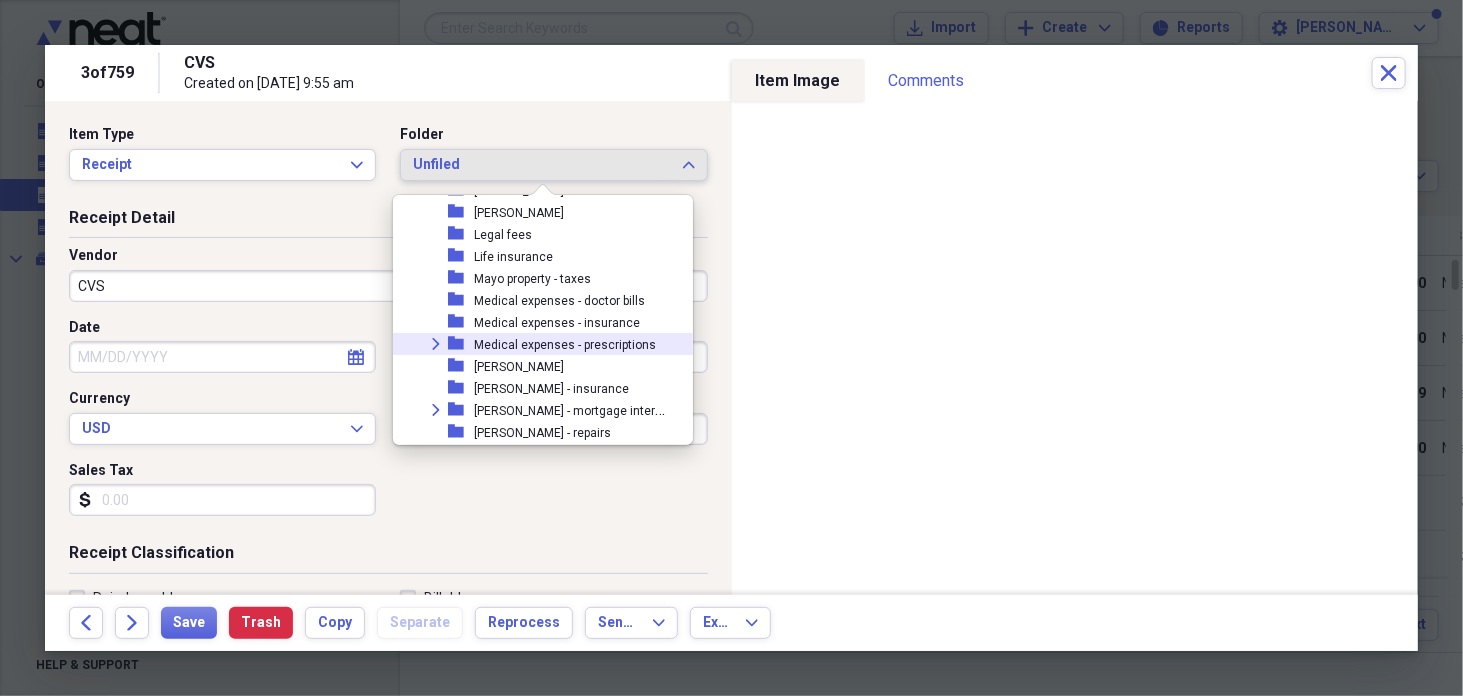 click on "Medical expenses - prescriptions" at bounding box center [565, 345] 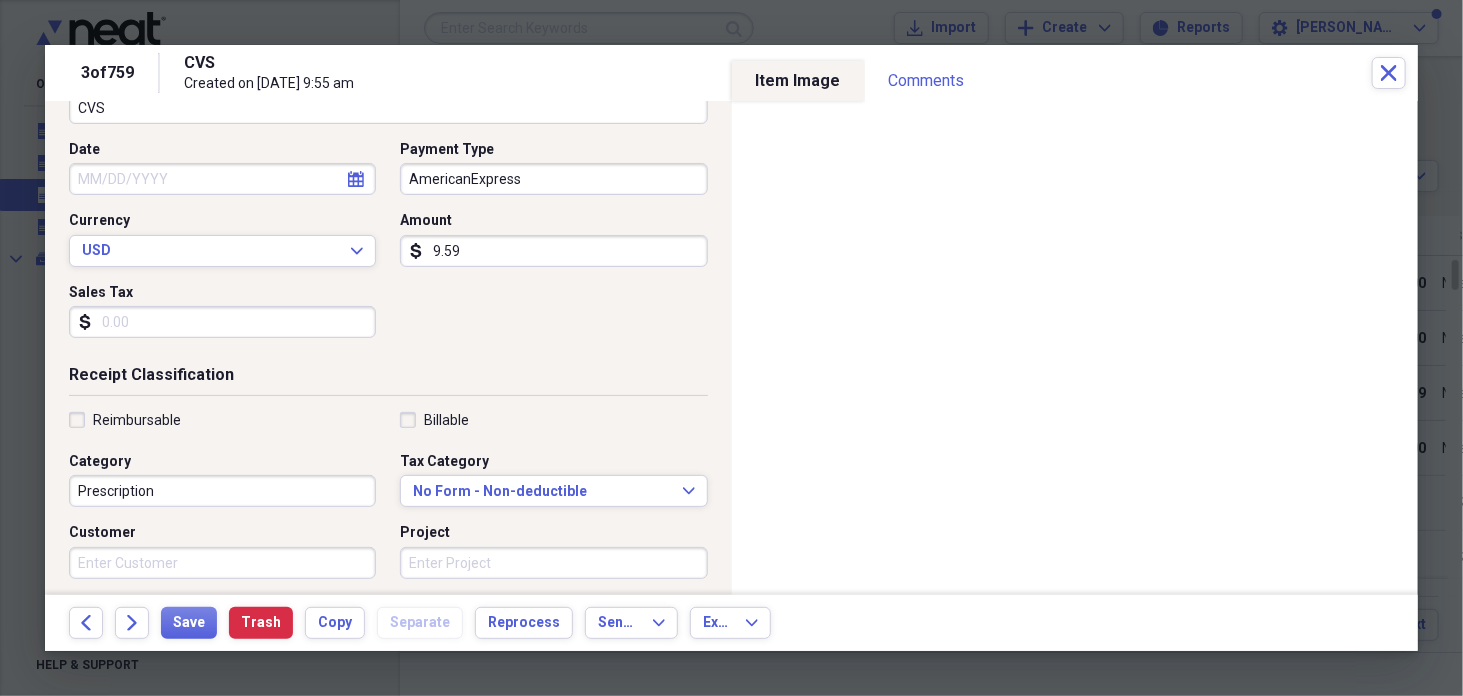 scroll, scrollTop: 180, scrollLeft: 0, axis: vertical 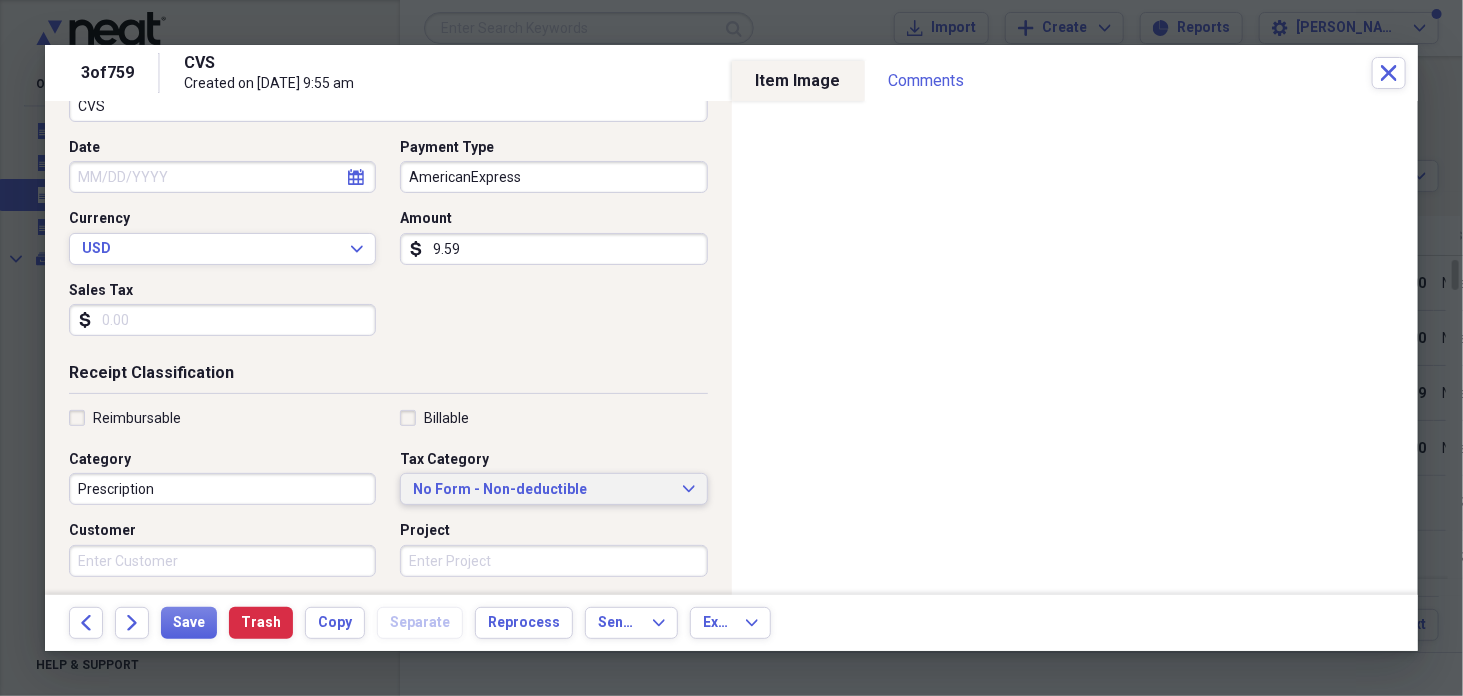 click on "No Form - Non-deductible" at bounding box center (541, 490) 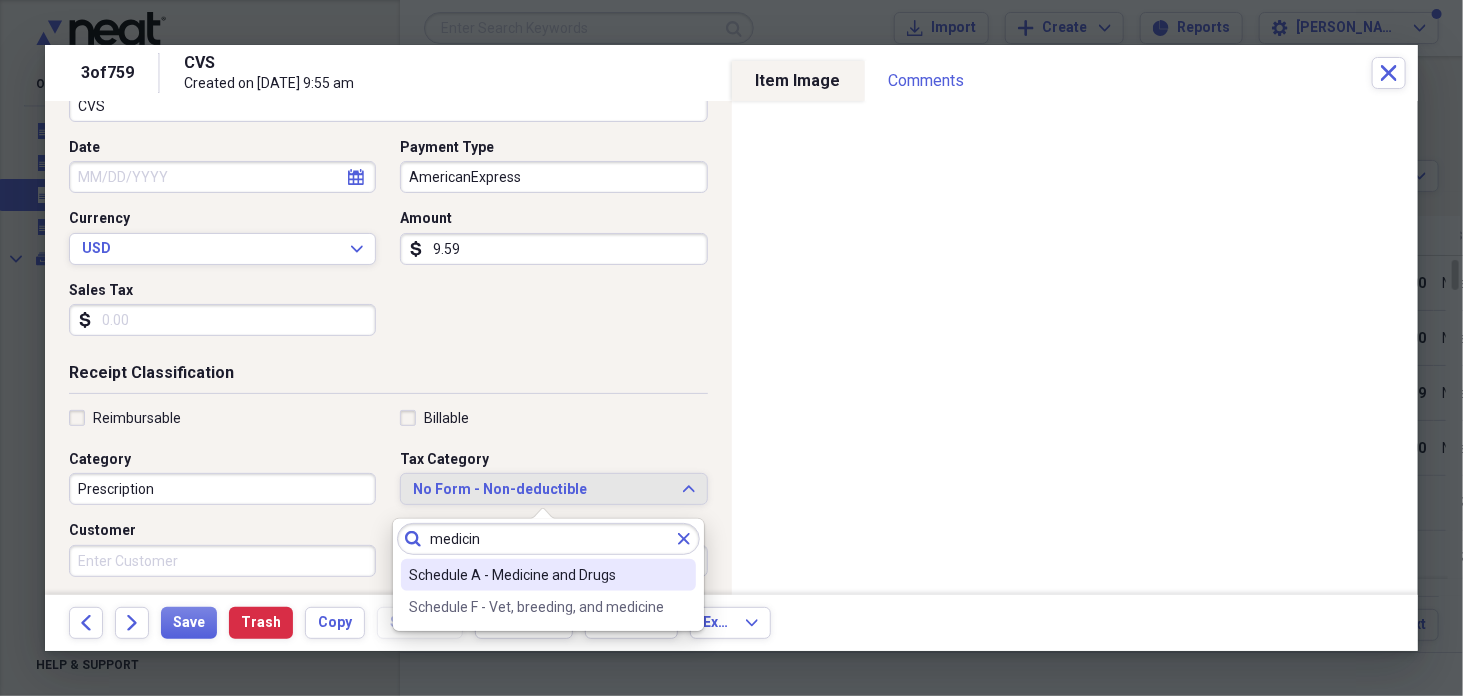 type on "medicin" 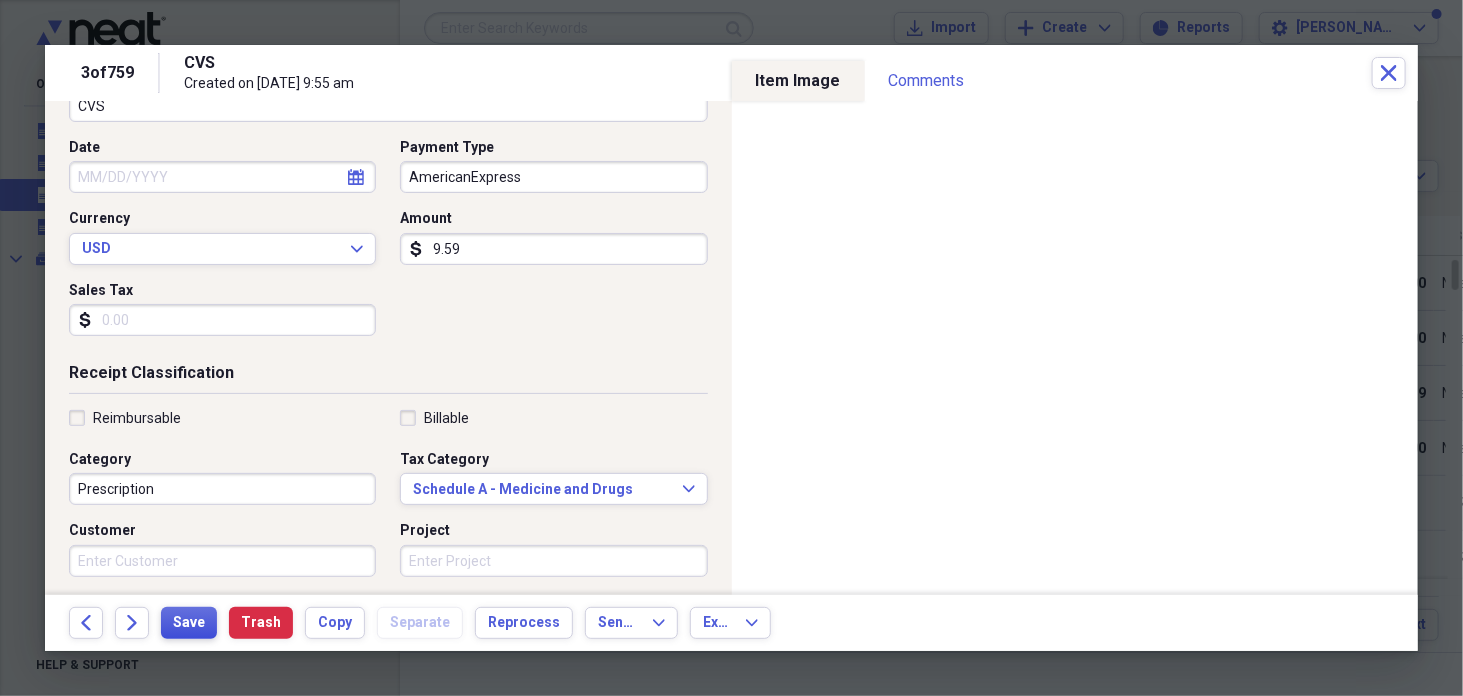 click on "Save" at bounding box center [189, 623] 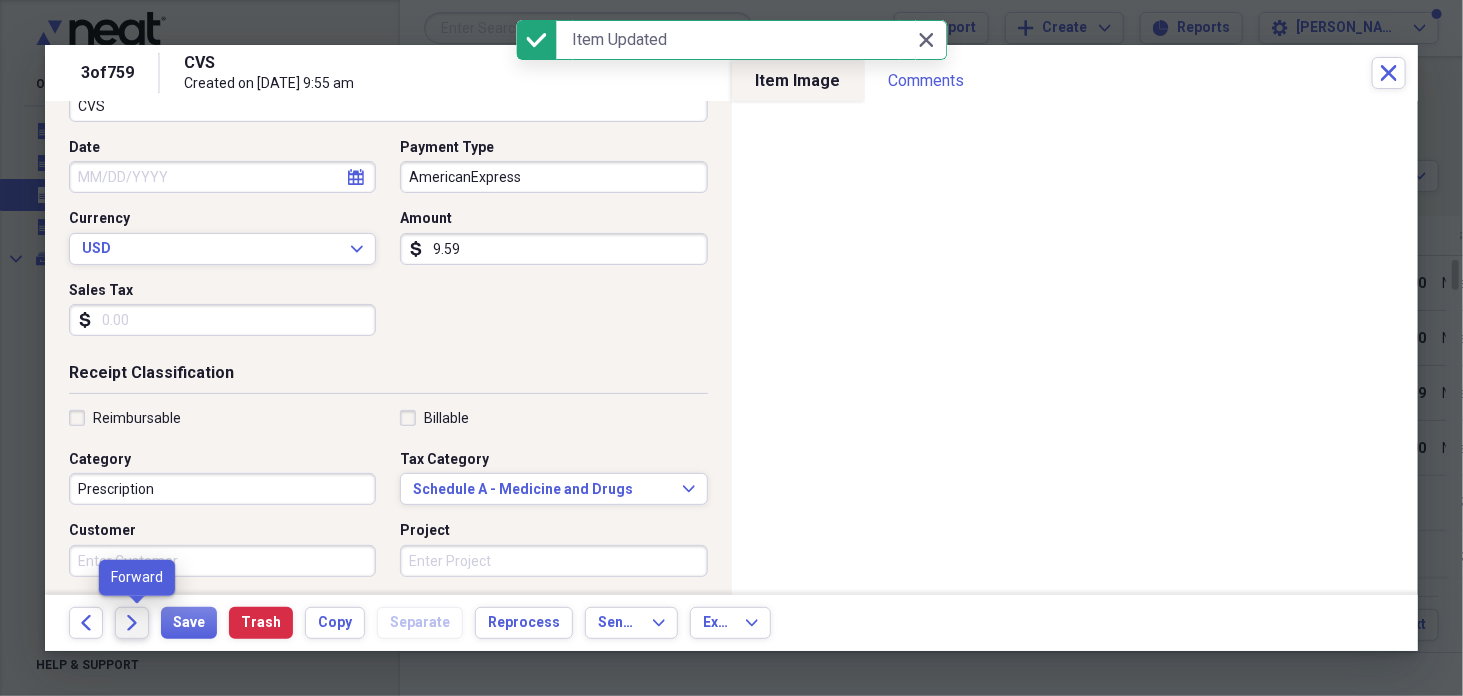 click on "Forward" 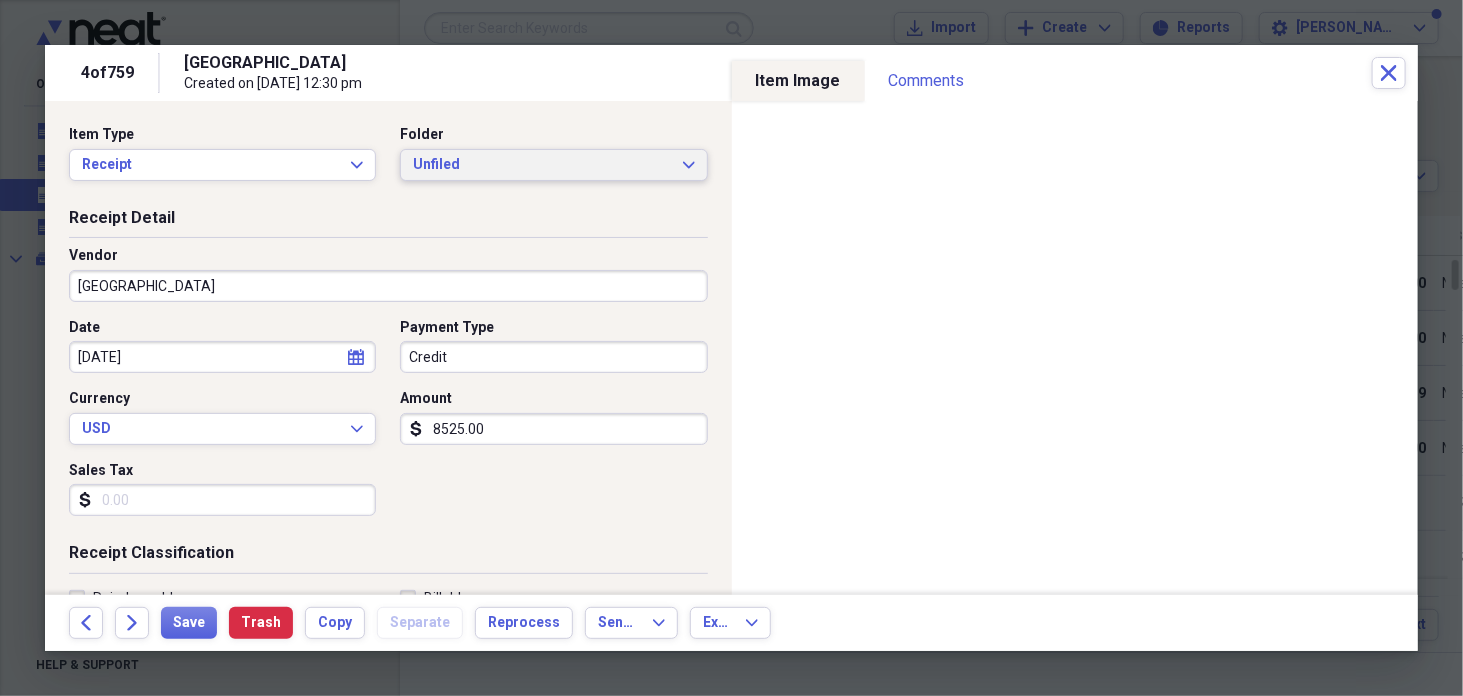 drag, startPoint x: 684, startPoint y: 162, endPoint x: 676, endPoint y: 171, distance: 12.0415945 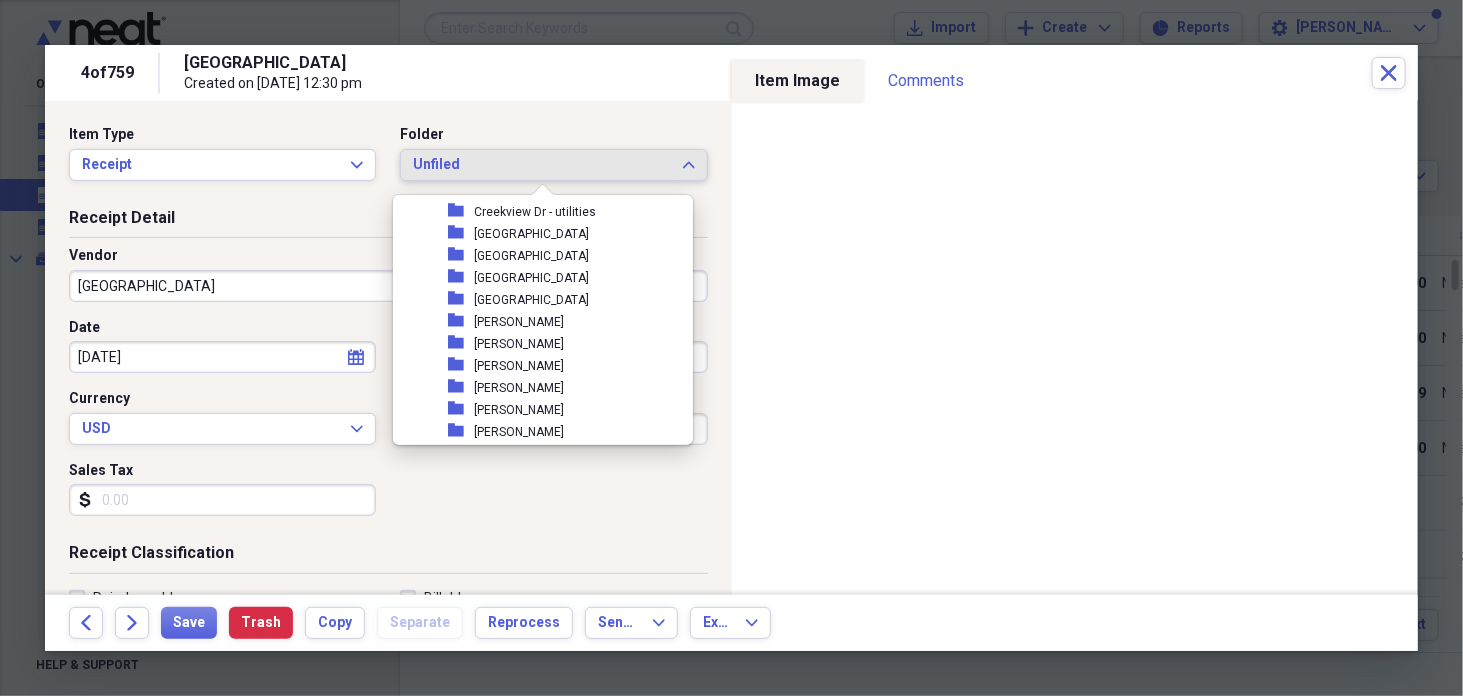 scroll, scrollTop: 4184, scrollLeft: 0, axis: vertical 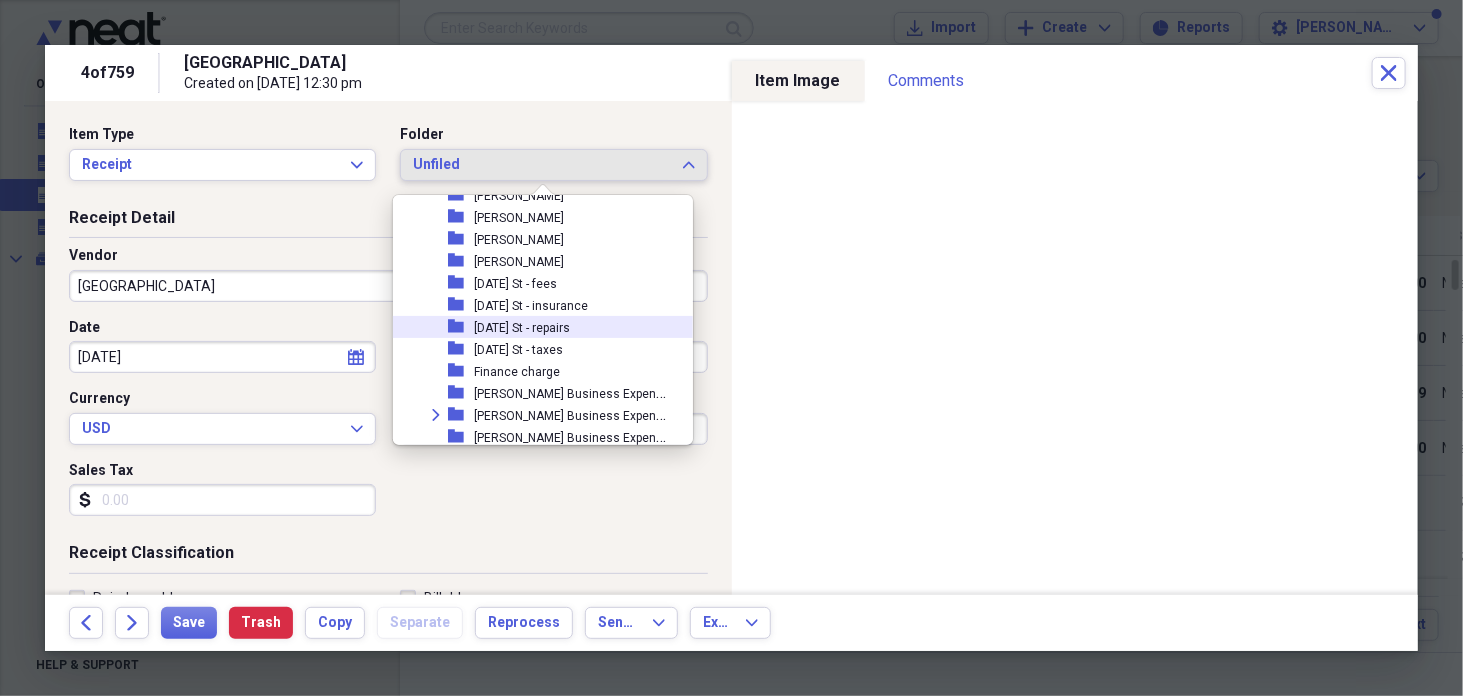 click on "[DATE] St - repairs" at bounding box center (522, 328) 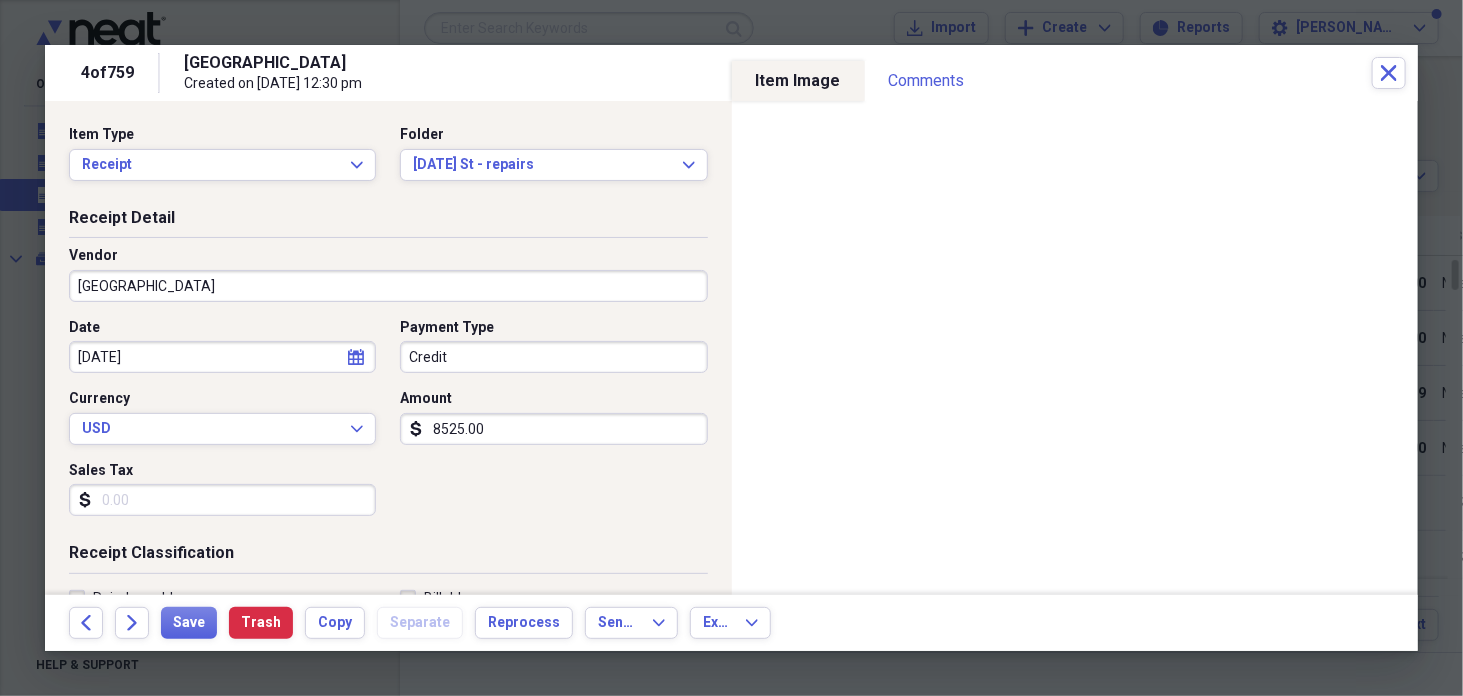 click on "[GEOGRAPHIC_DATA]" at bounding box center (388, 286) 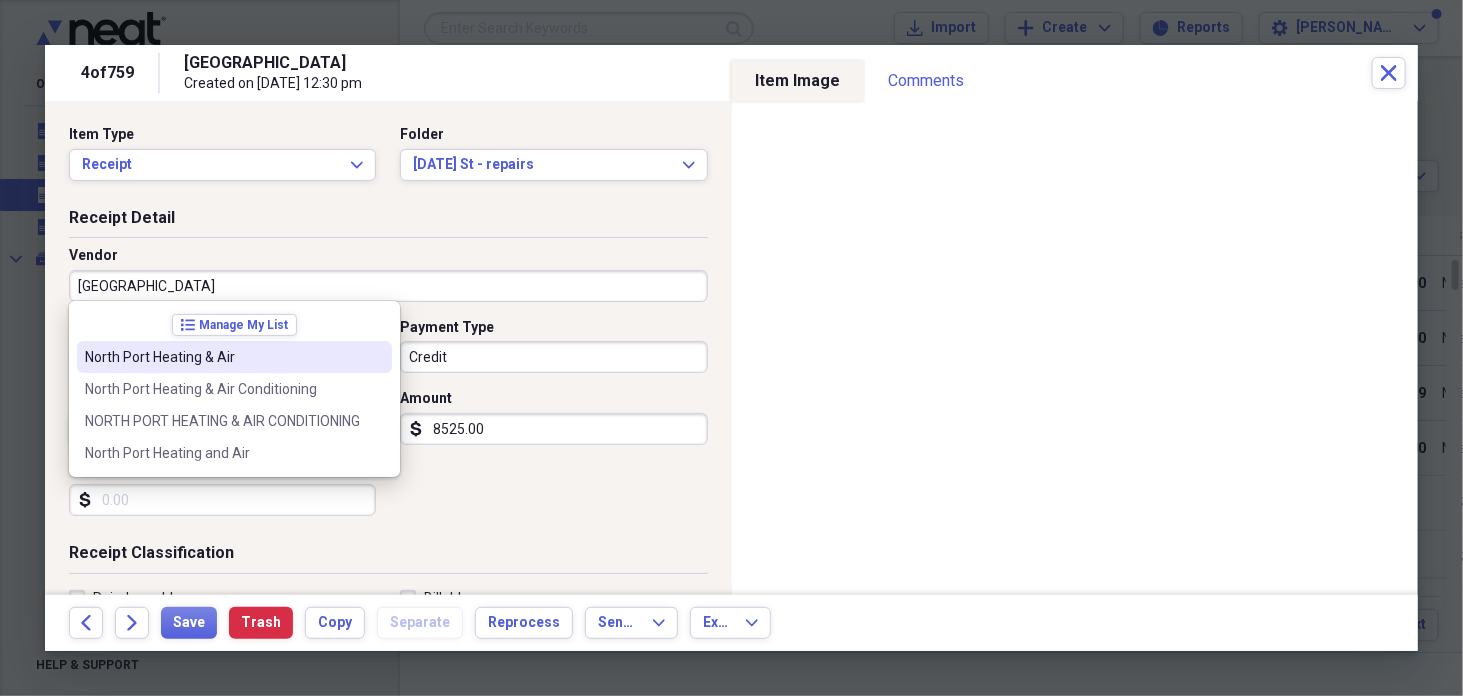 click on "North Port Heating & Air" at bounding box center [222, 357] 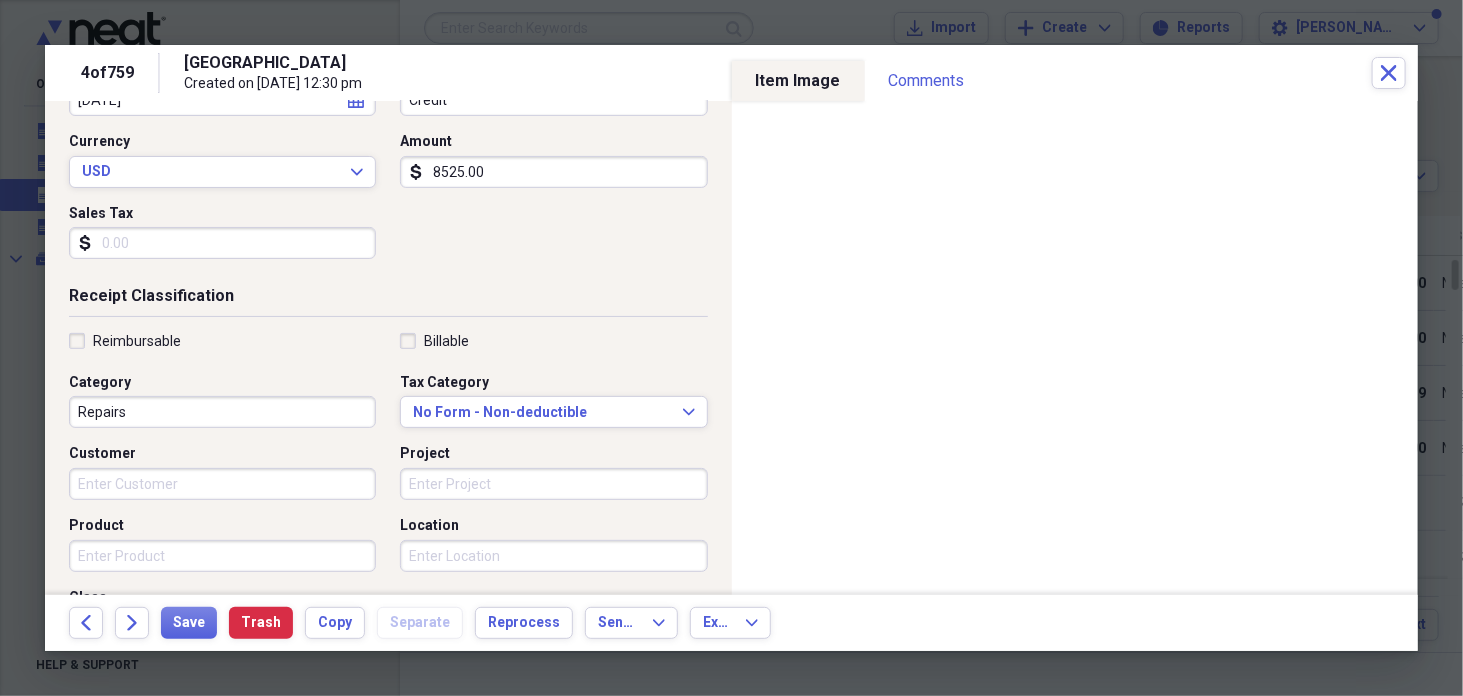 scroll, scrollTop: 356, scrollLeft: 0, axis: vertical 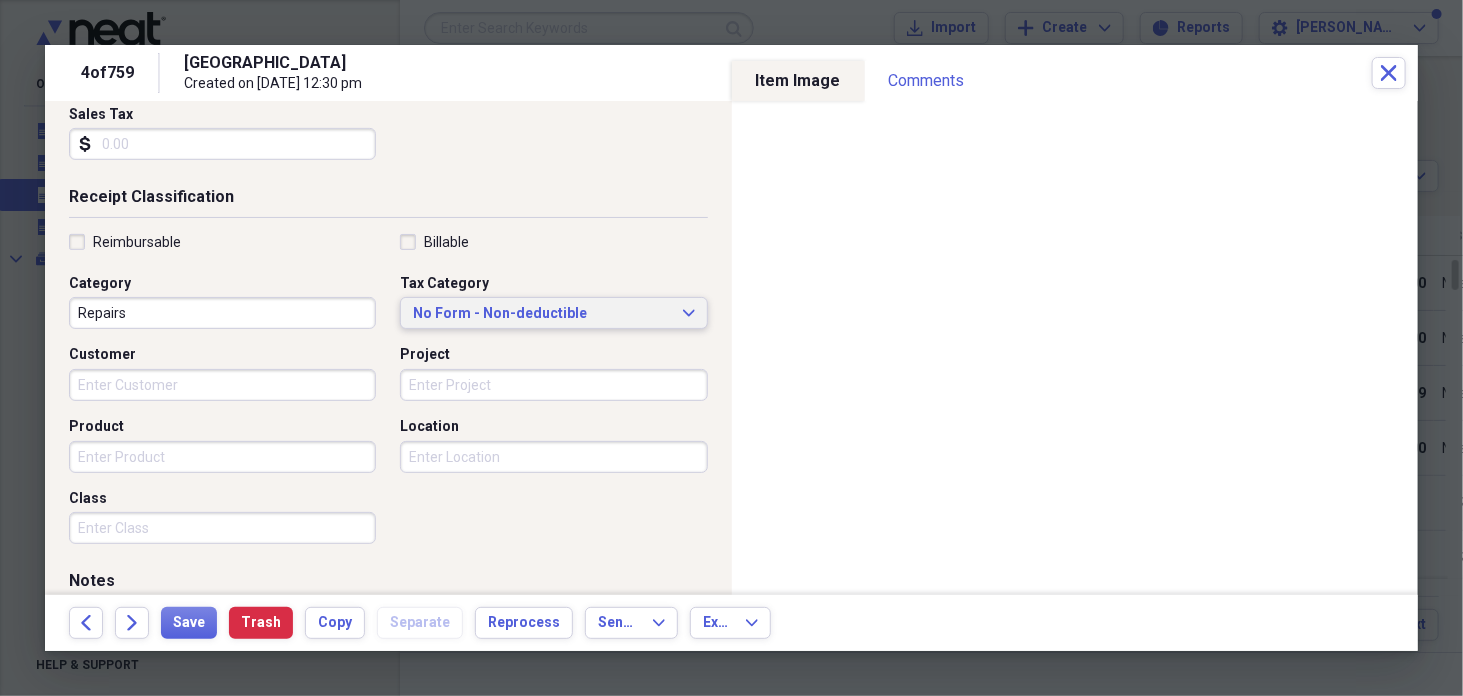click on "No Form - Non-deductible" at bounding box center (541, 314) 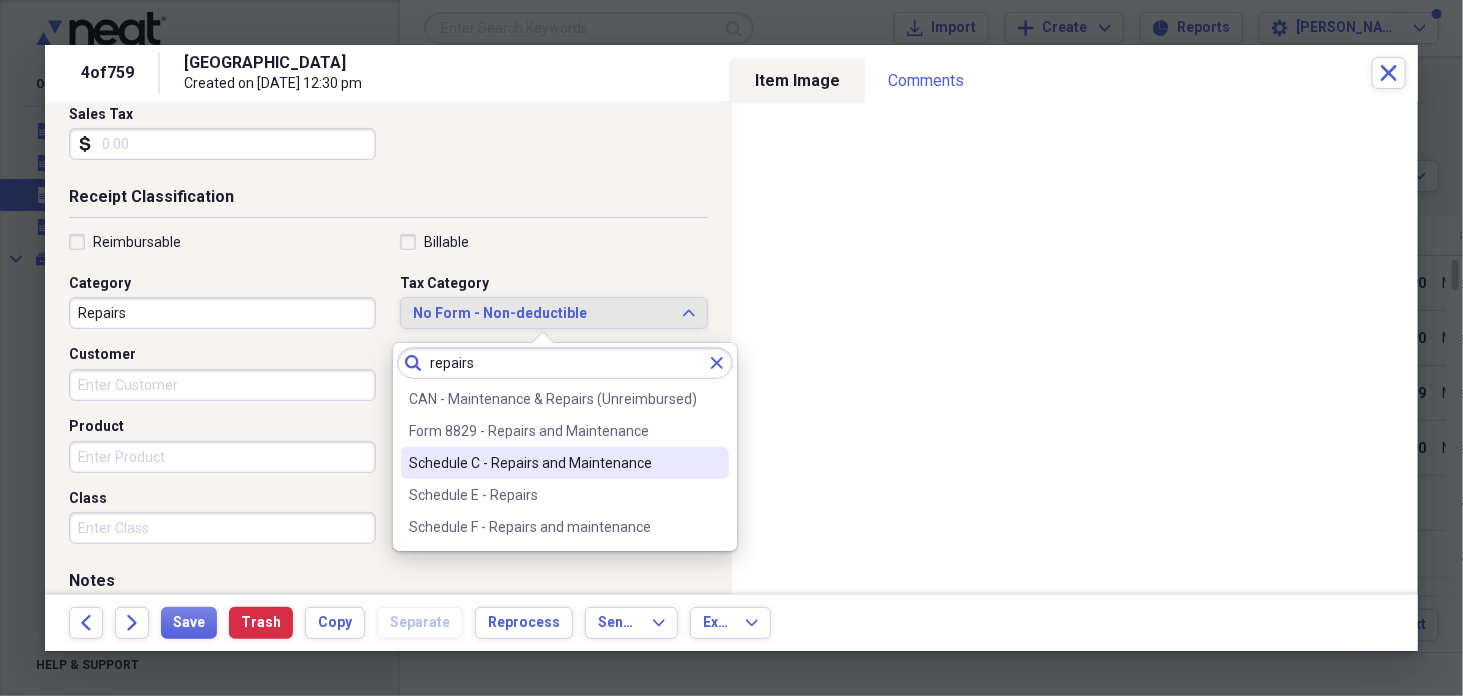 type on "repairs" 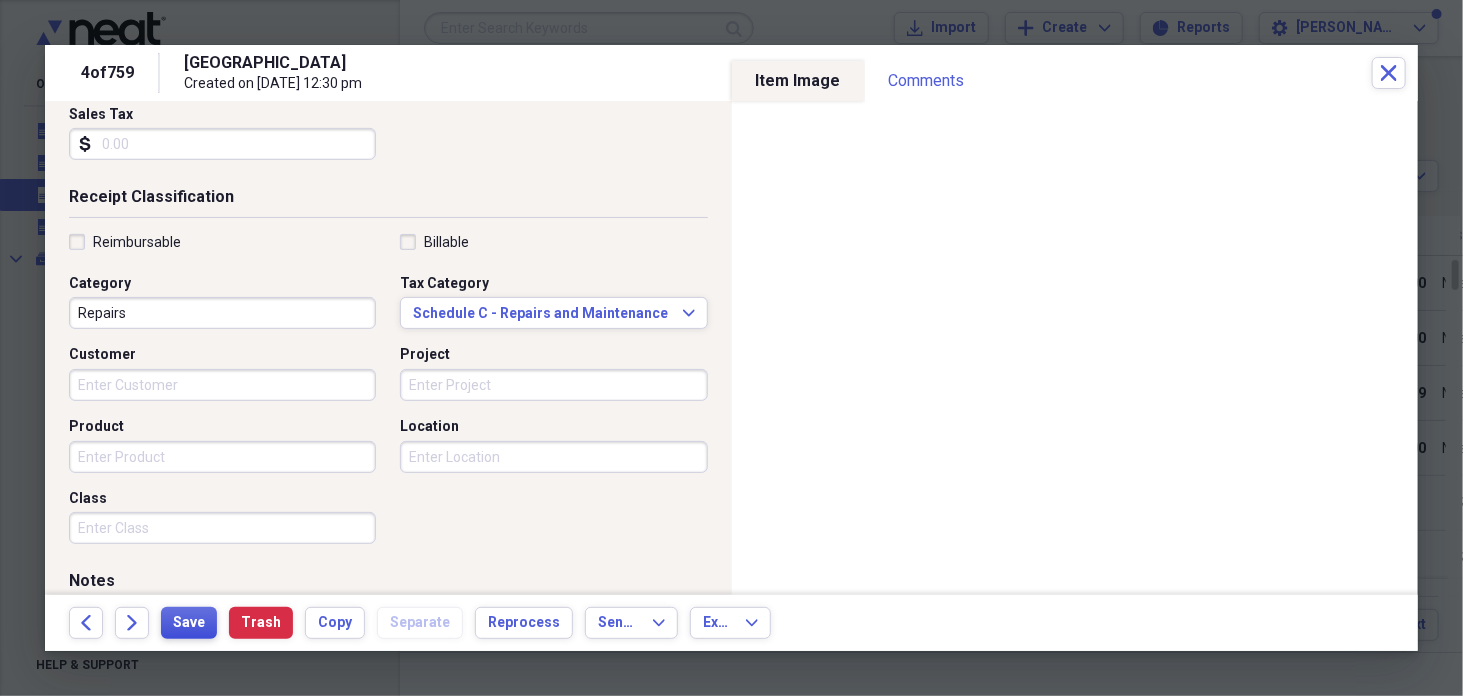 click on "Save" at bounding box center (189, 623) 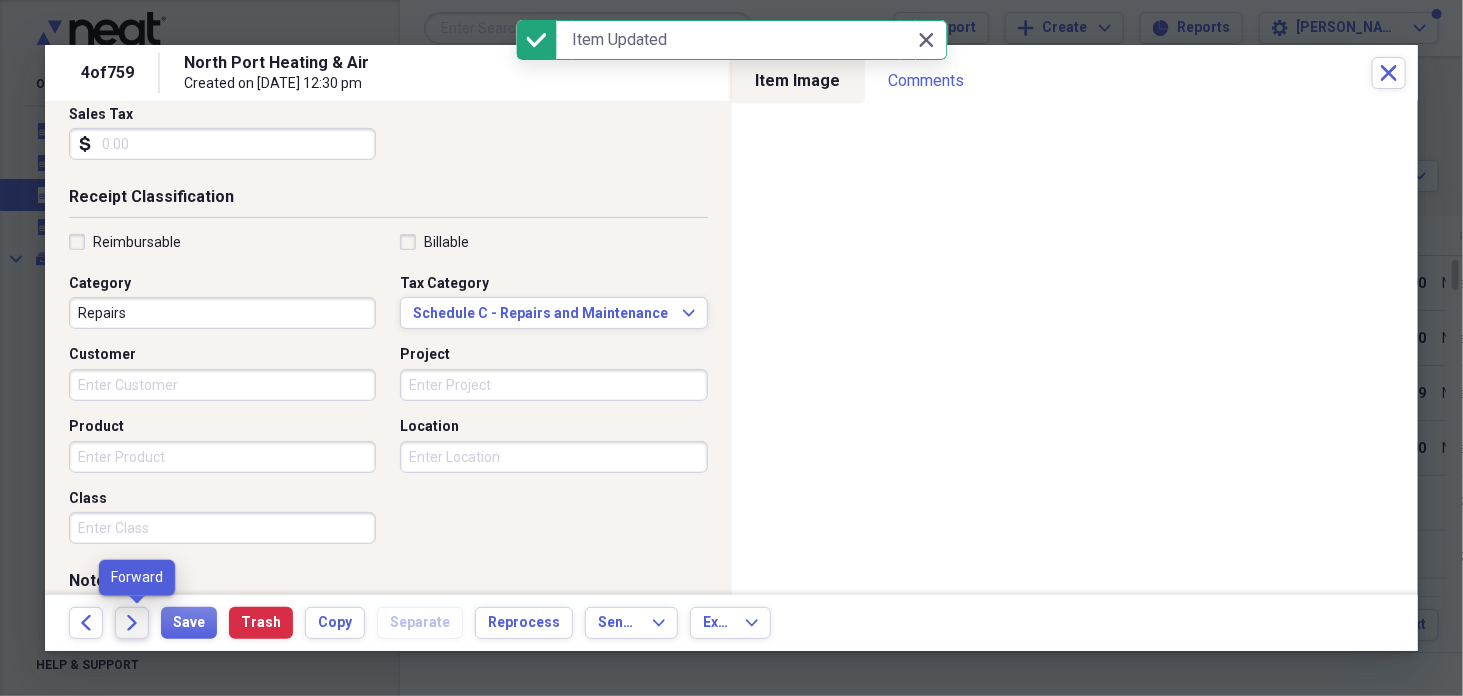 click on "Forward" 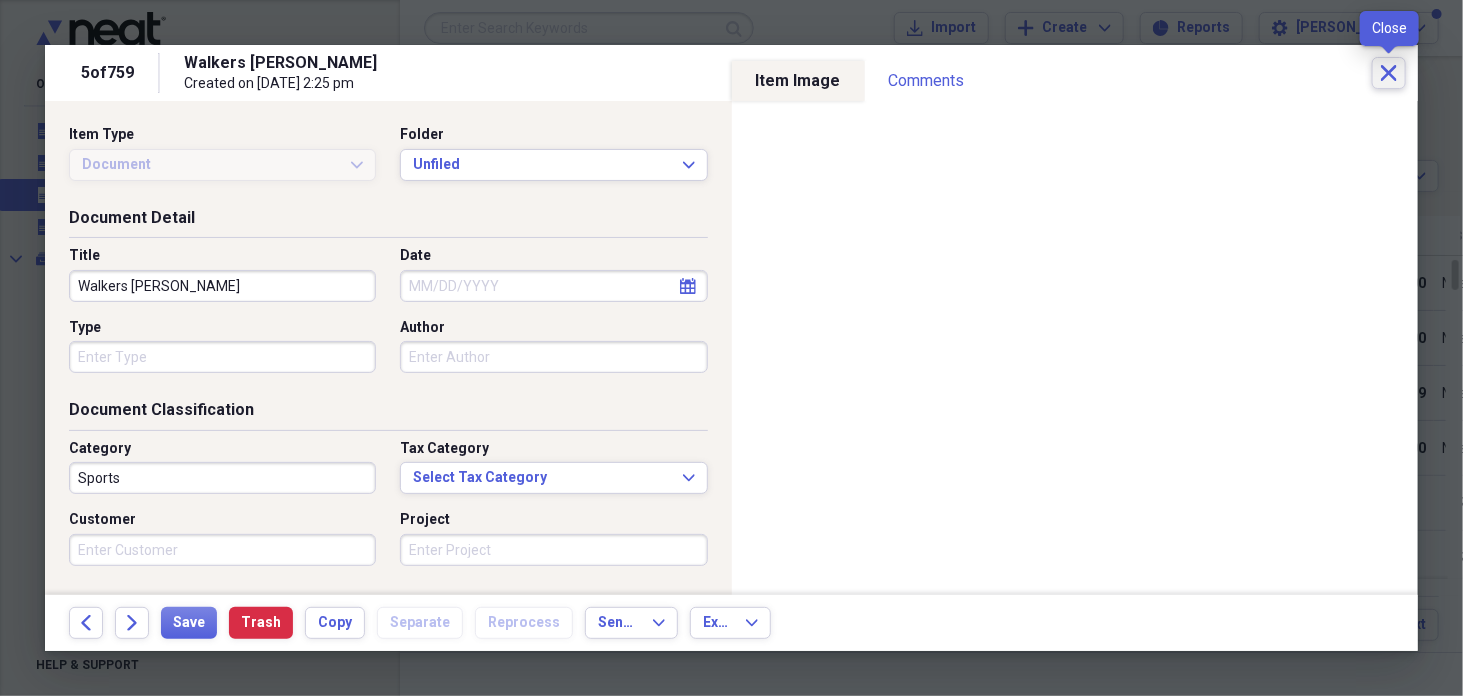 click 